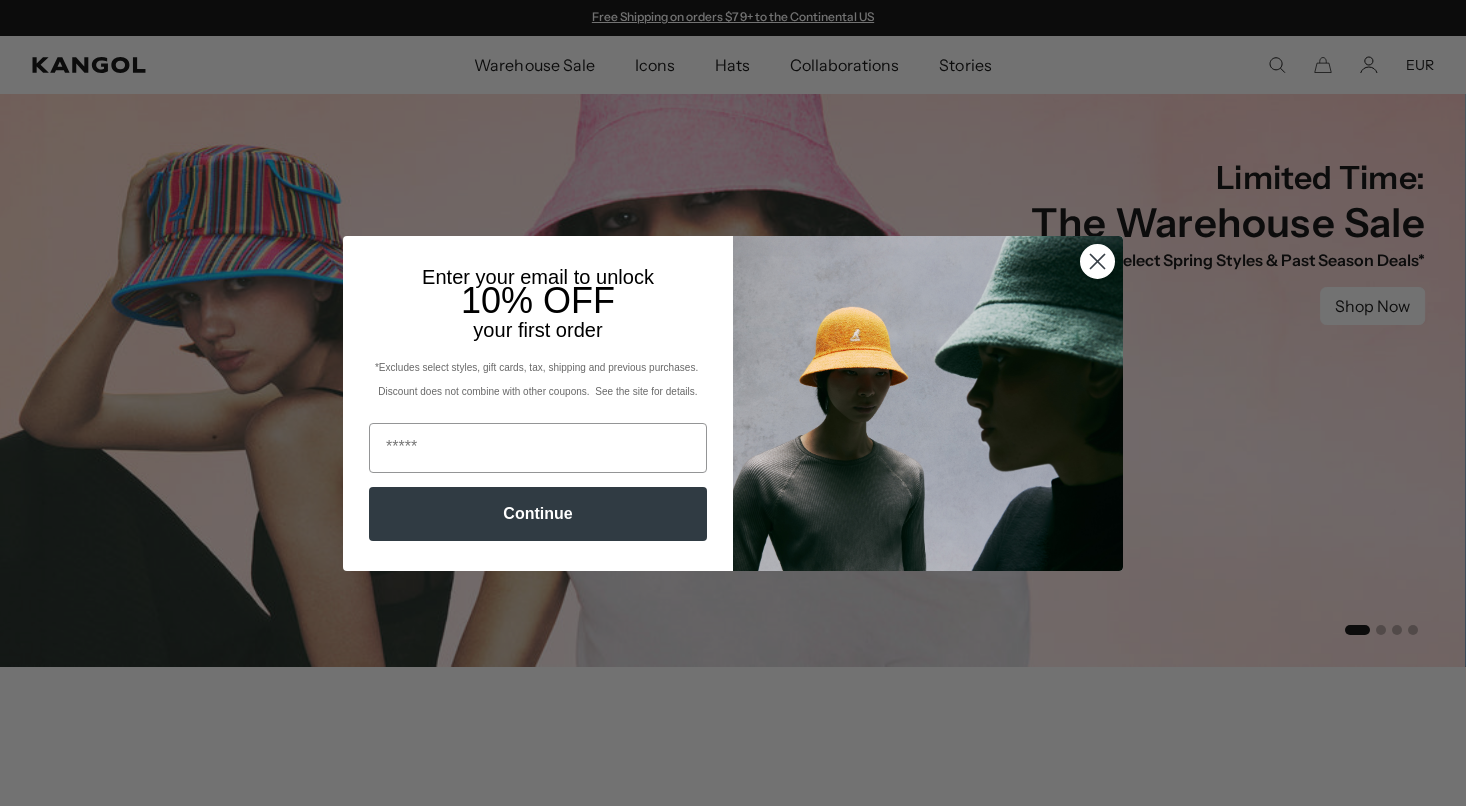 scroll, scrollTop: 470, scrollLeft: 0, axis: vertical 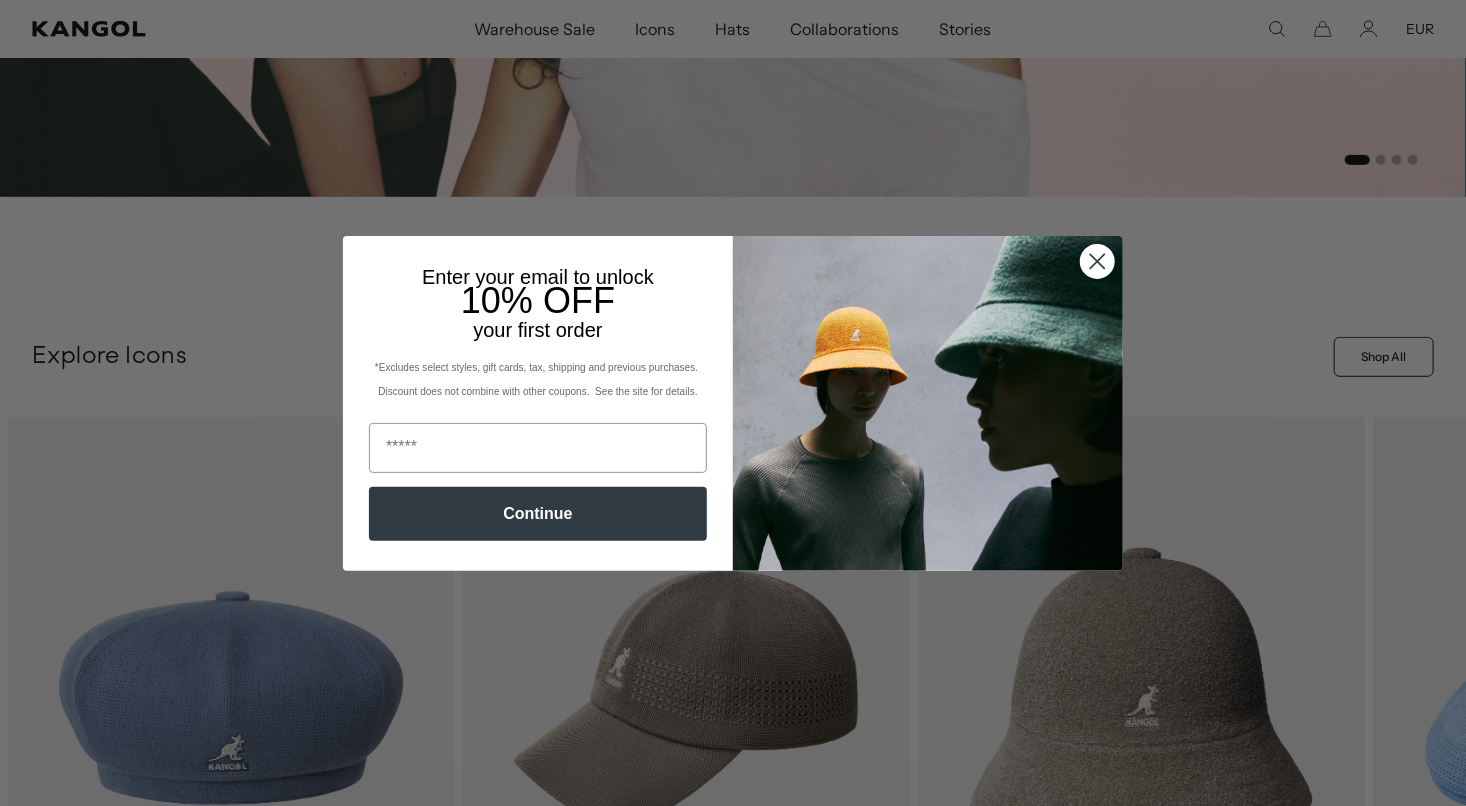 click 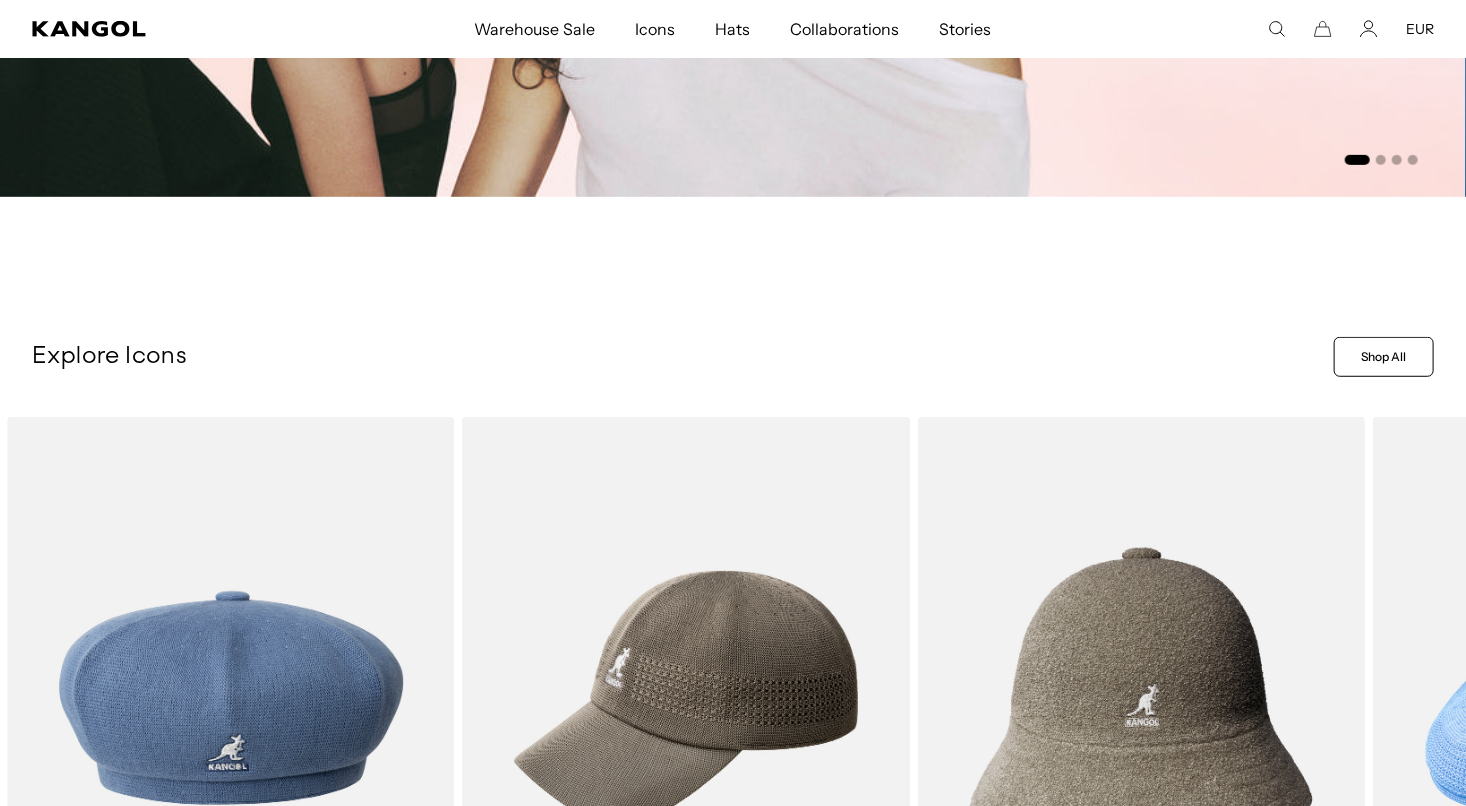 scroll, scrollTop: 0, scrollLeft: 412, axis: horizontal 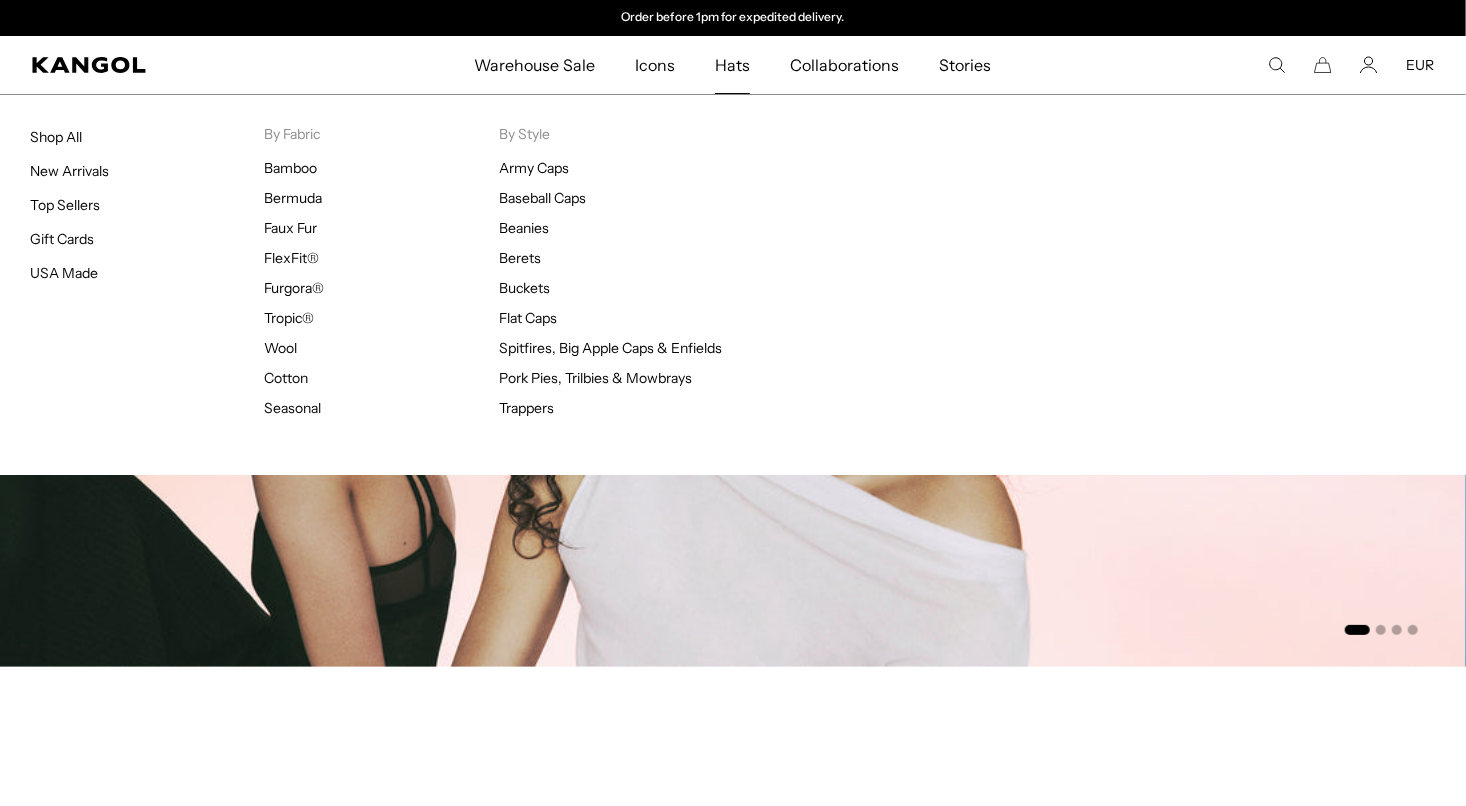 click on "Hats
Hats
Shop All
New Arrivals
Top Sellers
Gift Cards
USA Made
By Fabric
Bamboo
Bermuda
Faux Fur
FlexFit®
Furgora®
Tropic®
Wool
Cotton
Seasonal
By Style" at bounding box center (732, 65) 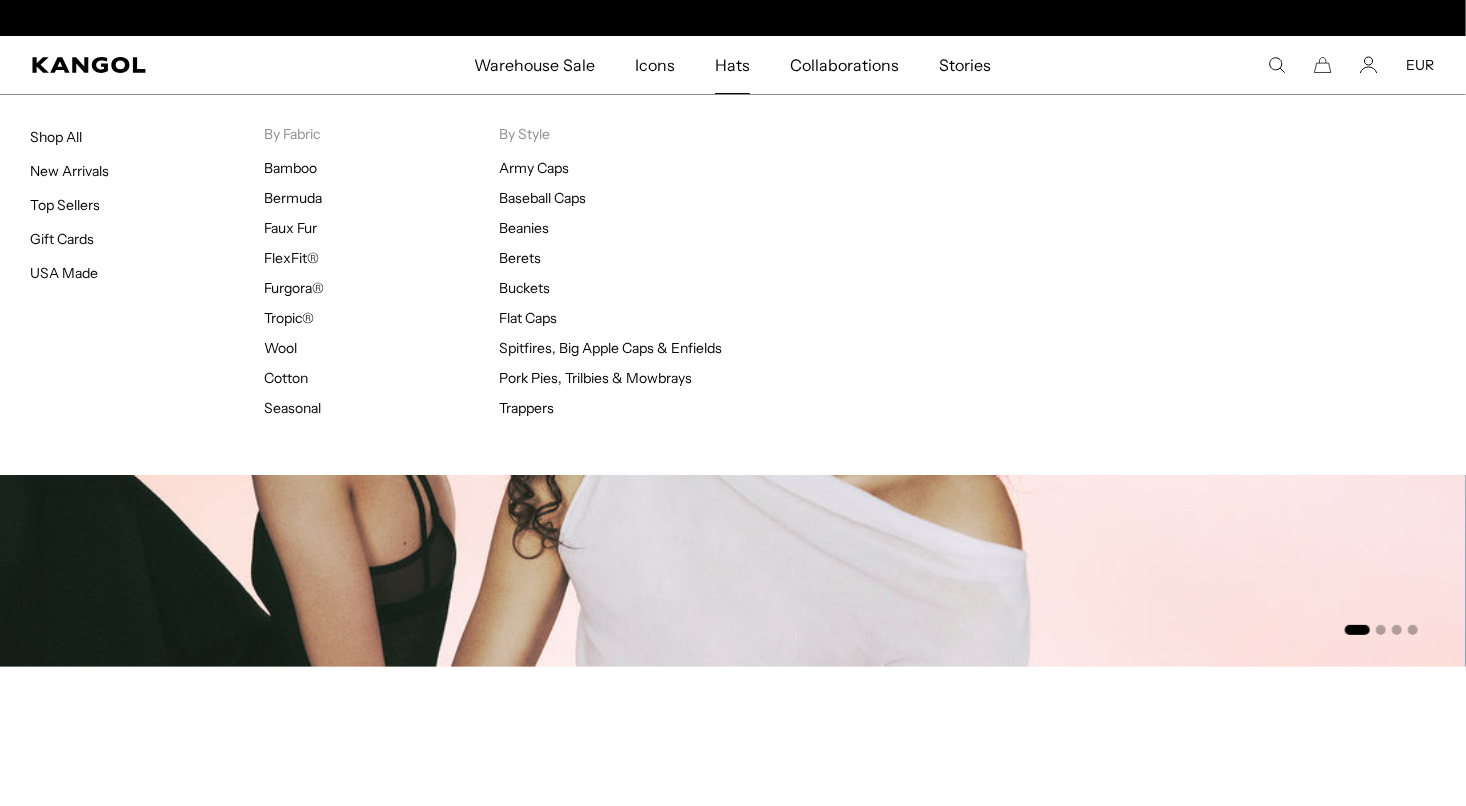 scroll, scrollTop: 0, scrollLeft: 0, axis: both 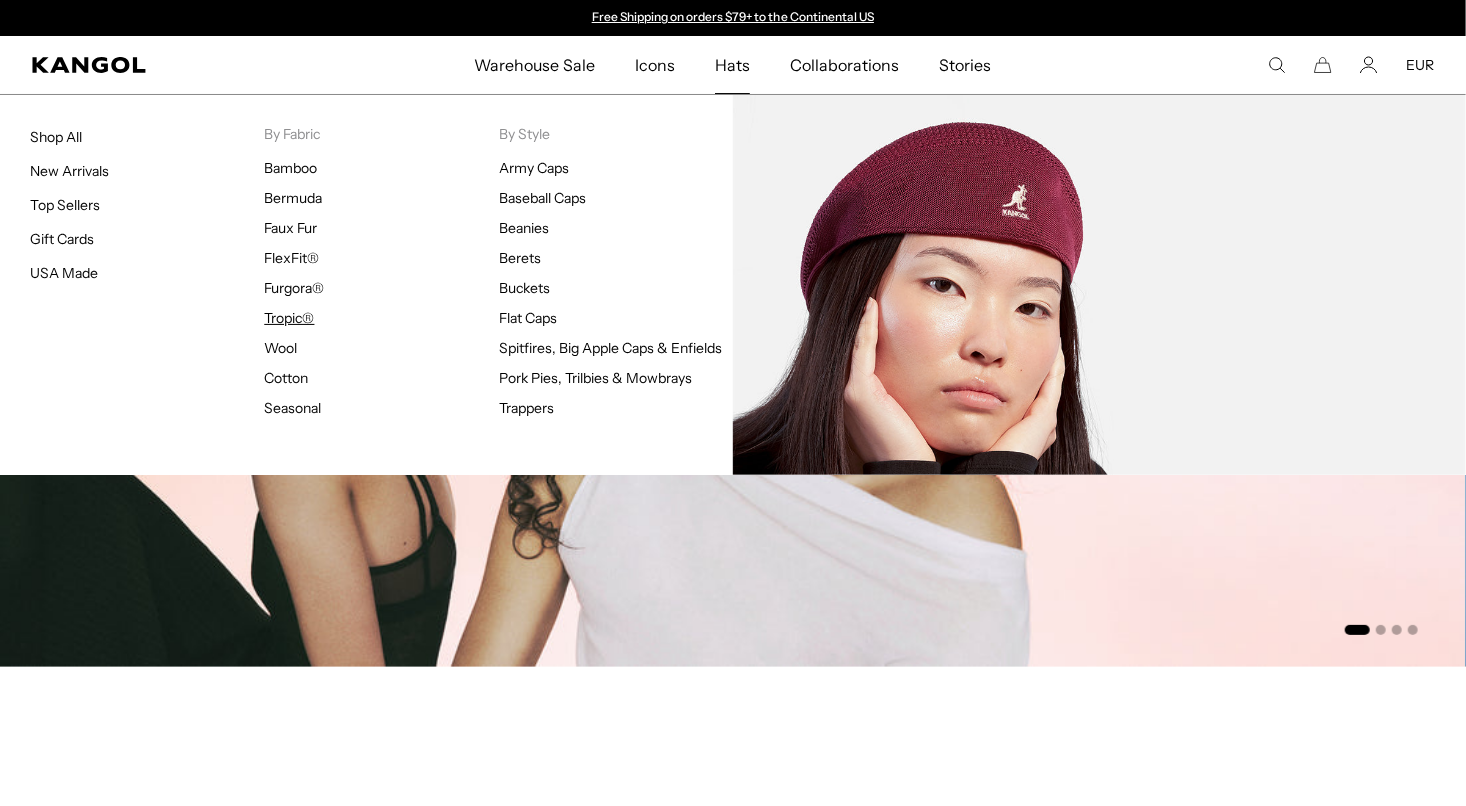 click on "Tropic®" at bounding box center [289, 318] 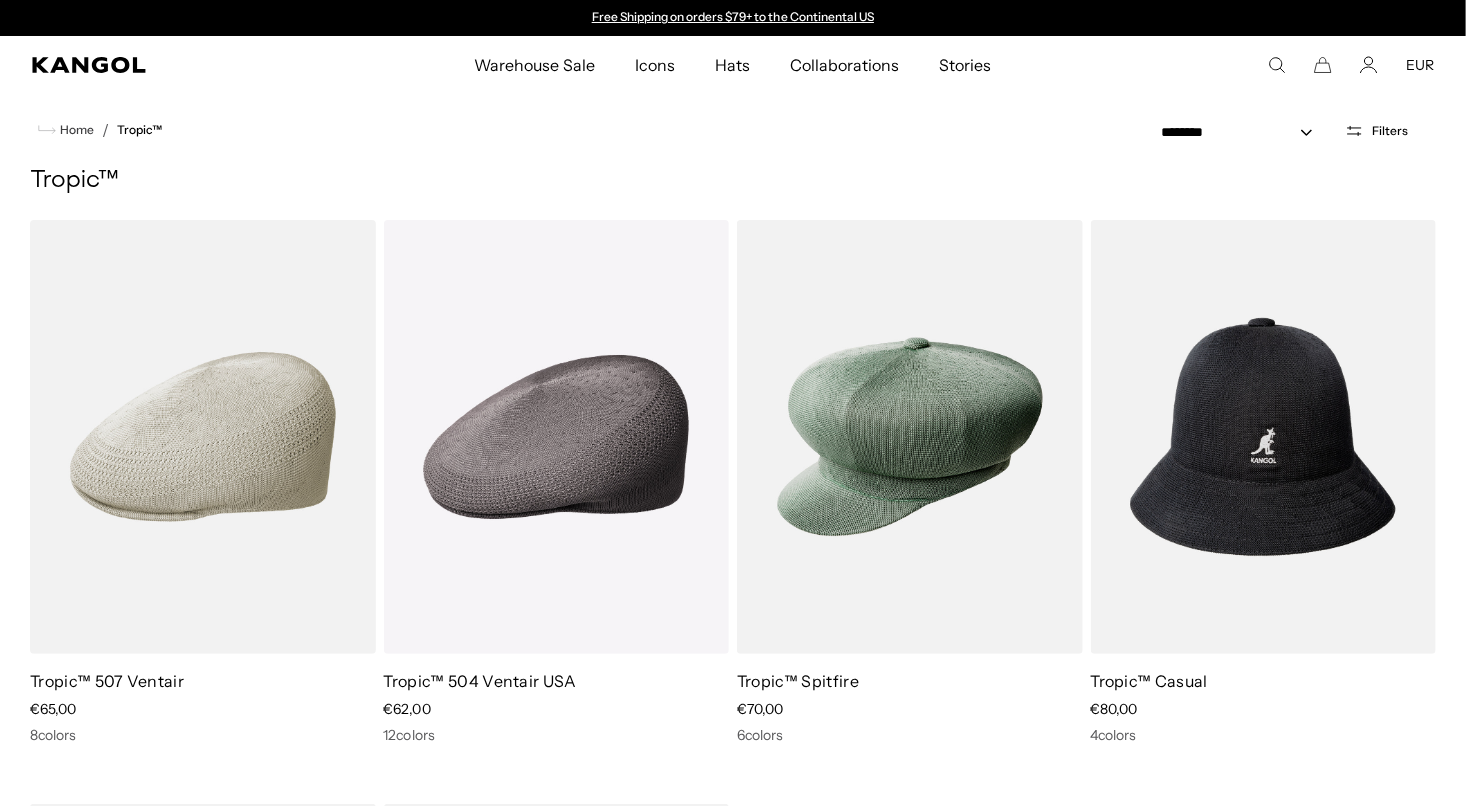 scroll, scrollTop: 0, scrollLeft: 0, axis: both 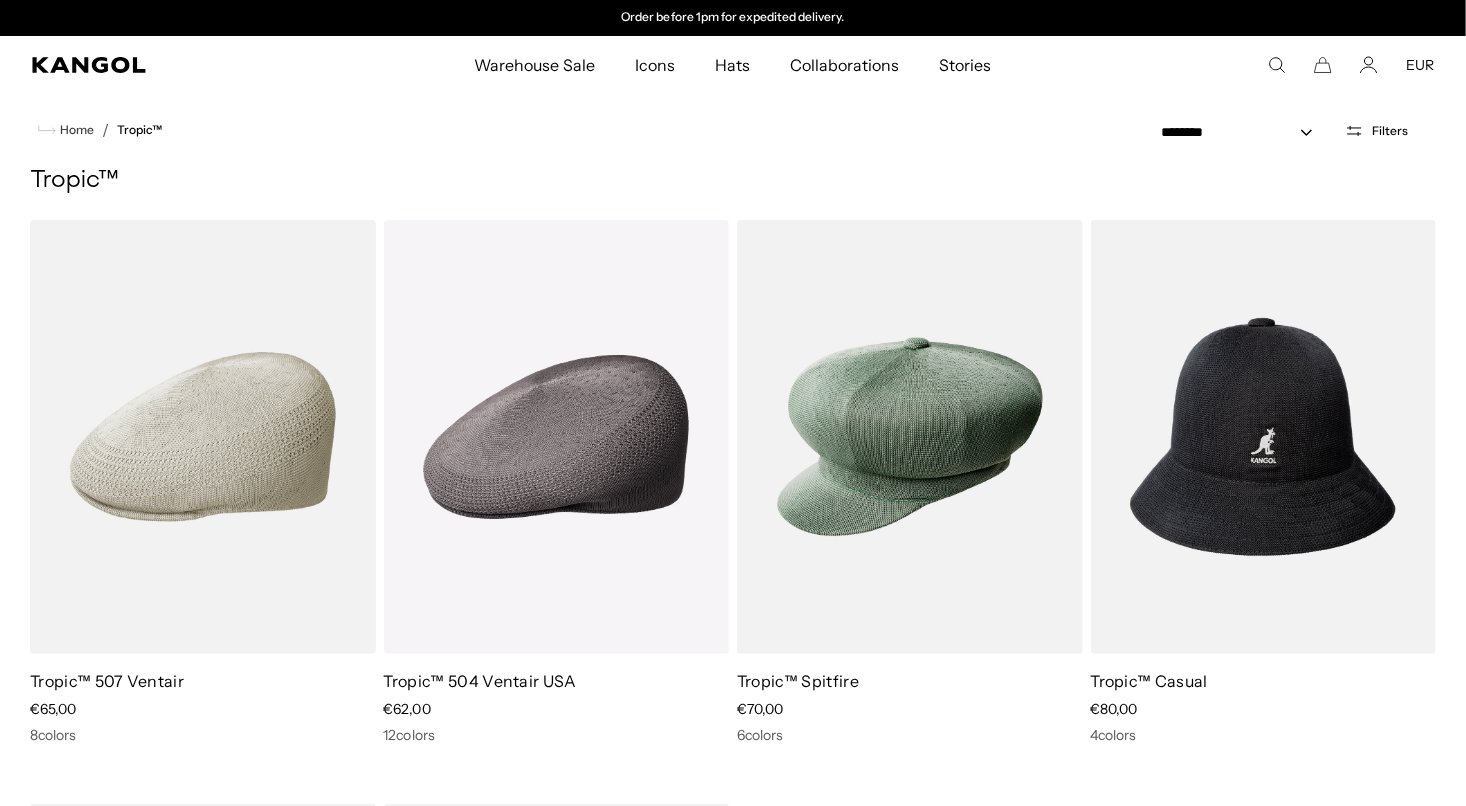 click at bounding box center (0, 0) 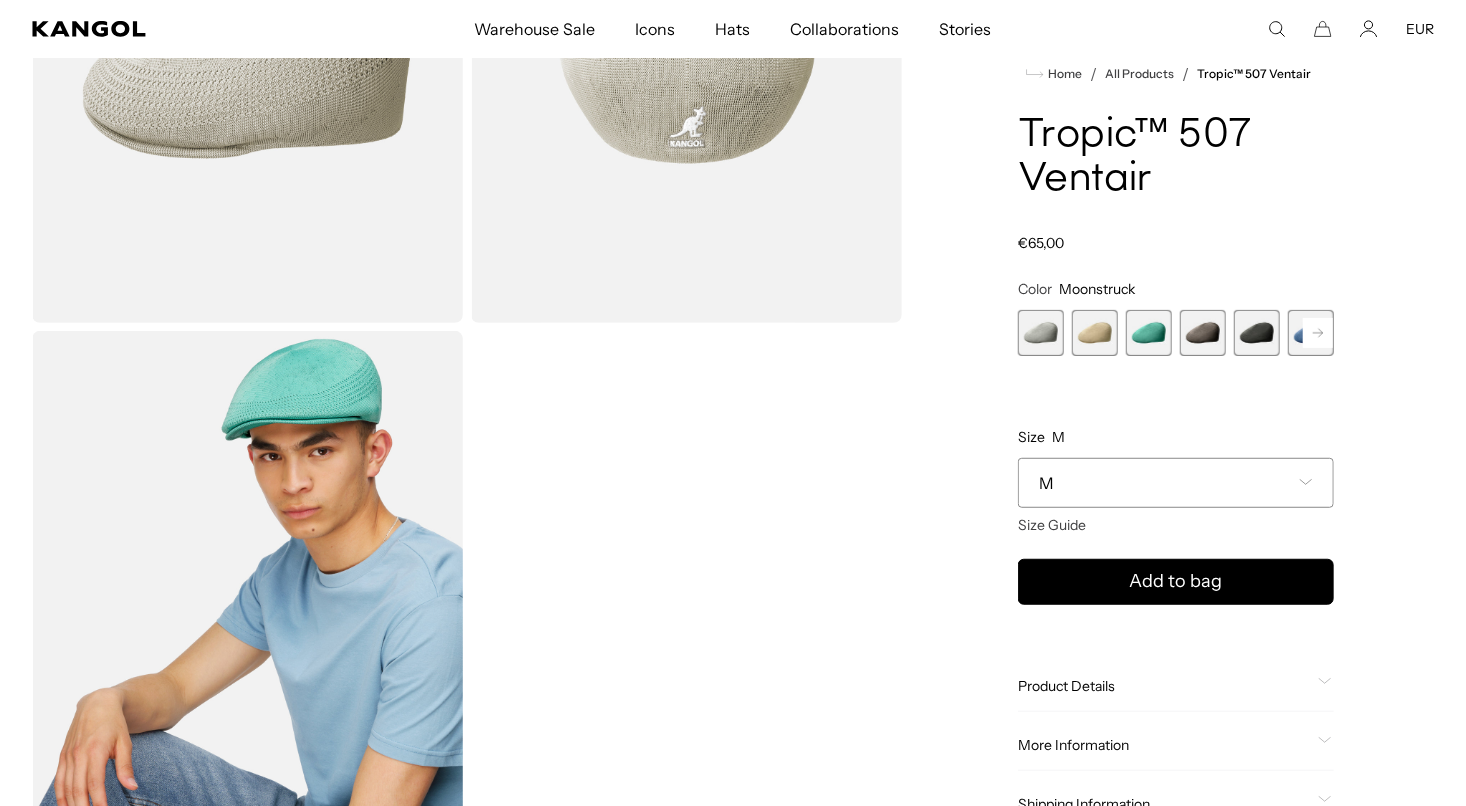 scroll, scrollTop: 376, scrollLeft: 0, axis: vertical 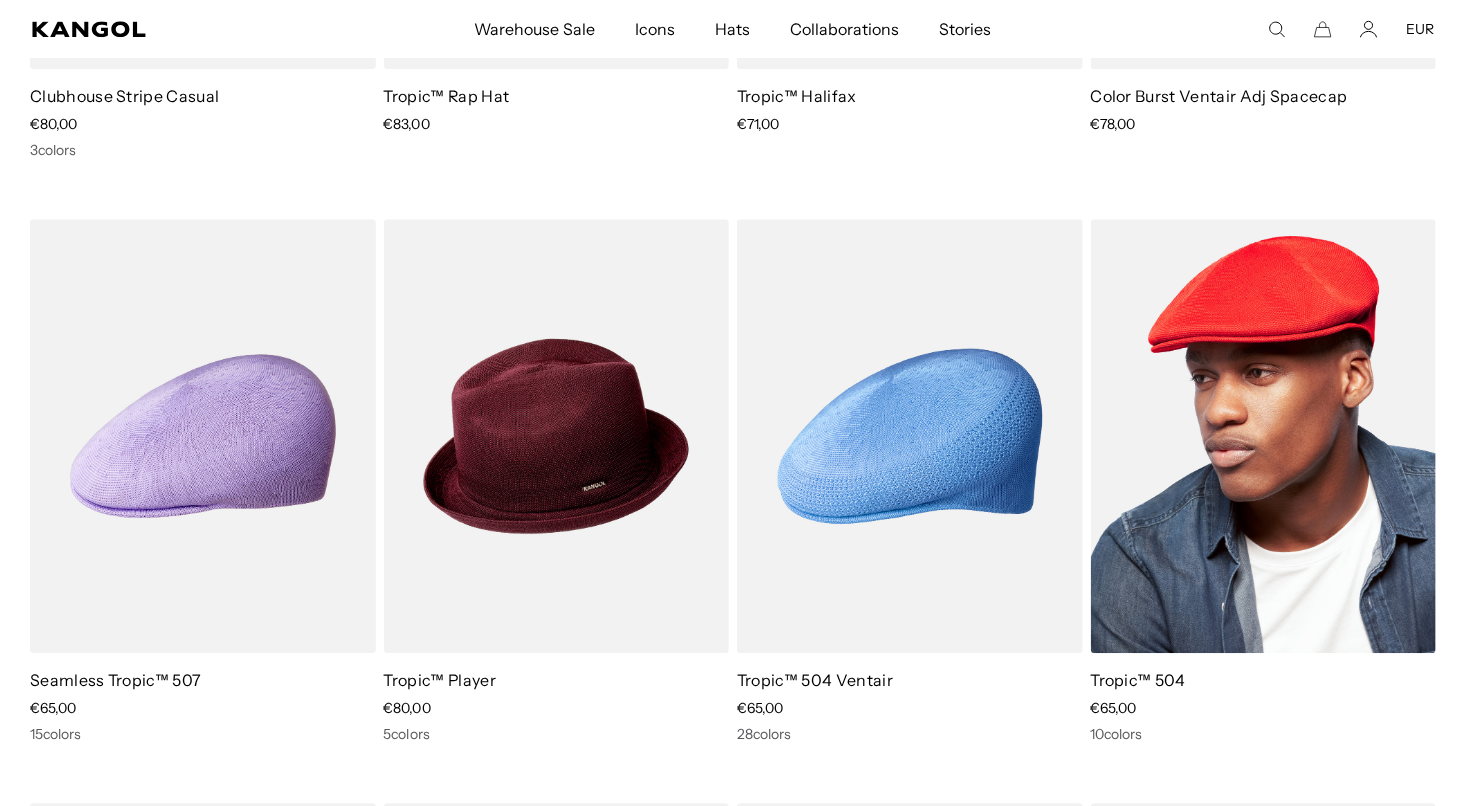 click on "Tropic™ 504" at bounding box center [1139, 680] 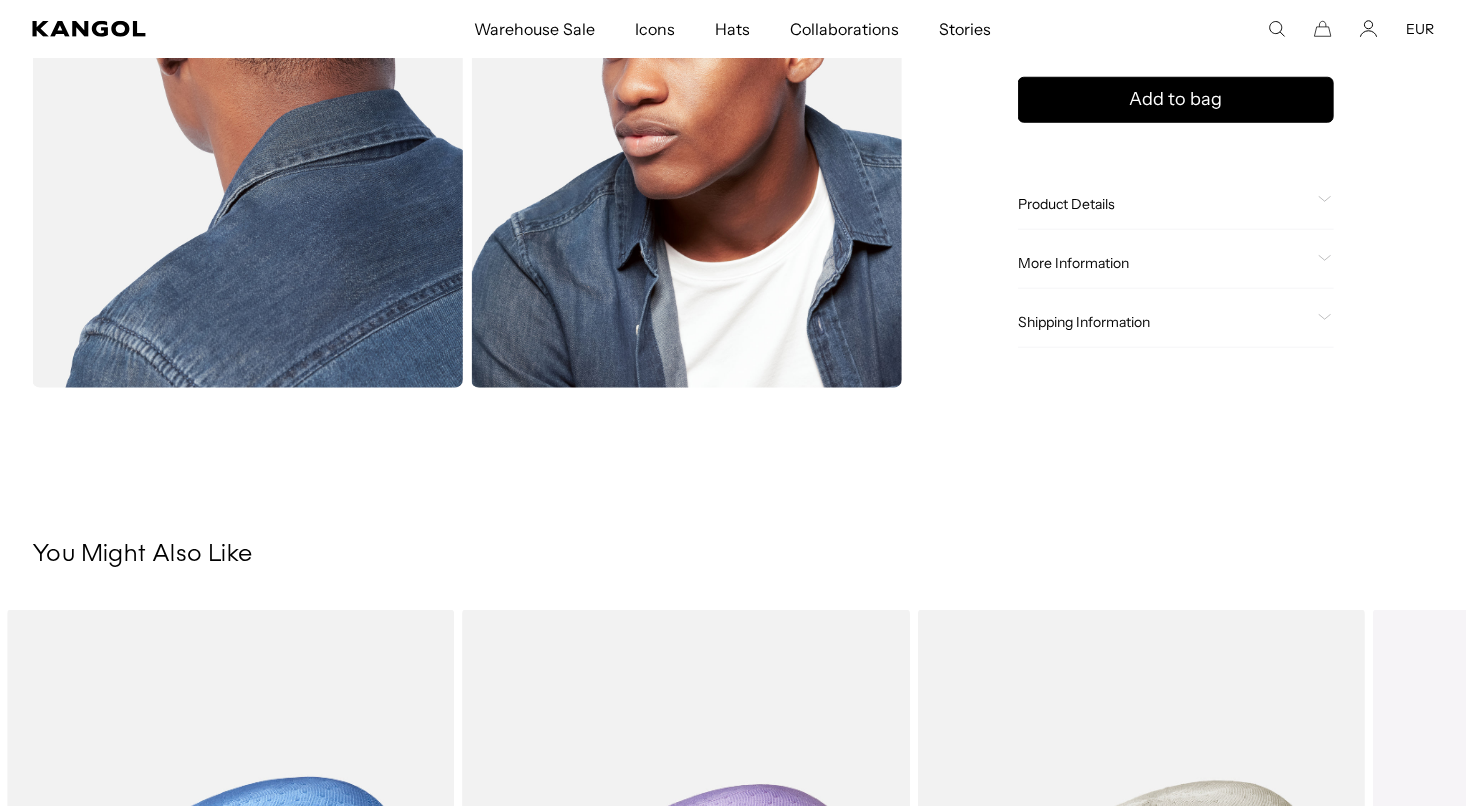 scroll, scrollTop: 852, scrollLeft: 0, axis: vertical 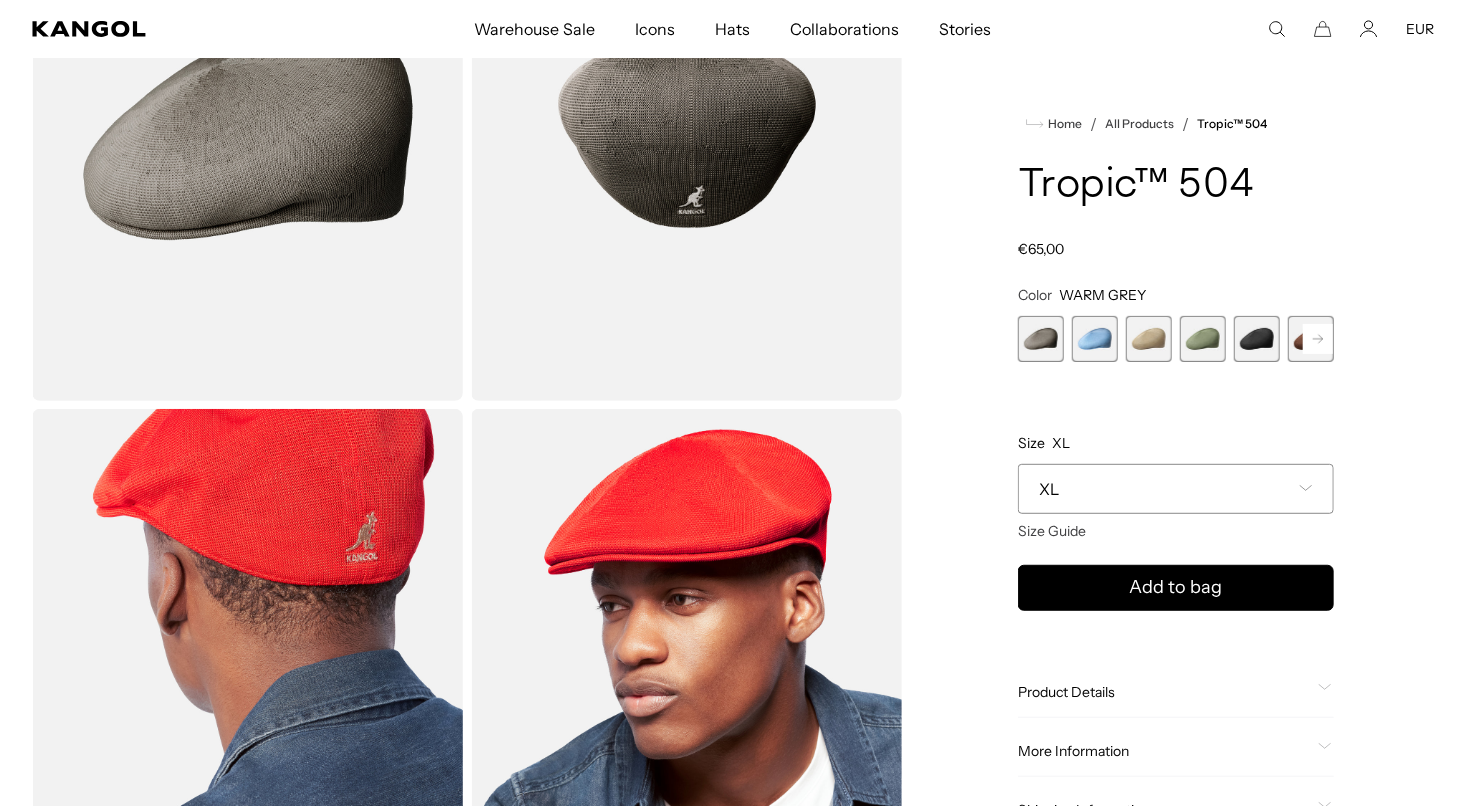 click 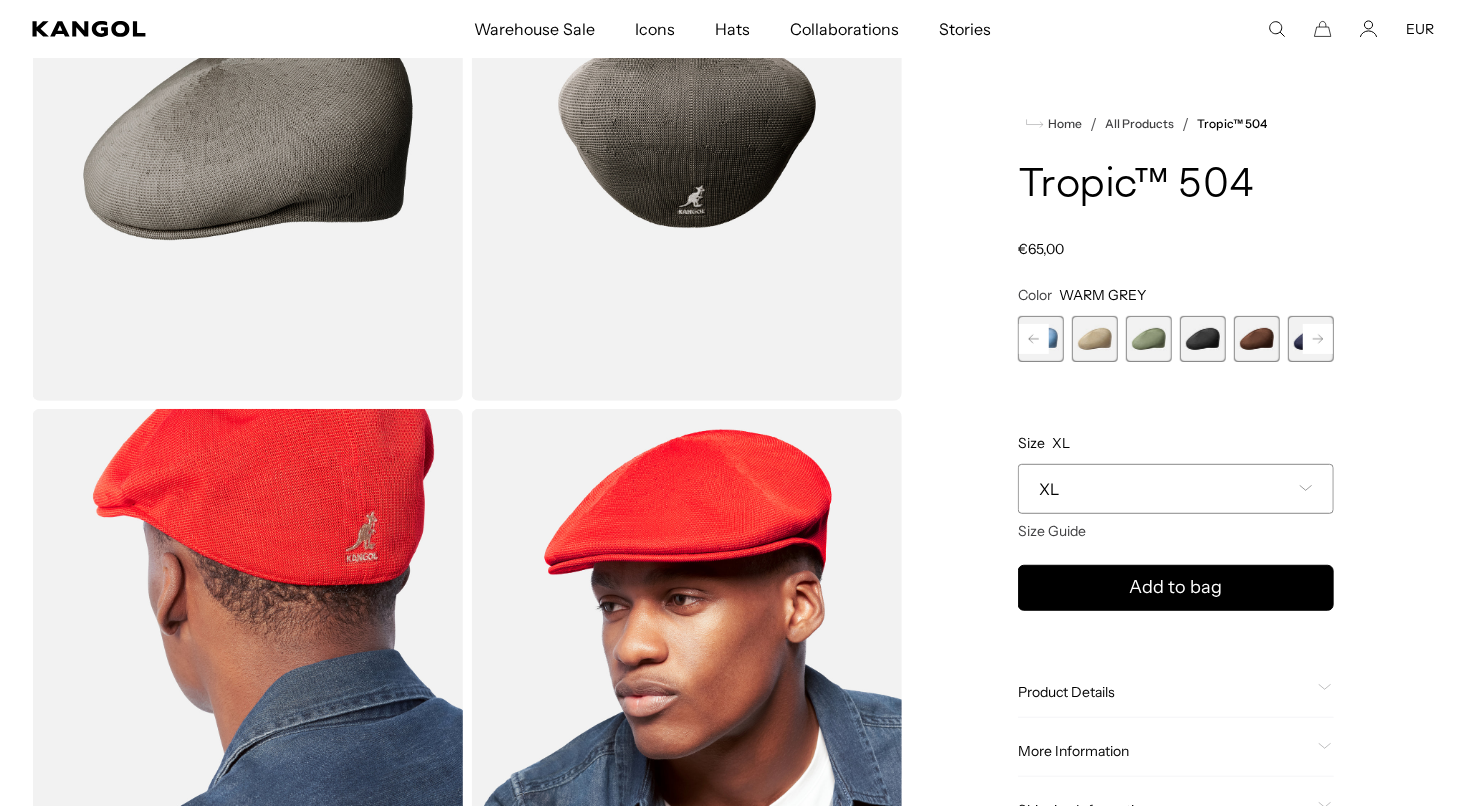 click at bounding box center [1257, 339] 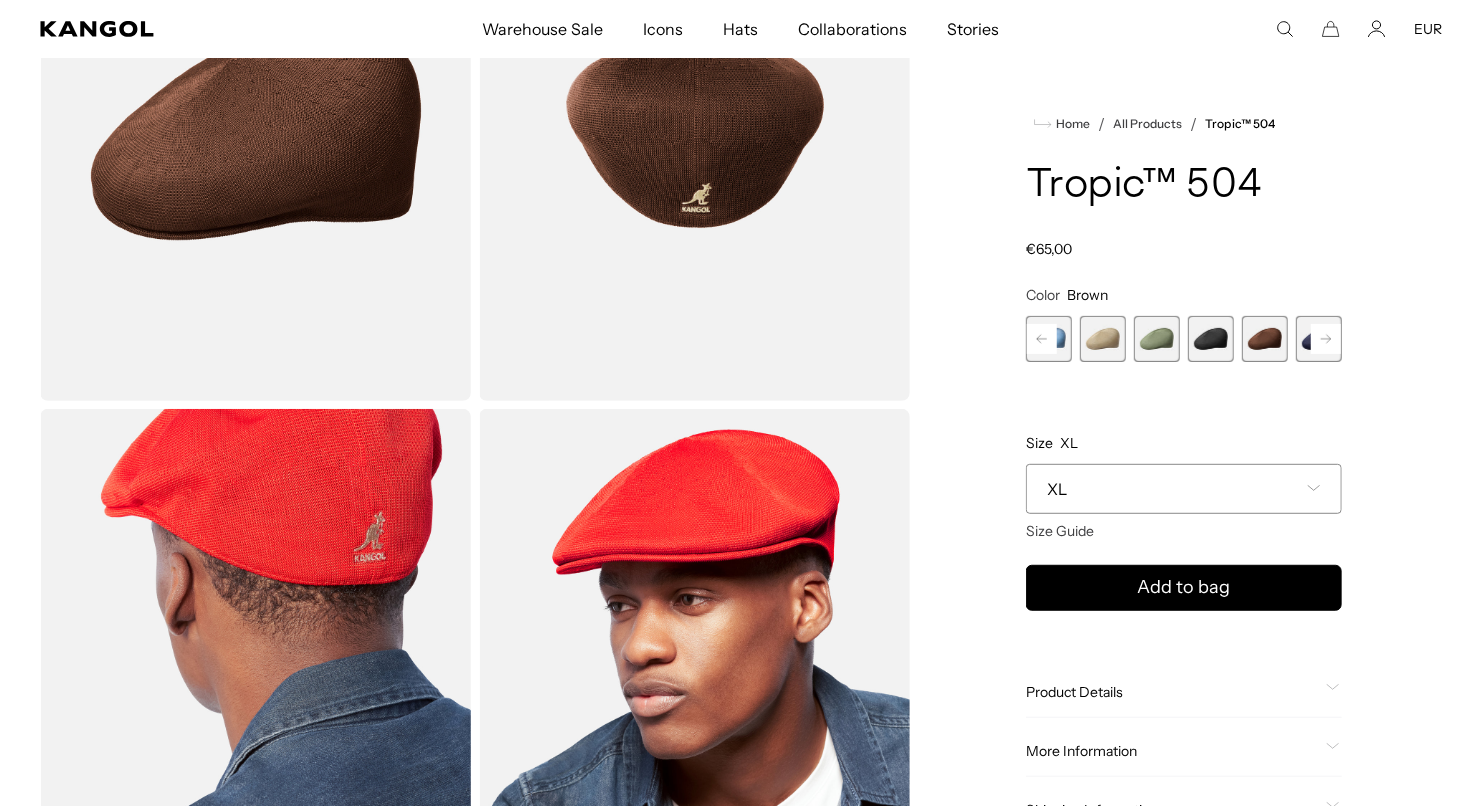 scroll, scrollTop: 0, scrollLeft: 412, axis: horizontal 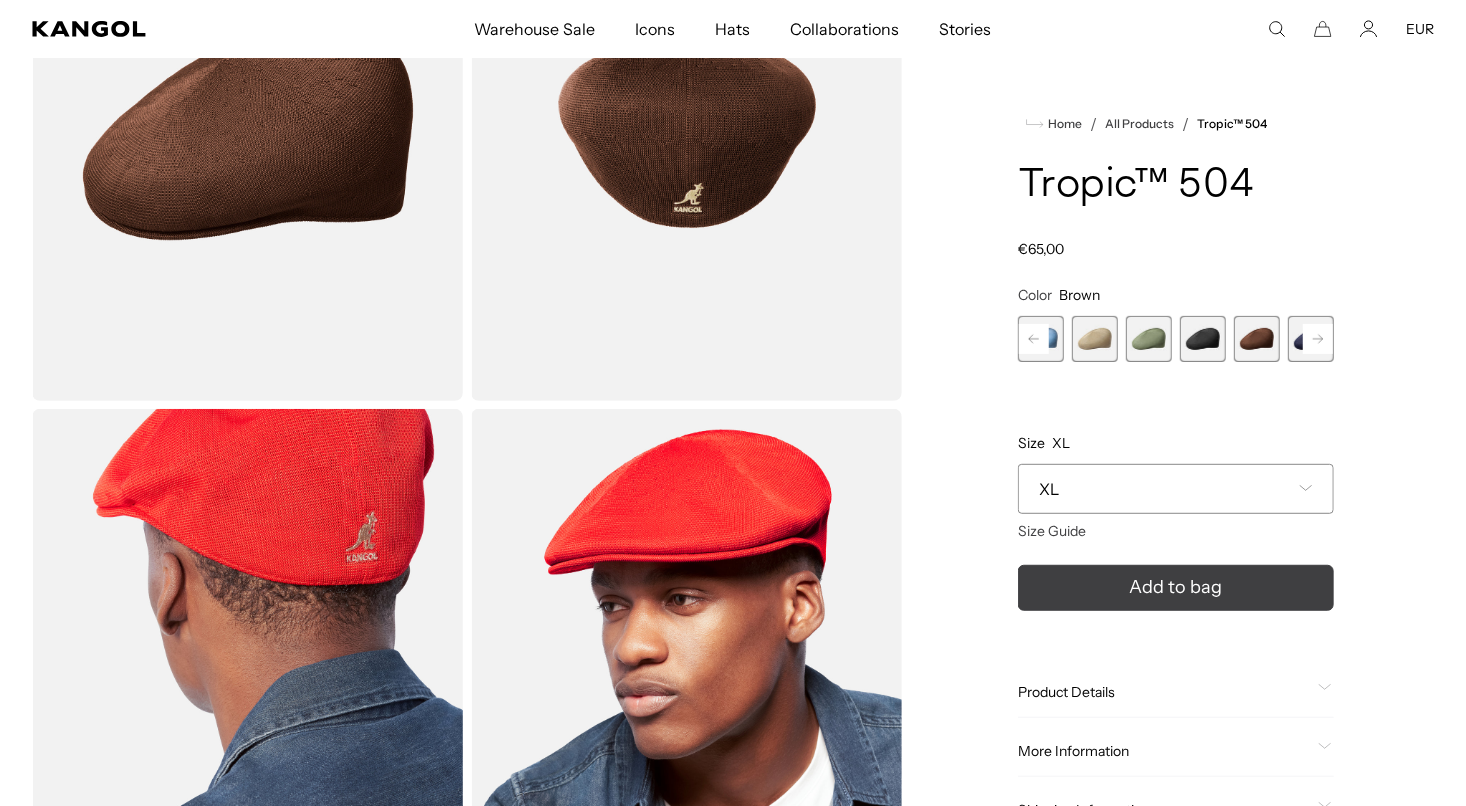 click on "Add to bag" at bounding box center (1176, 588) 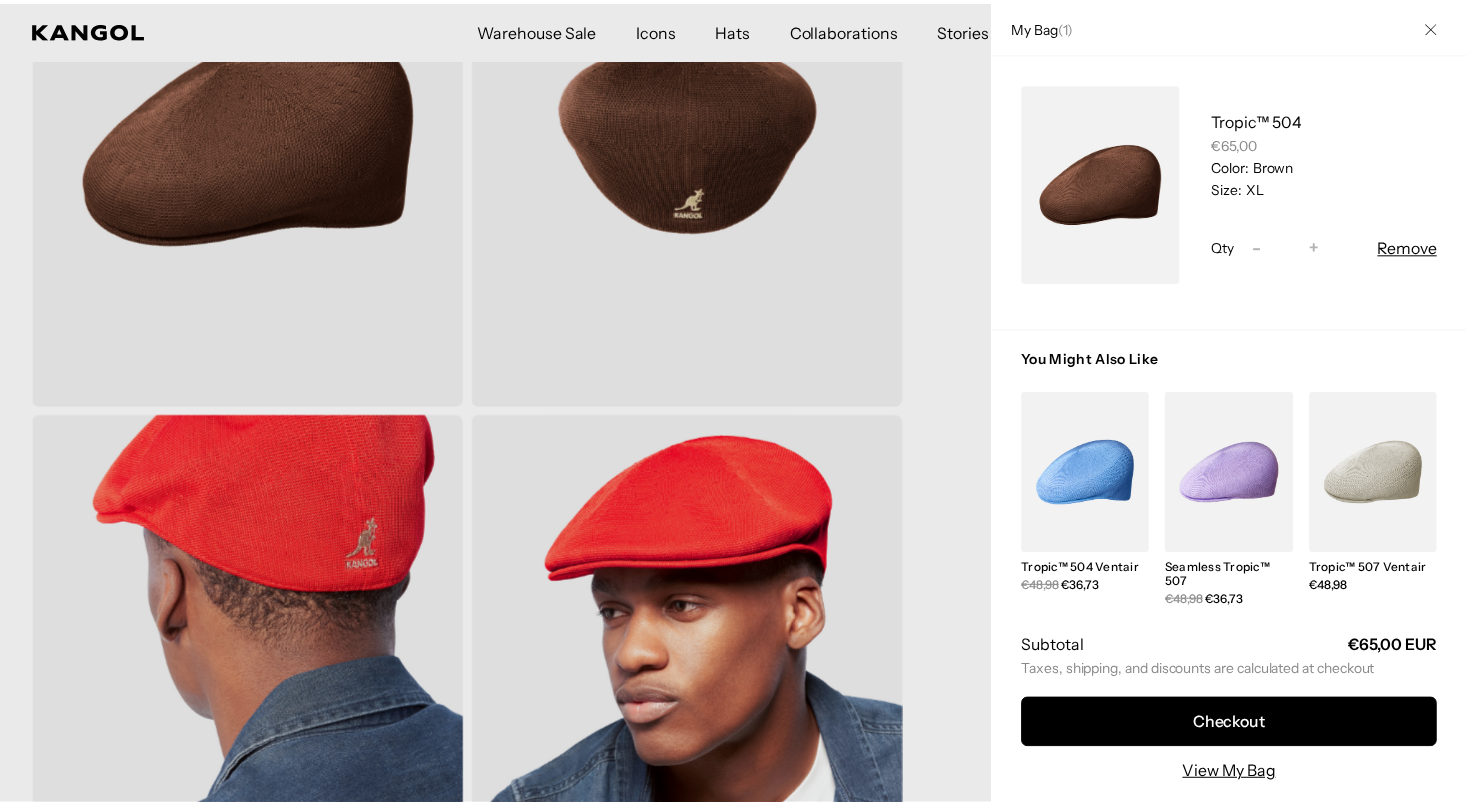 scroll, scrollTop: 0, scrollLeft: 0, axis: both 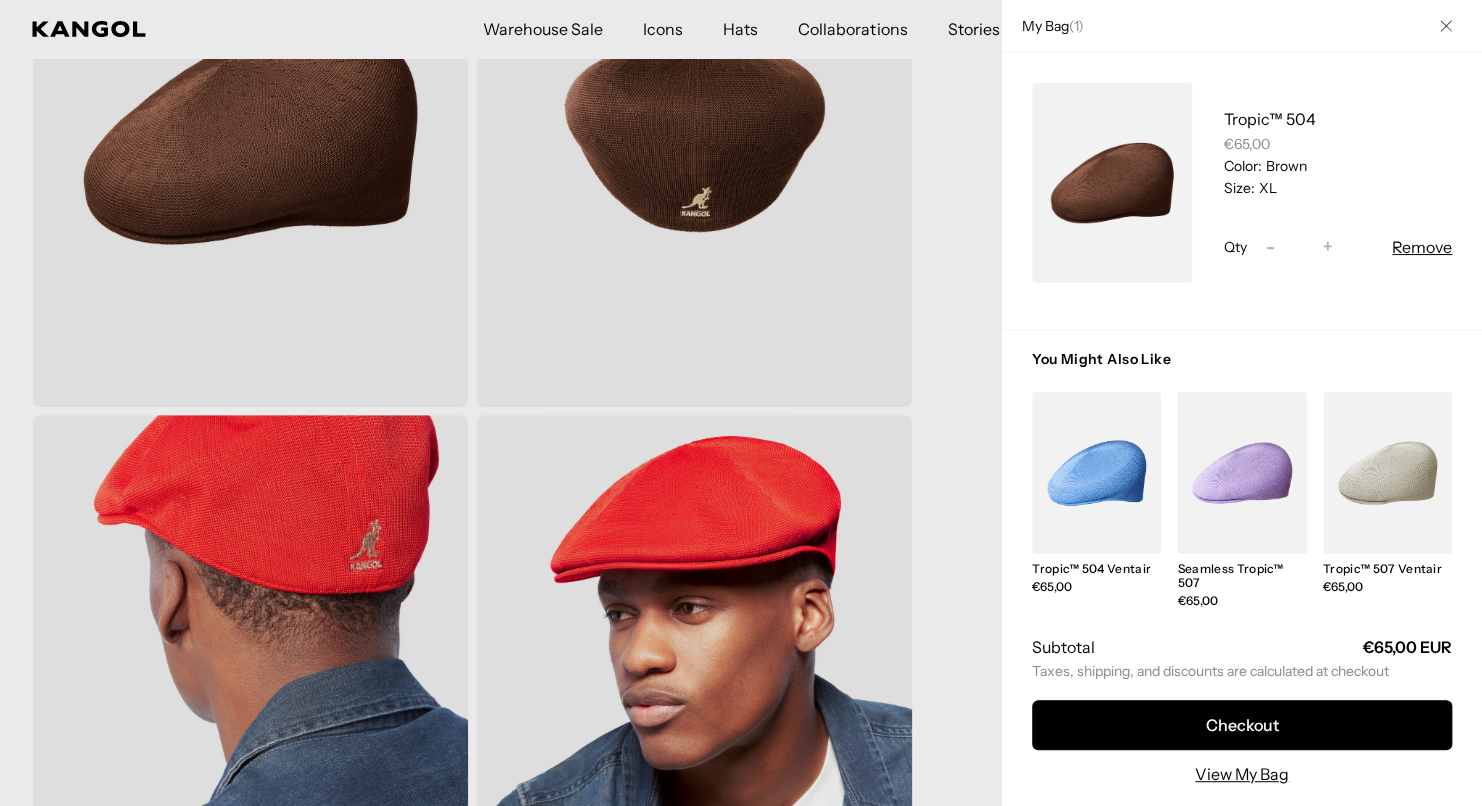 click at bounding box center (741, 403) 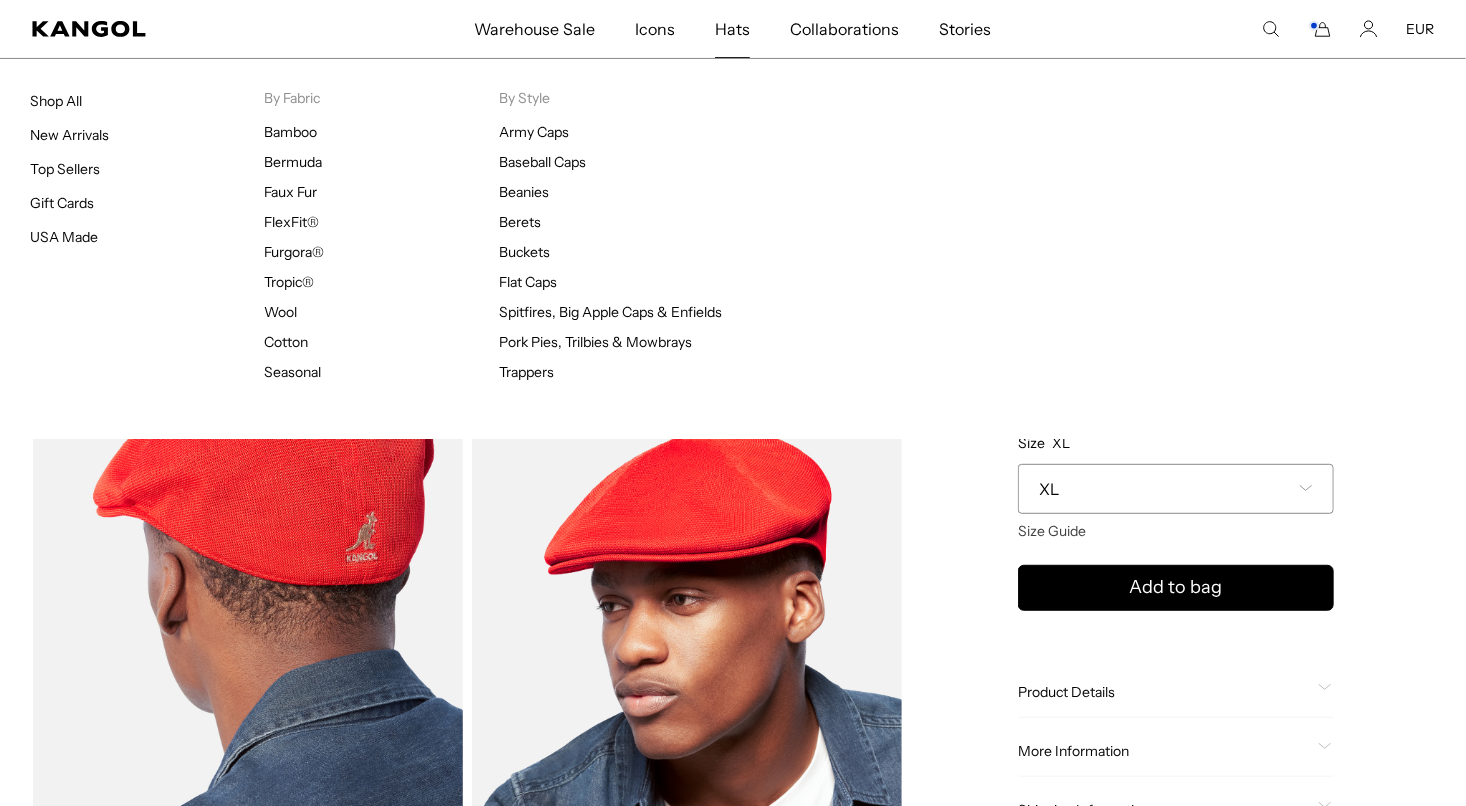 scroll, scrollTop: 0, scrollLeft: 412, axis: horizontal 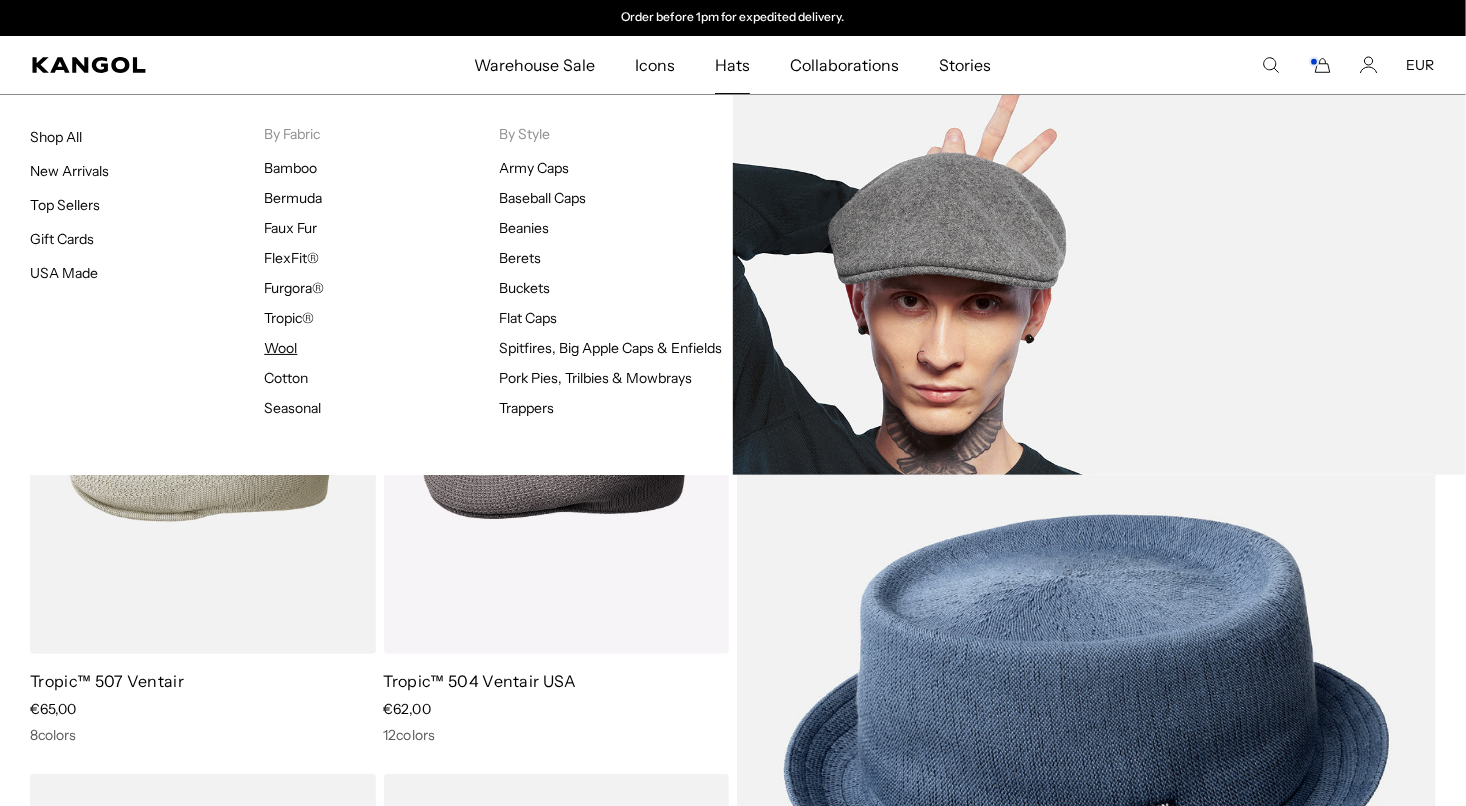 click on "Wool" at bounding box center [280, 348] 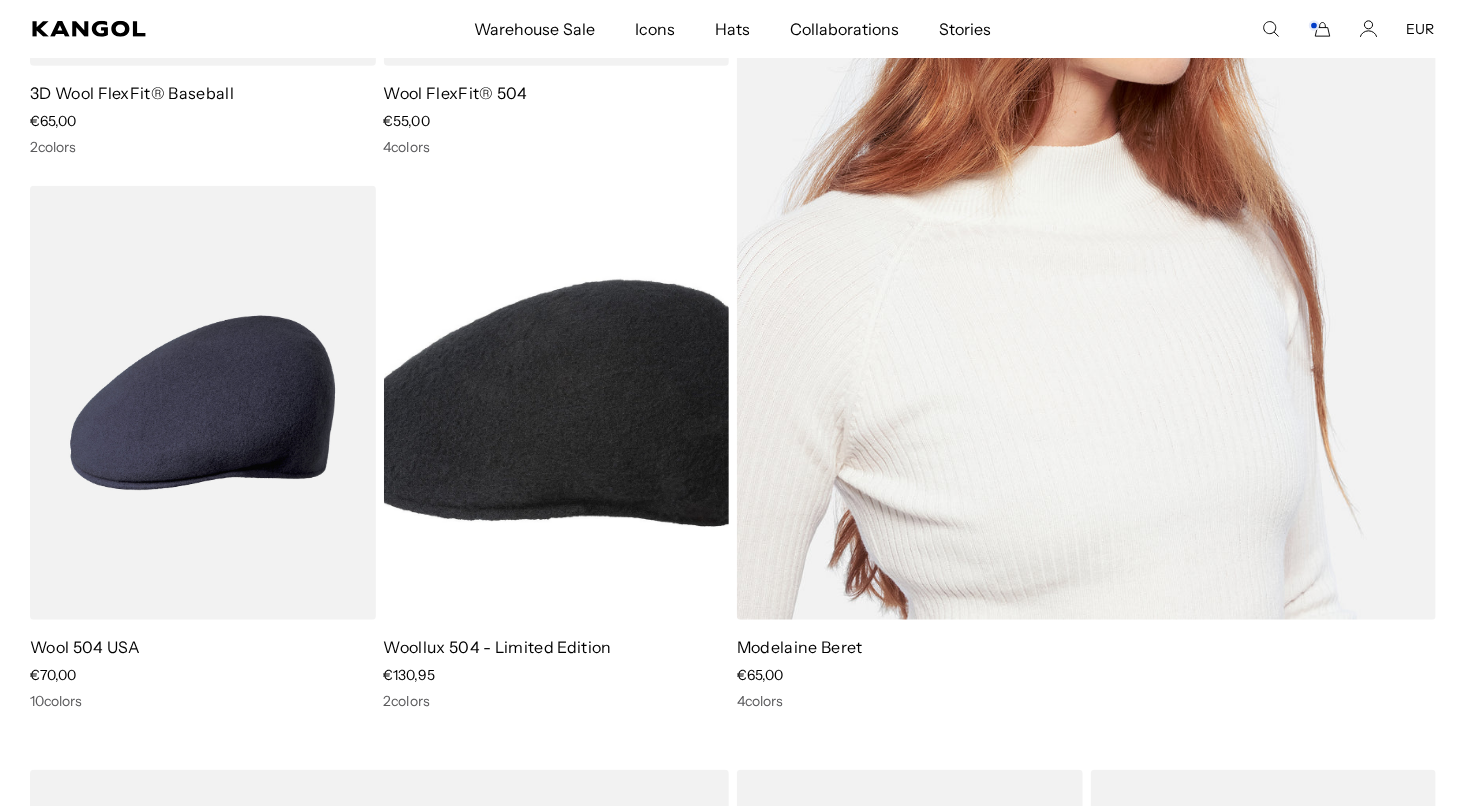 scroll, scrollTop: 599, scrollLeft: 0, axis: vertical 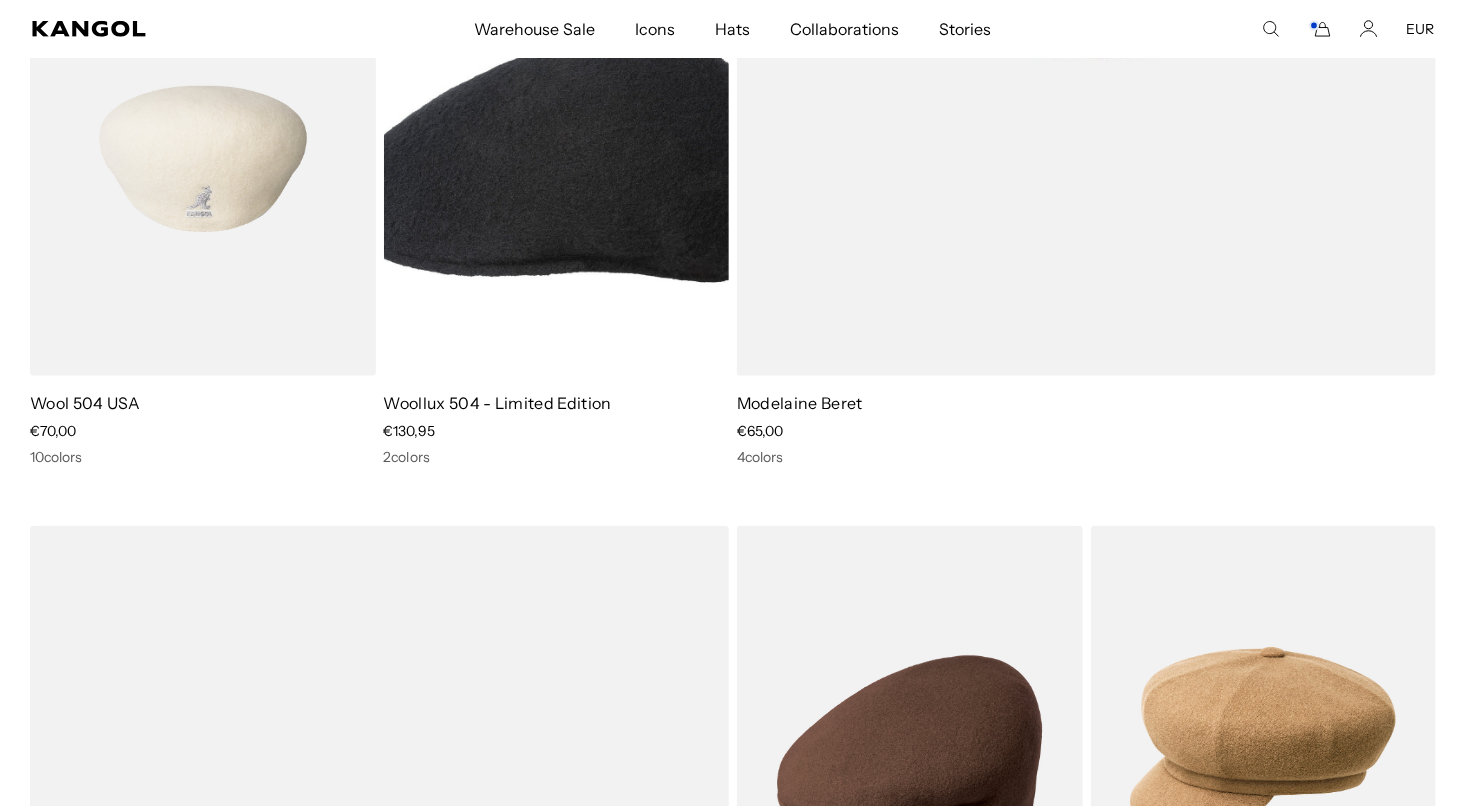 click on "Wool 504 USA" at bounding box center (85, 403) 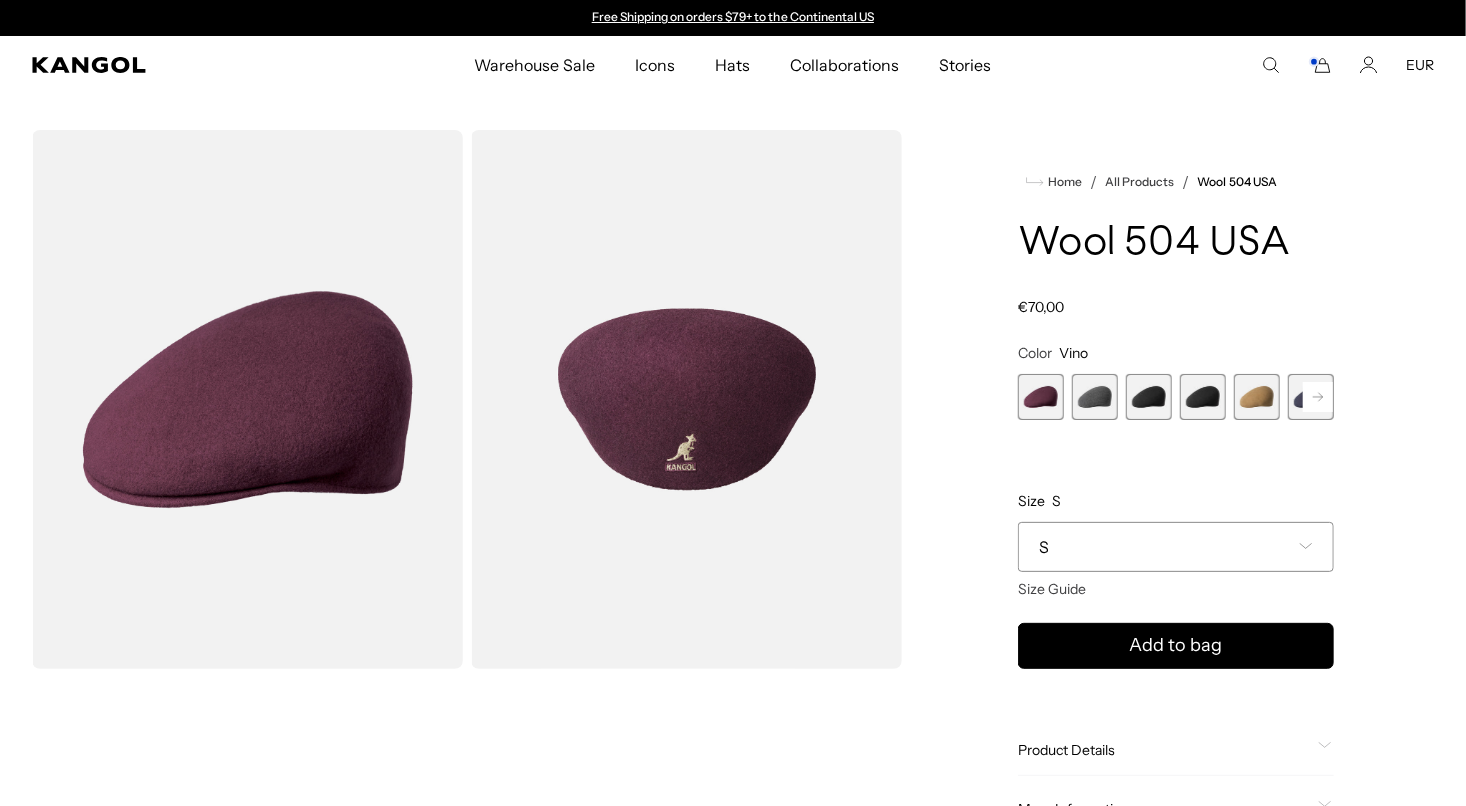 scroll, scrollTop: 0, scrollLeft: 0, axis: both 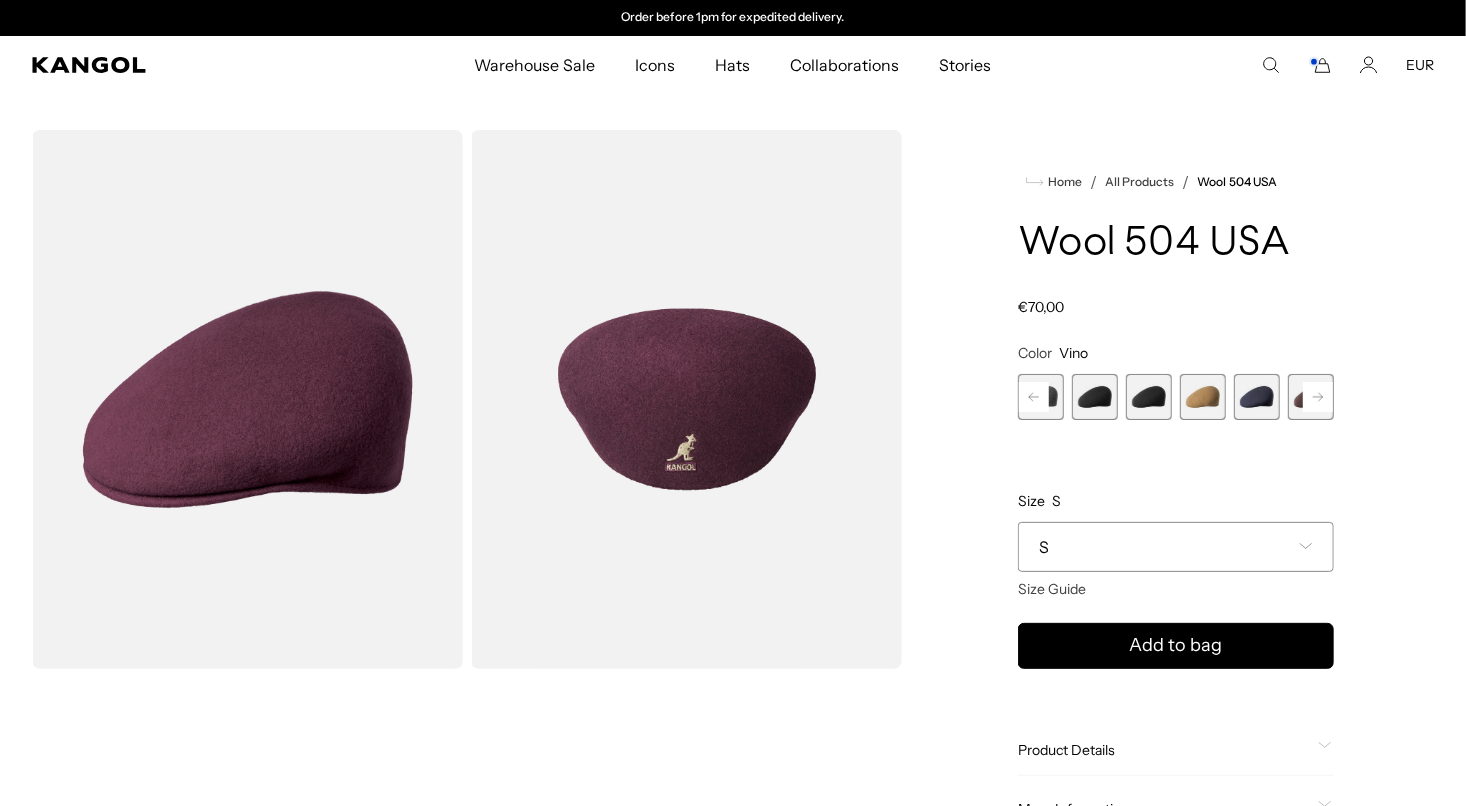 click at bounding box center [1203, 397] 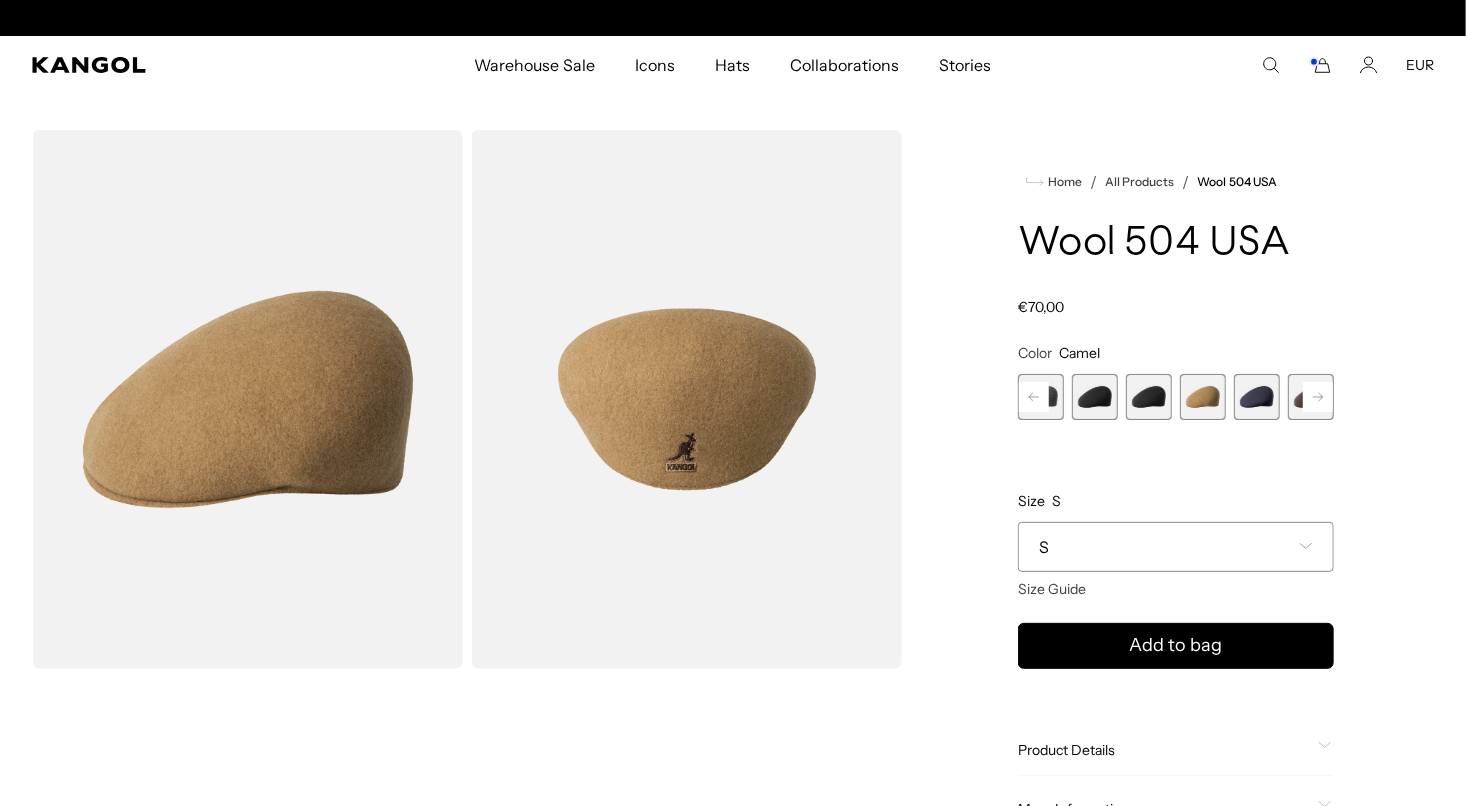 scroll, scrollTop: 0, scrollLeft: 0, axis: both 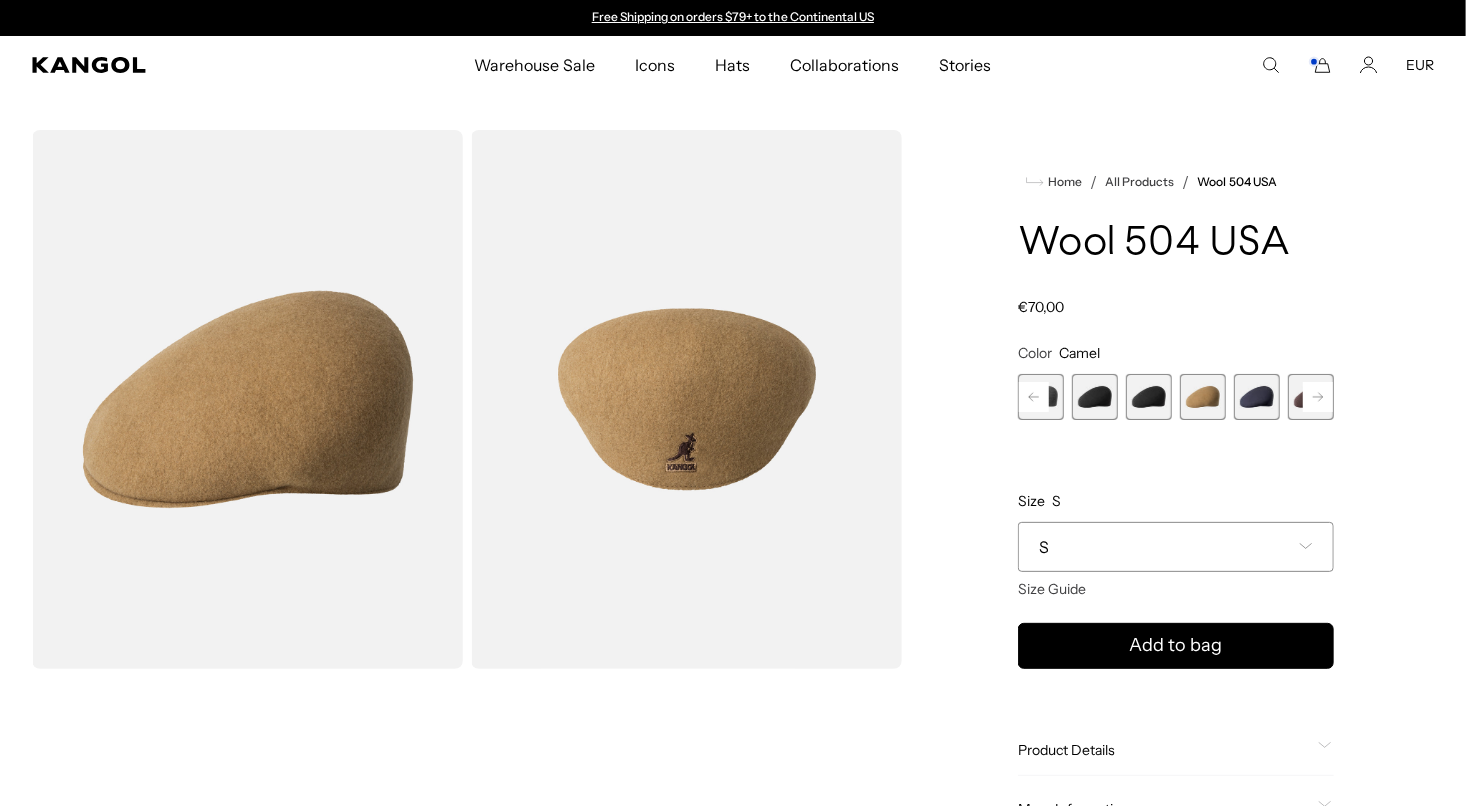 click 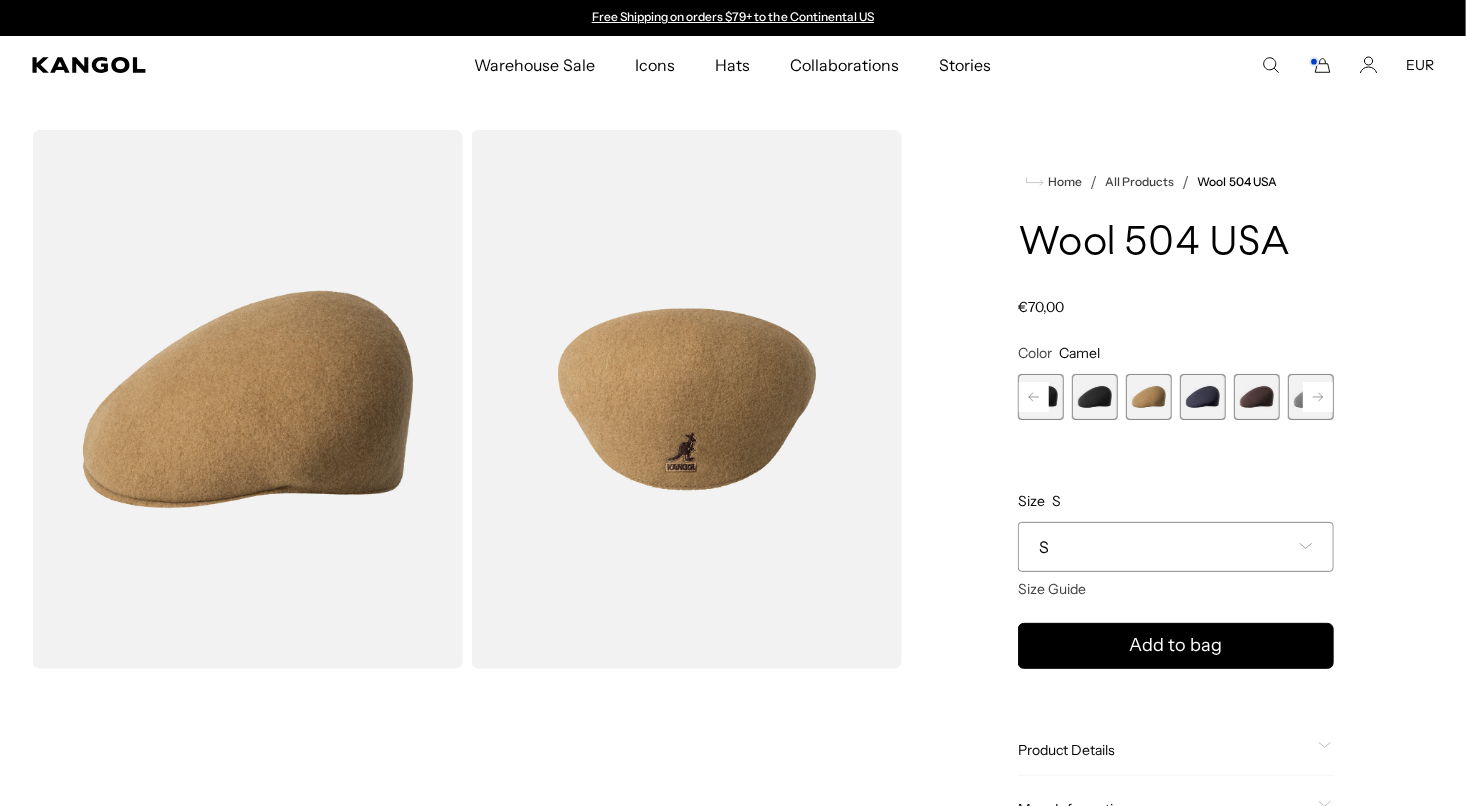 click at bounding box center [1257, 397] 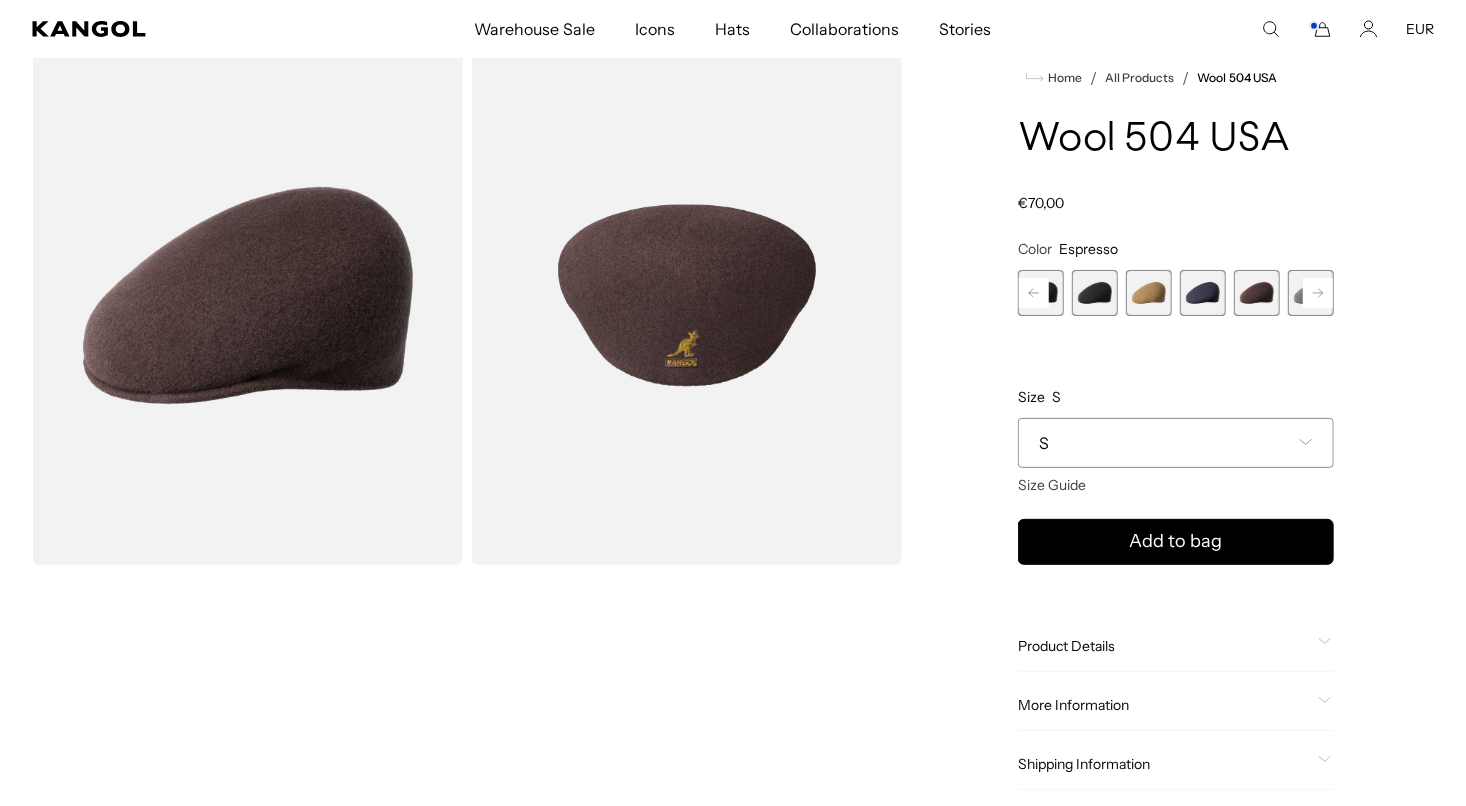 scroll, scrollTop: 139, scrollLeft: 0, axis: vertical 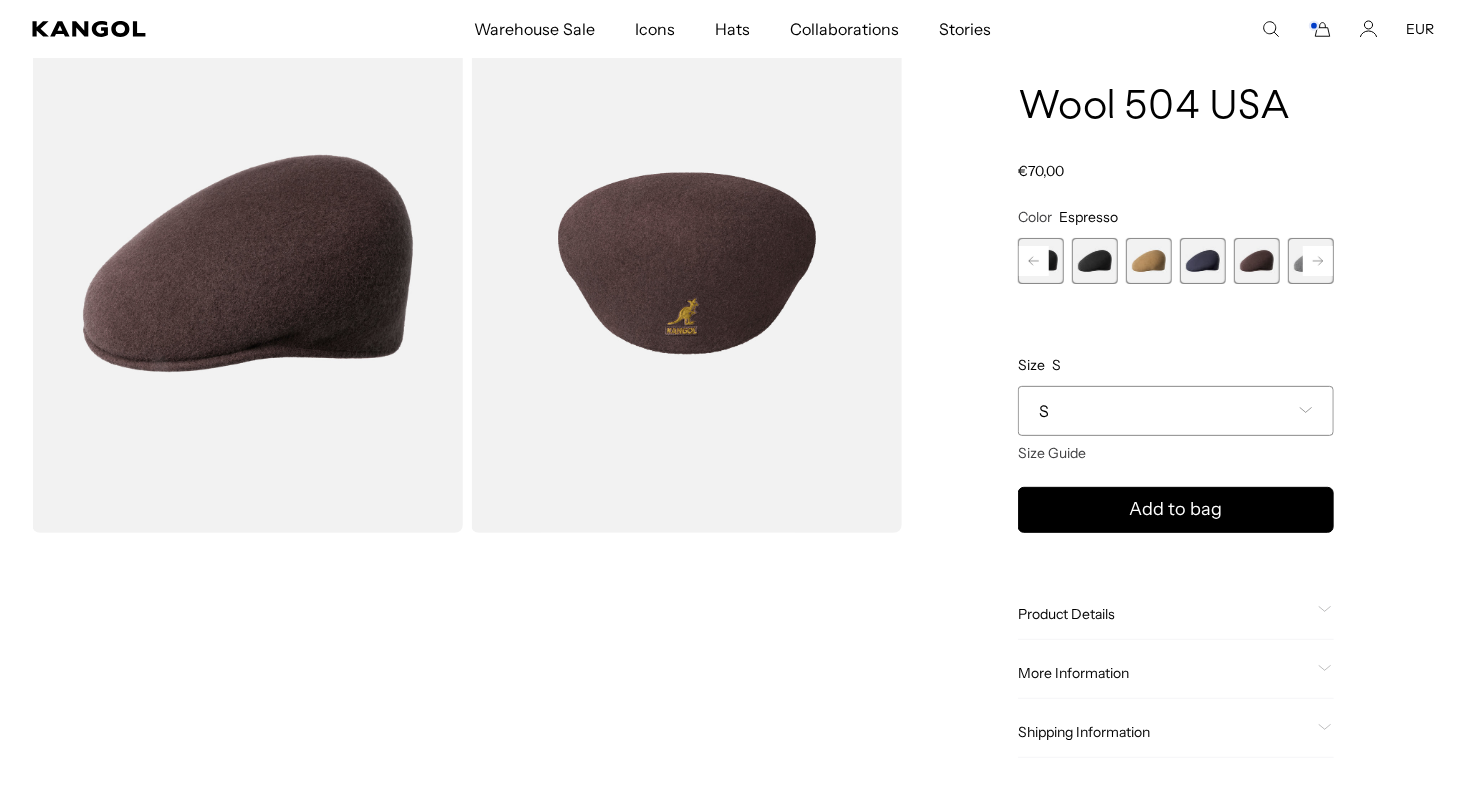 click 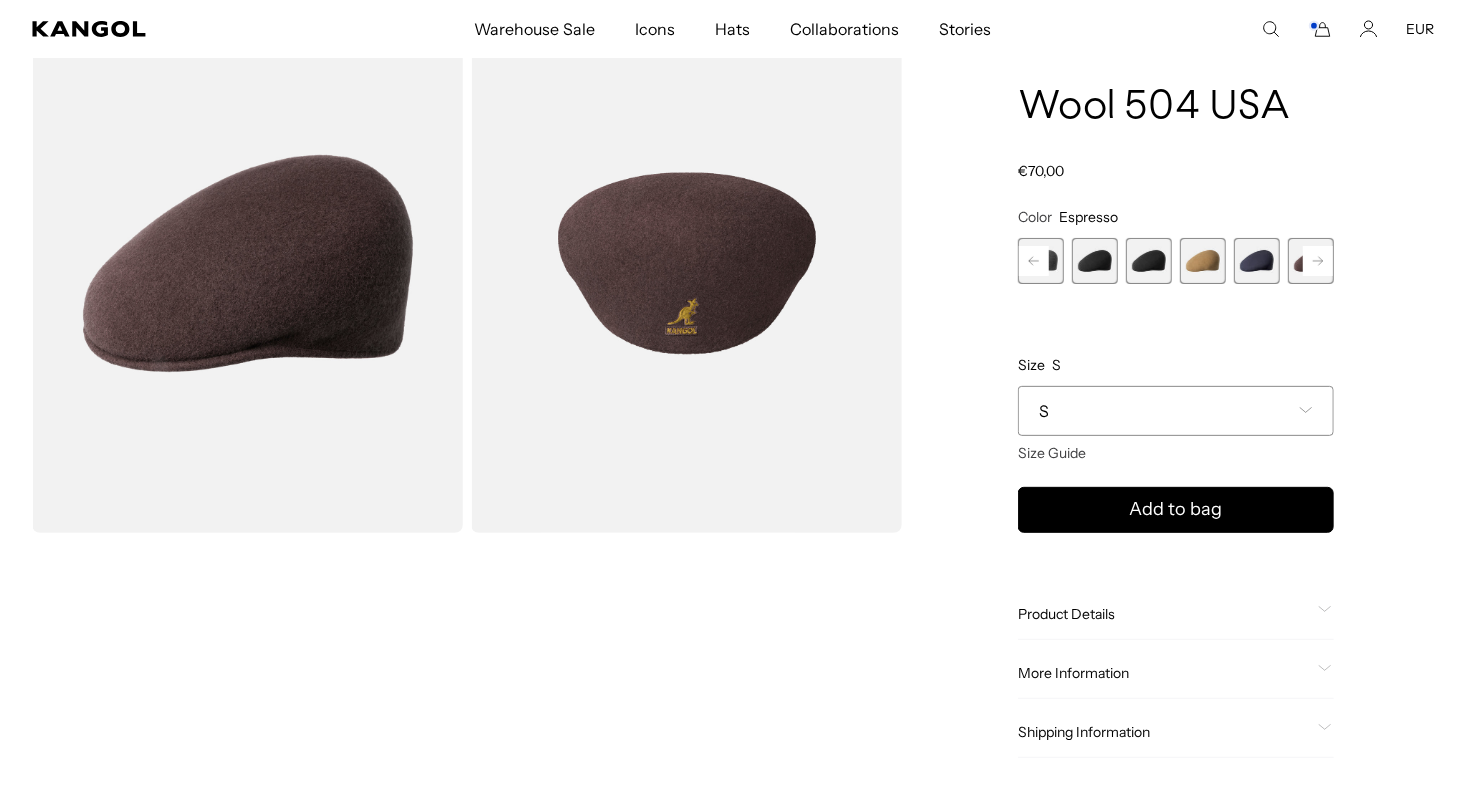 click 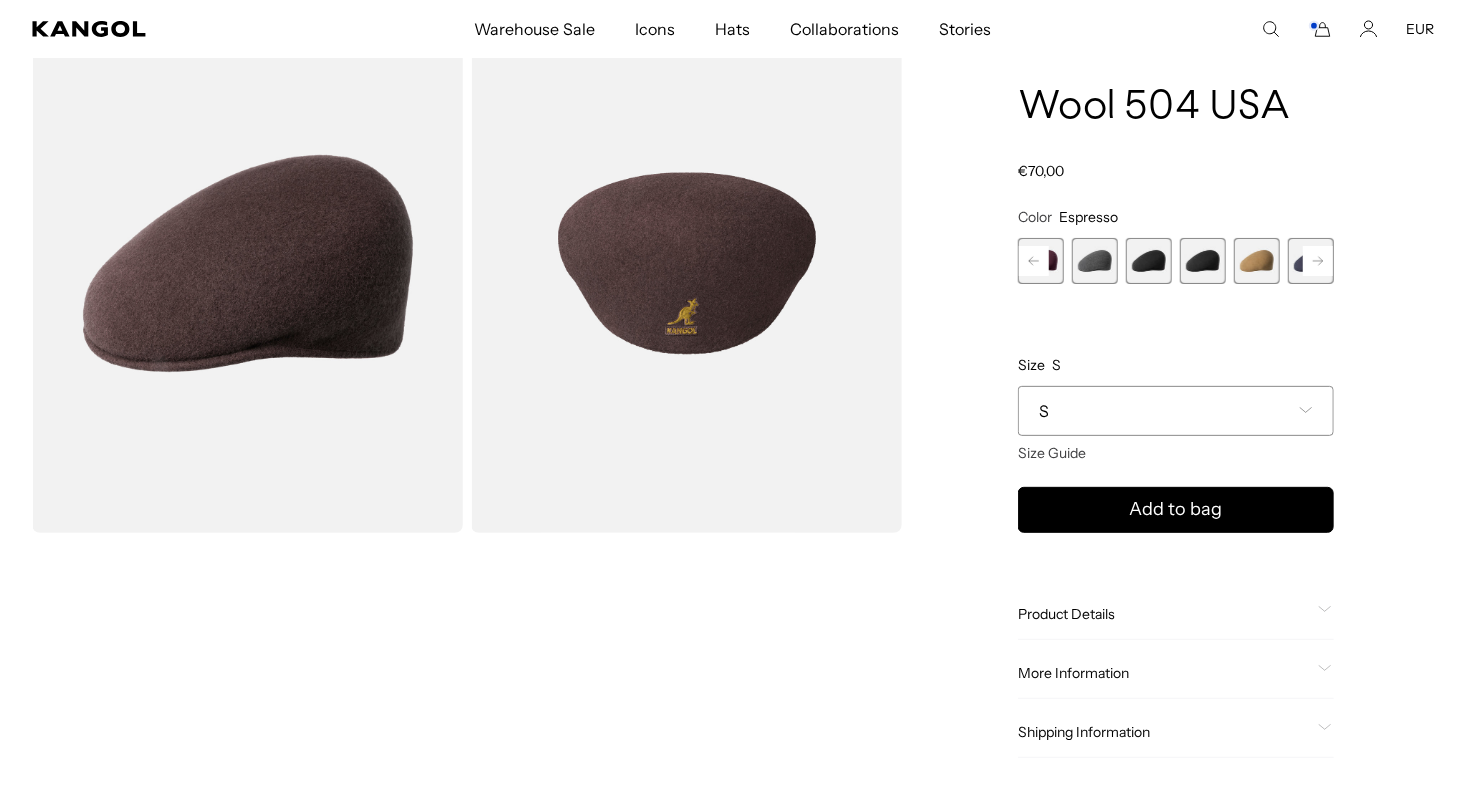 click 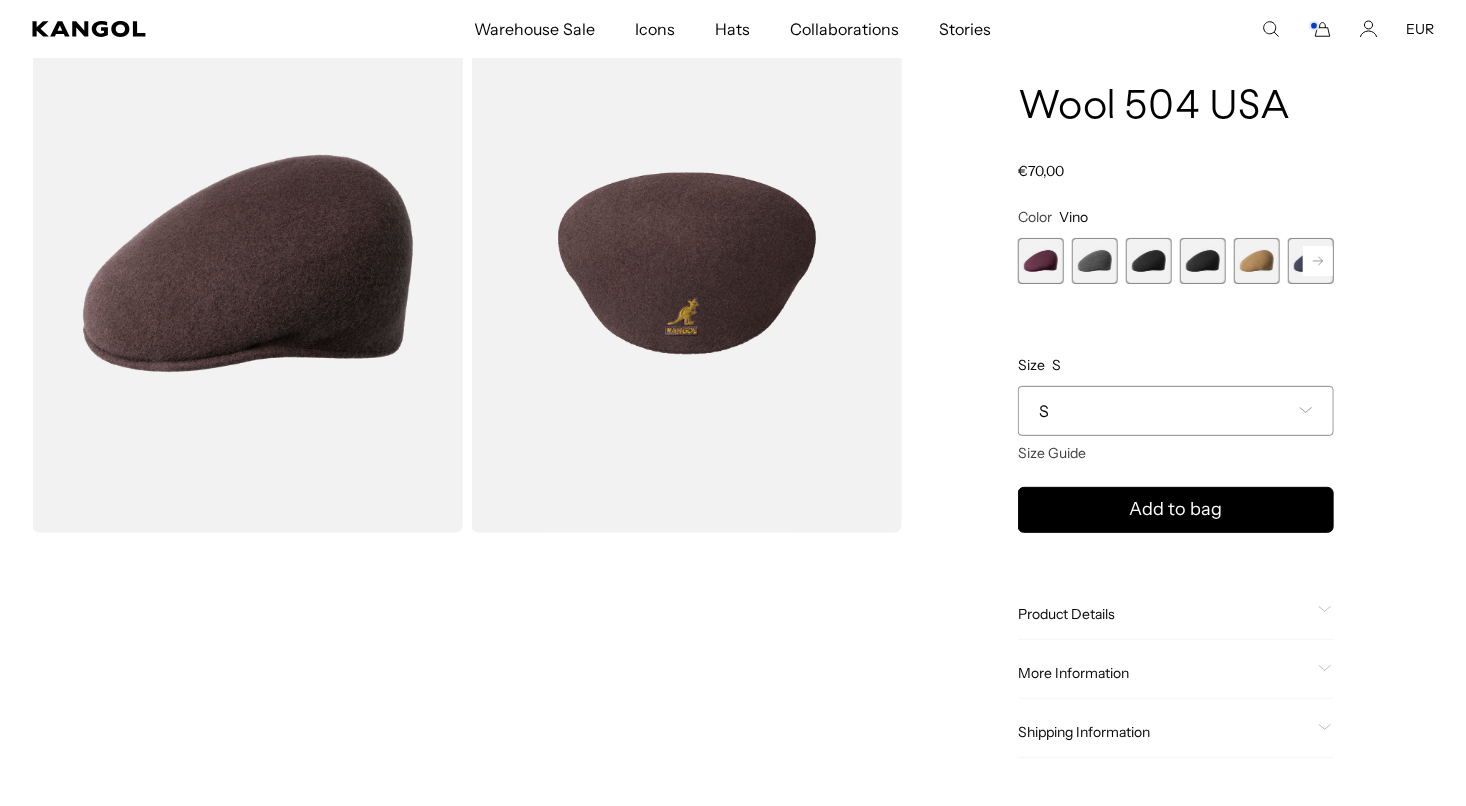 click at bounding box center (1041, 261) 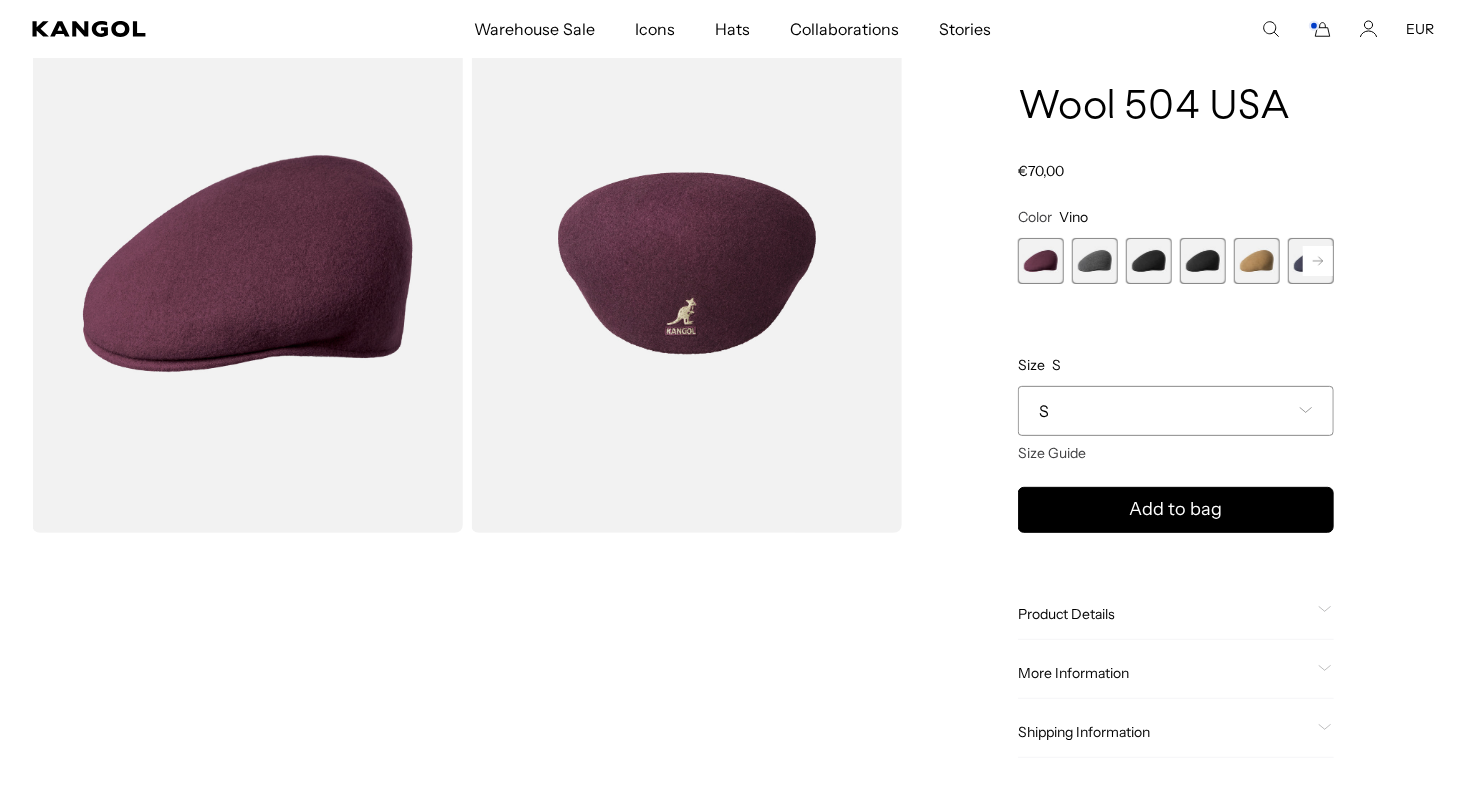 scroll, scrollTop: 0, scrollLeft: 412, axis: horizontal 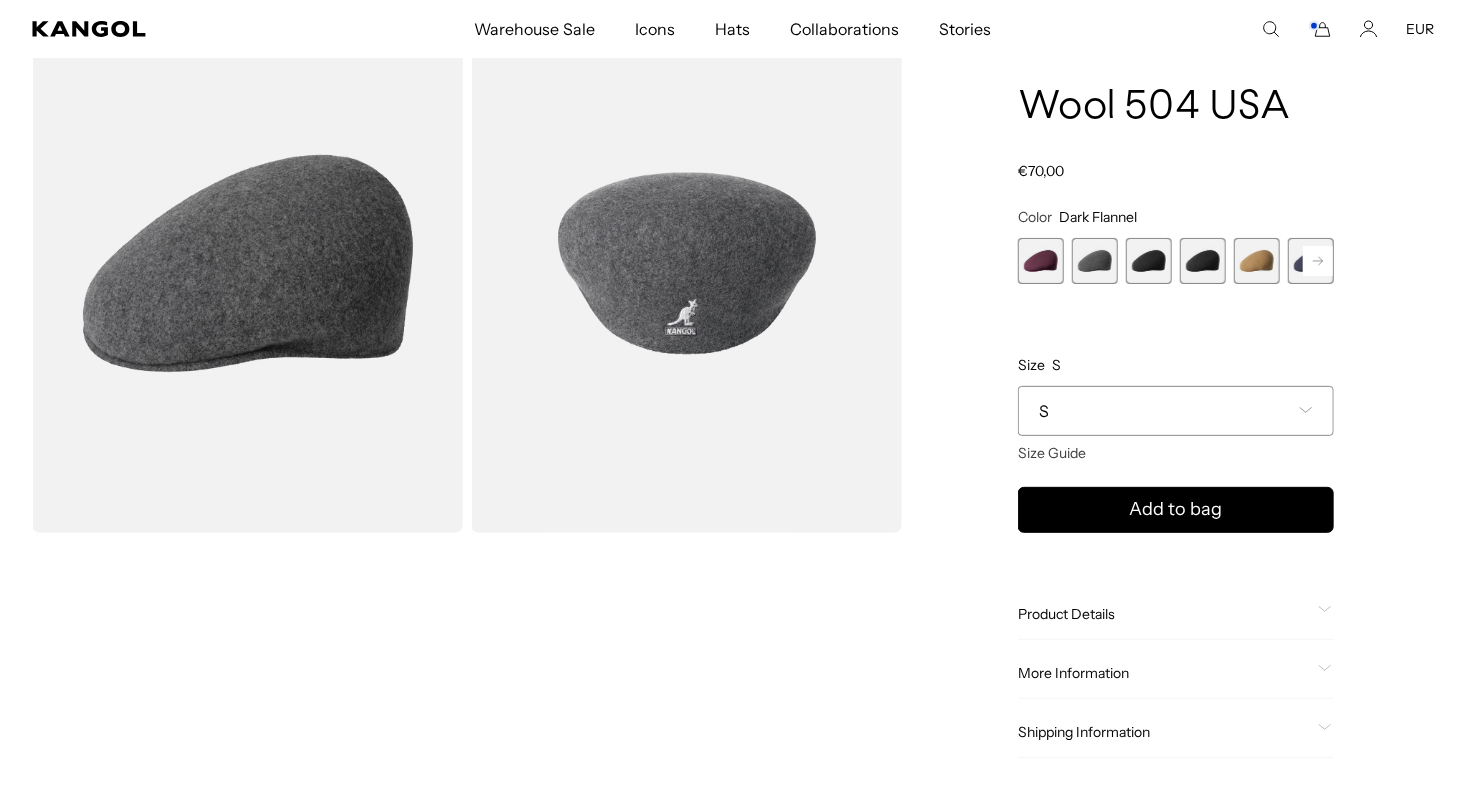 click at bounding box center (1149, 261) 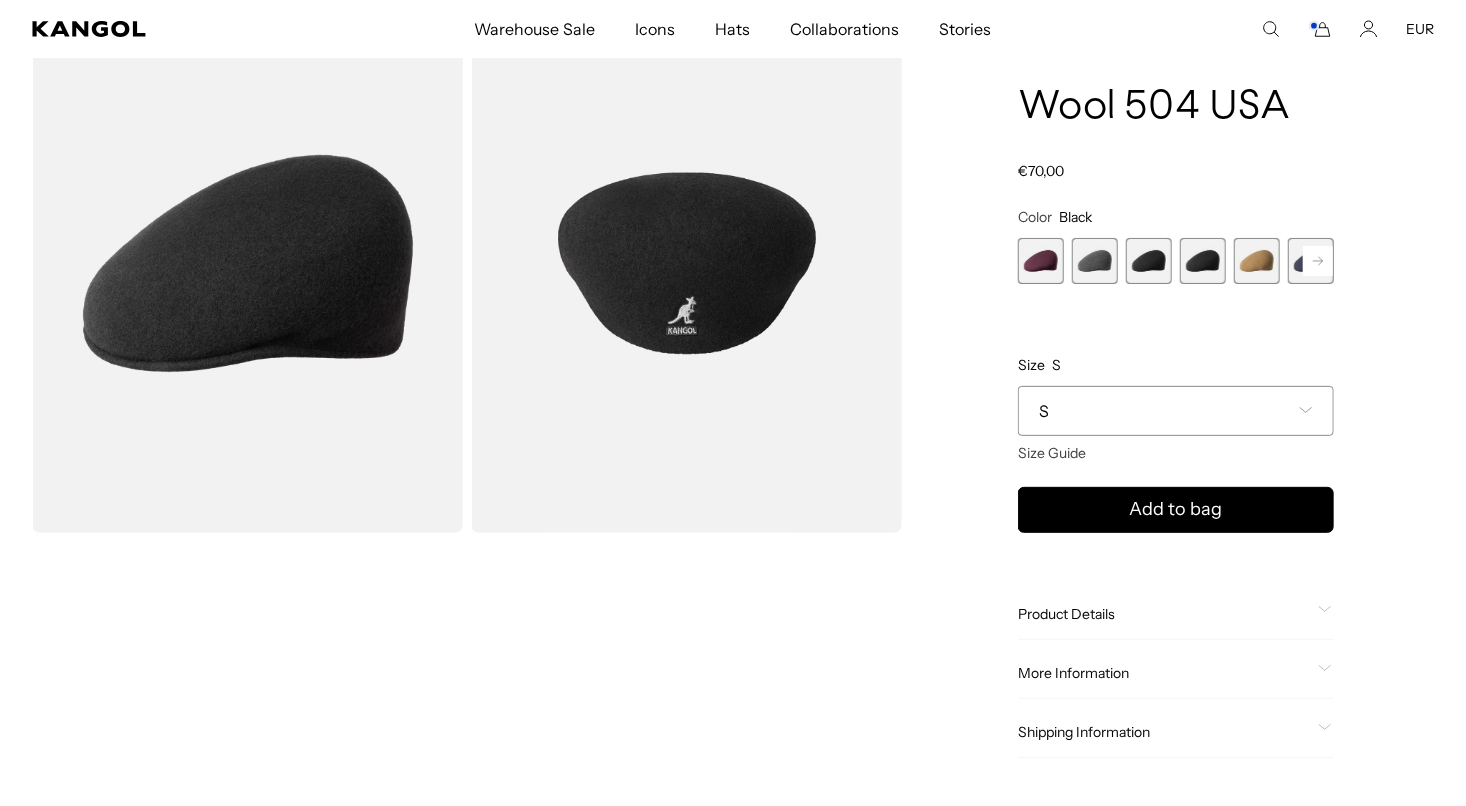 click at bounding box center [1203, 261] 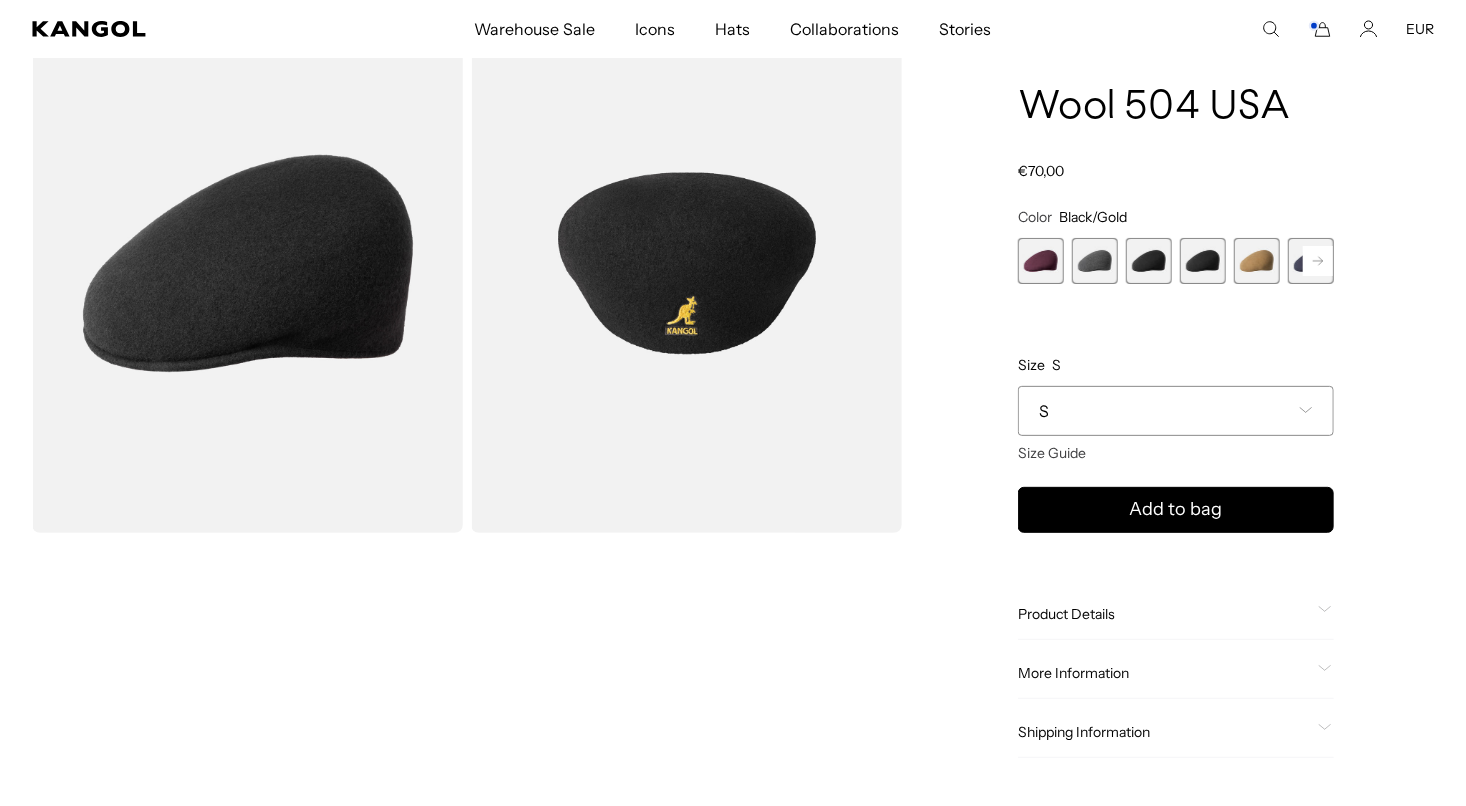 scroll, scrollTop: 0, scrollLeft: 0, axis: both 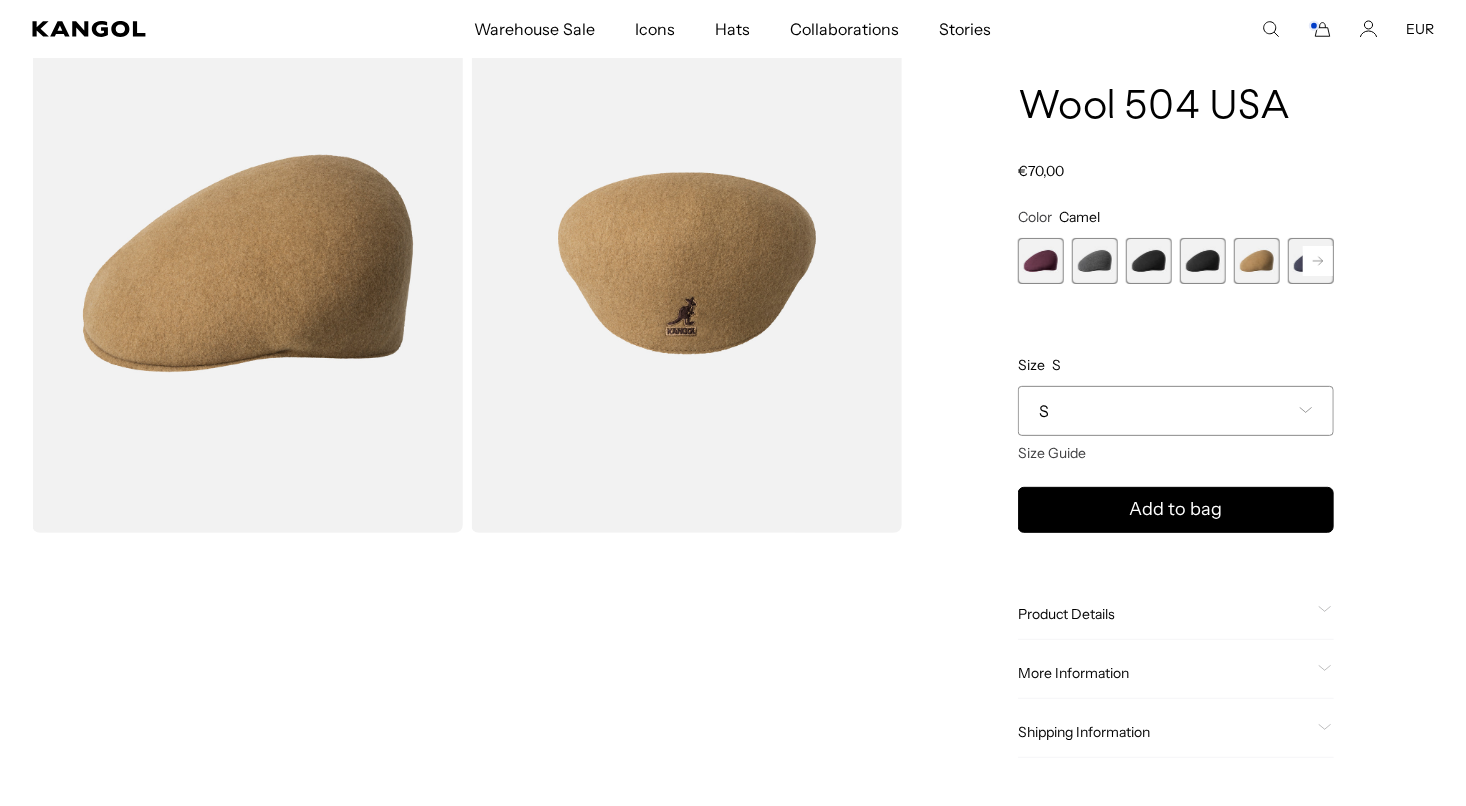 click at bounding box center (1203, 261) 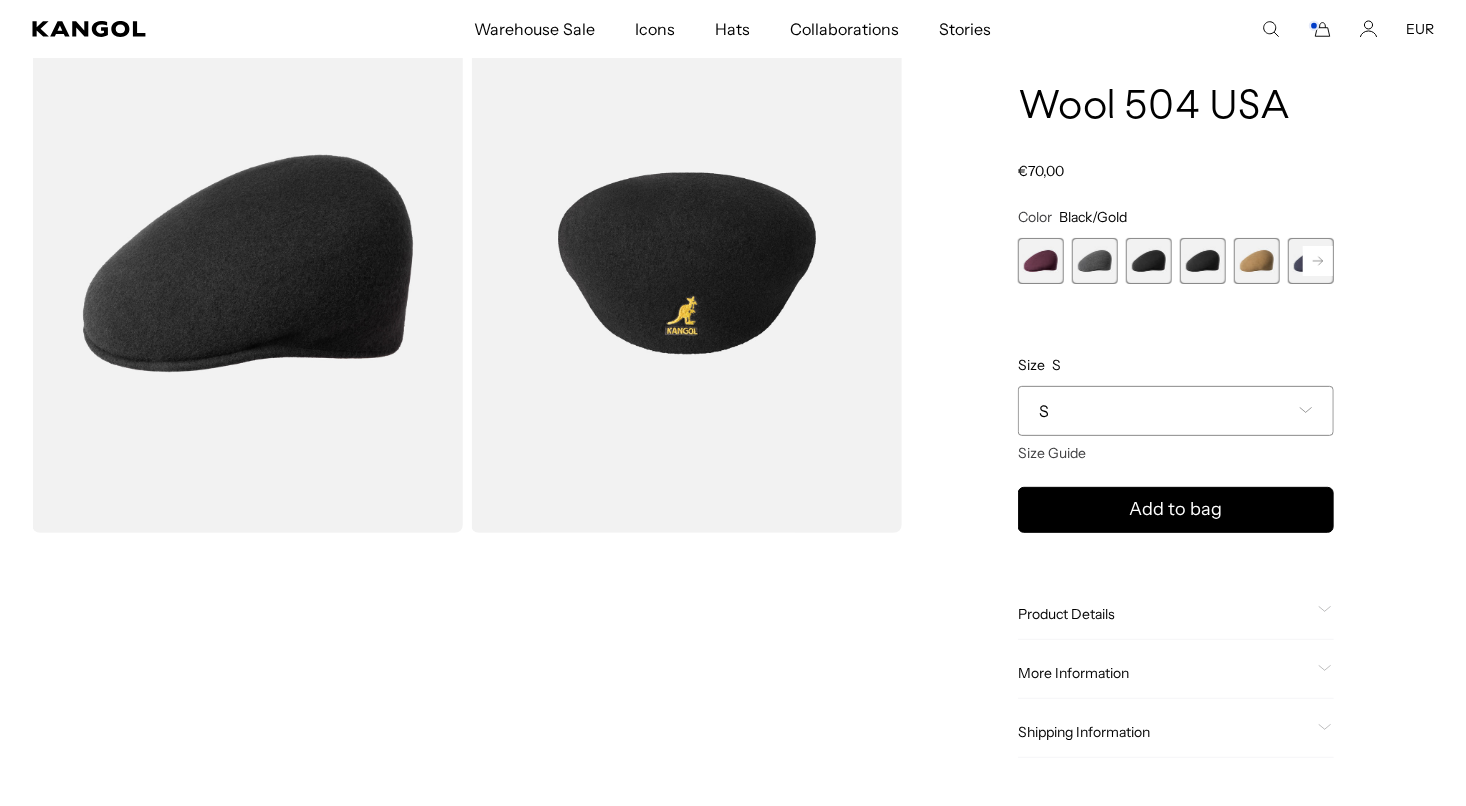 scroll, scrollTop: 0, scrollLeft: 412, axis: horizontal 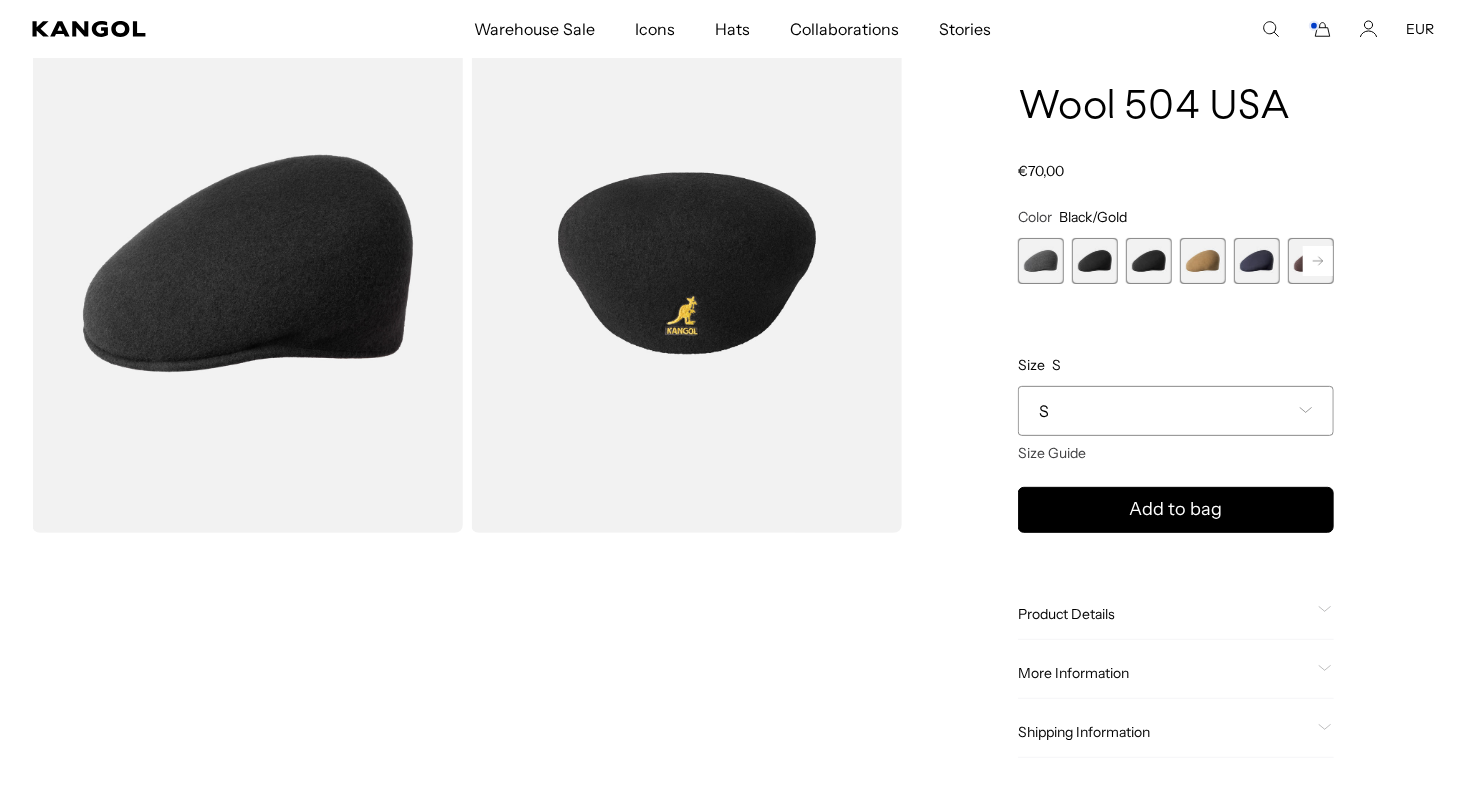 click 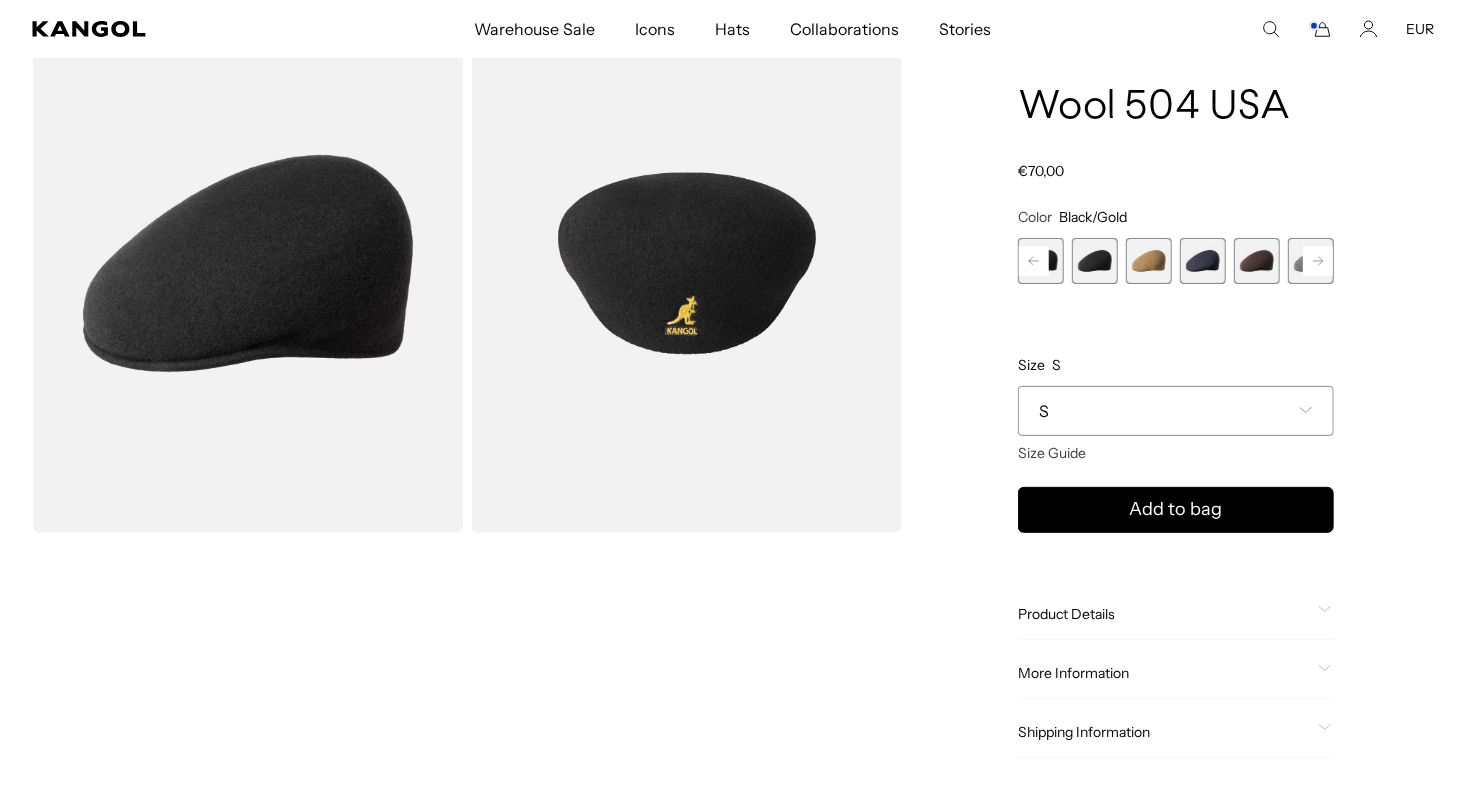 click 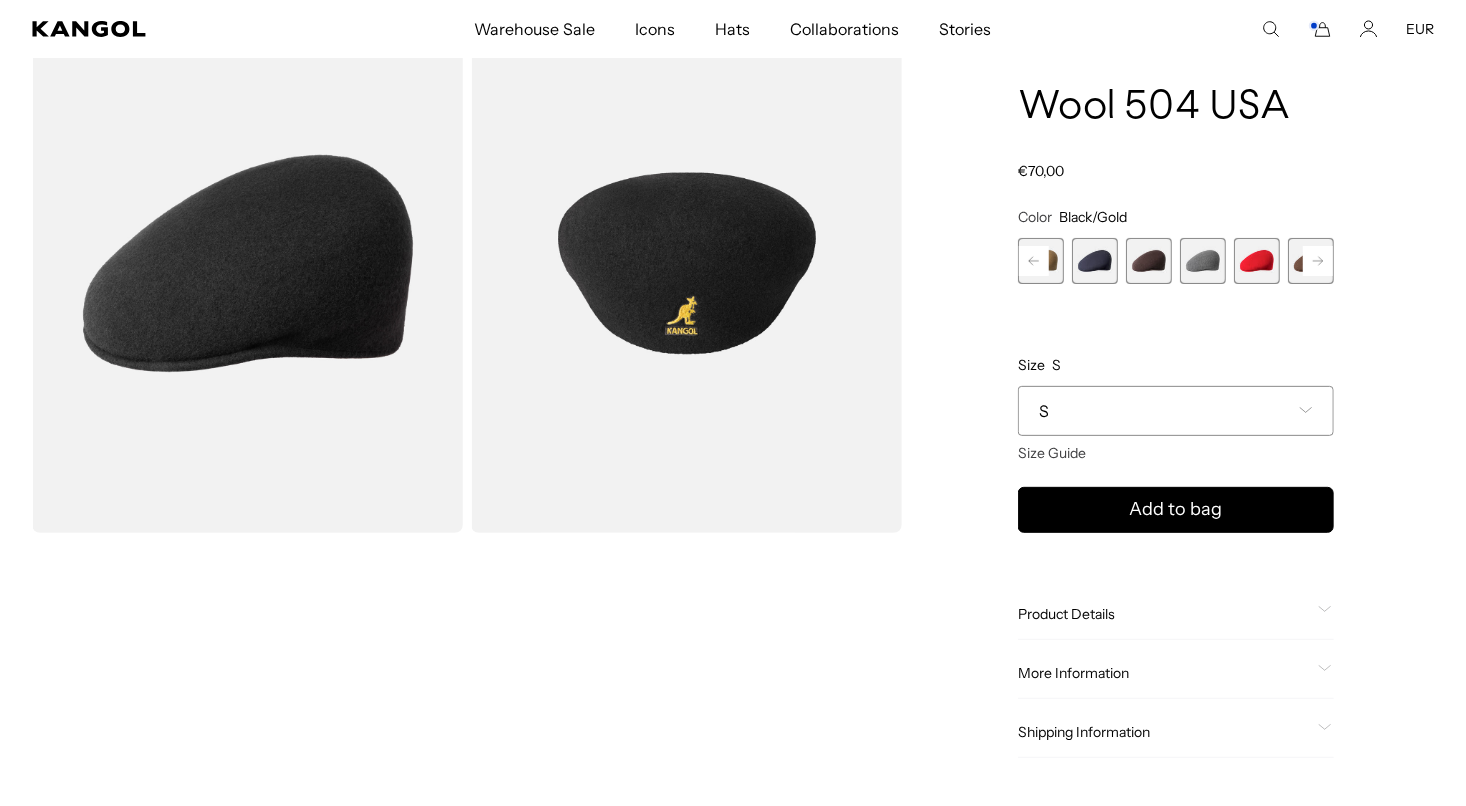 click 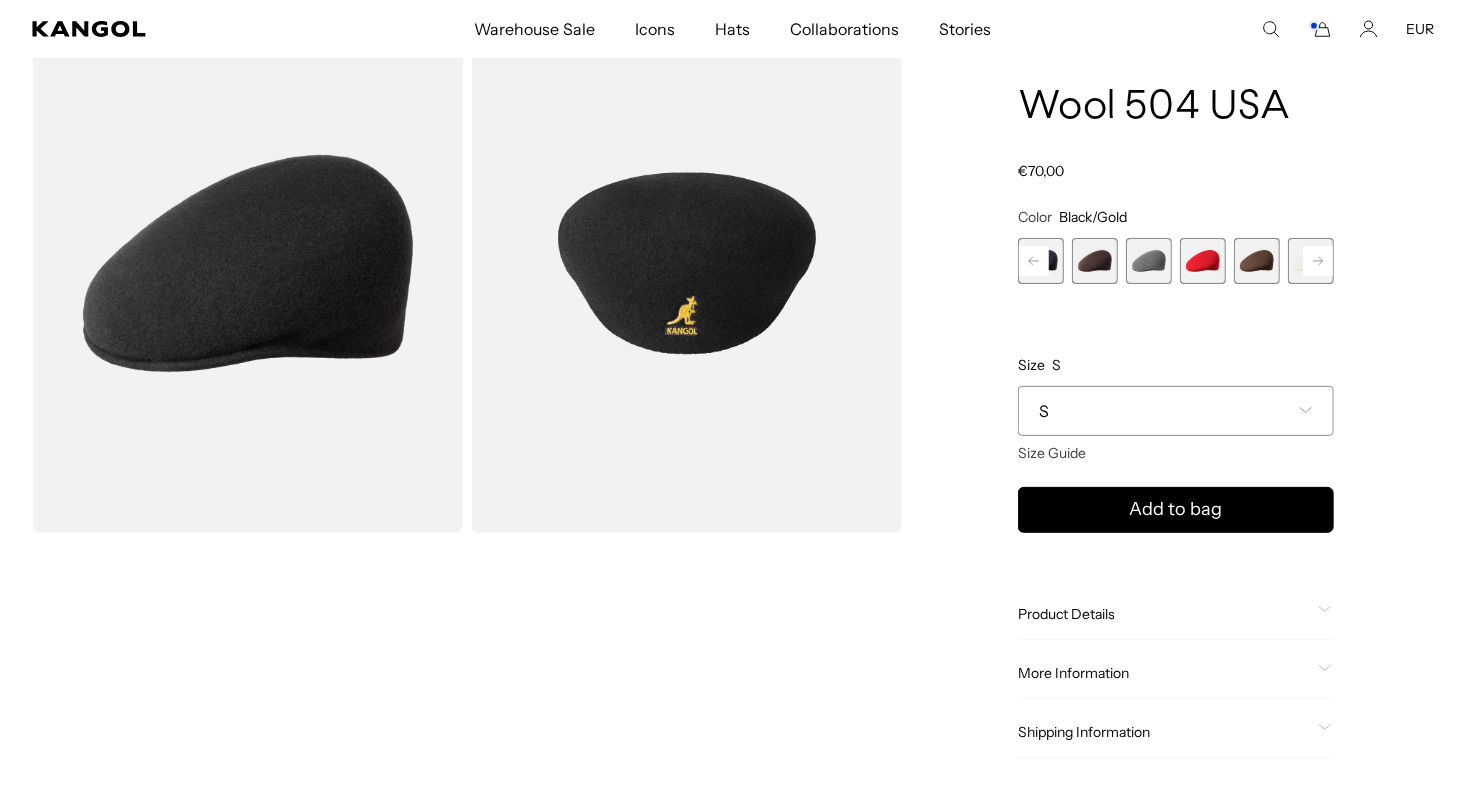 click 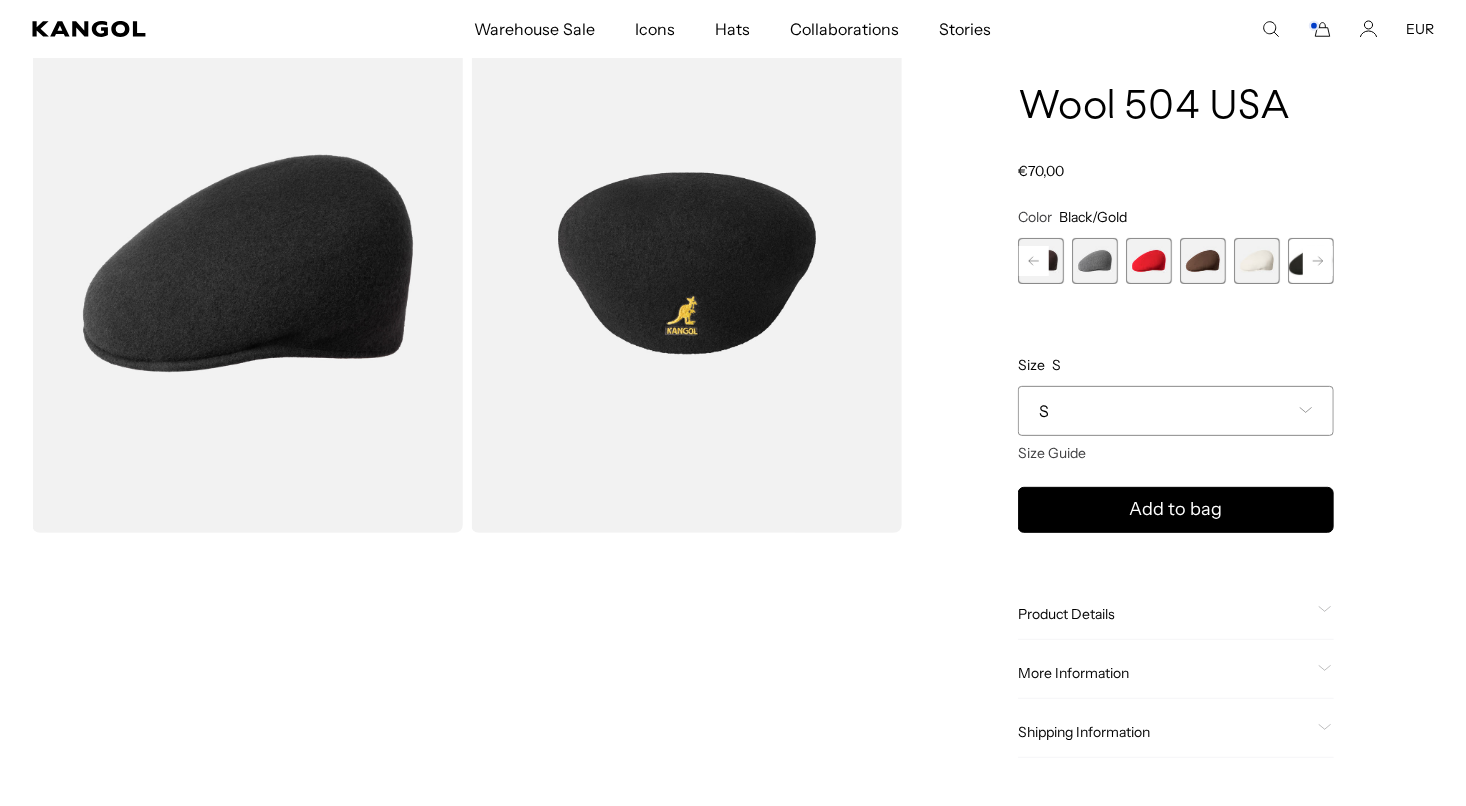 click 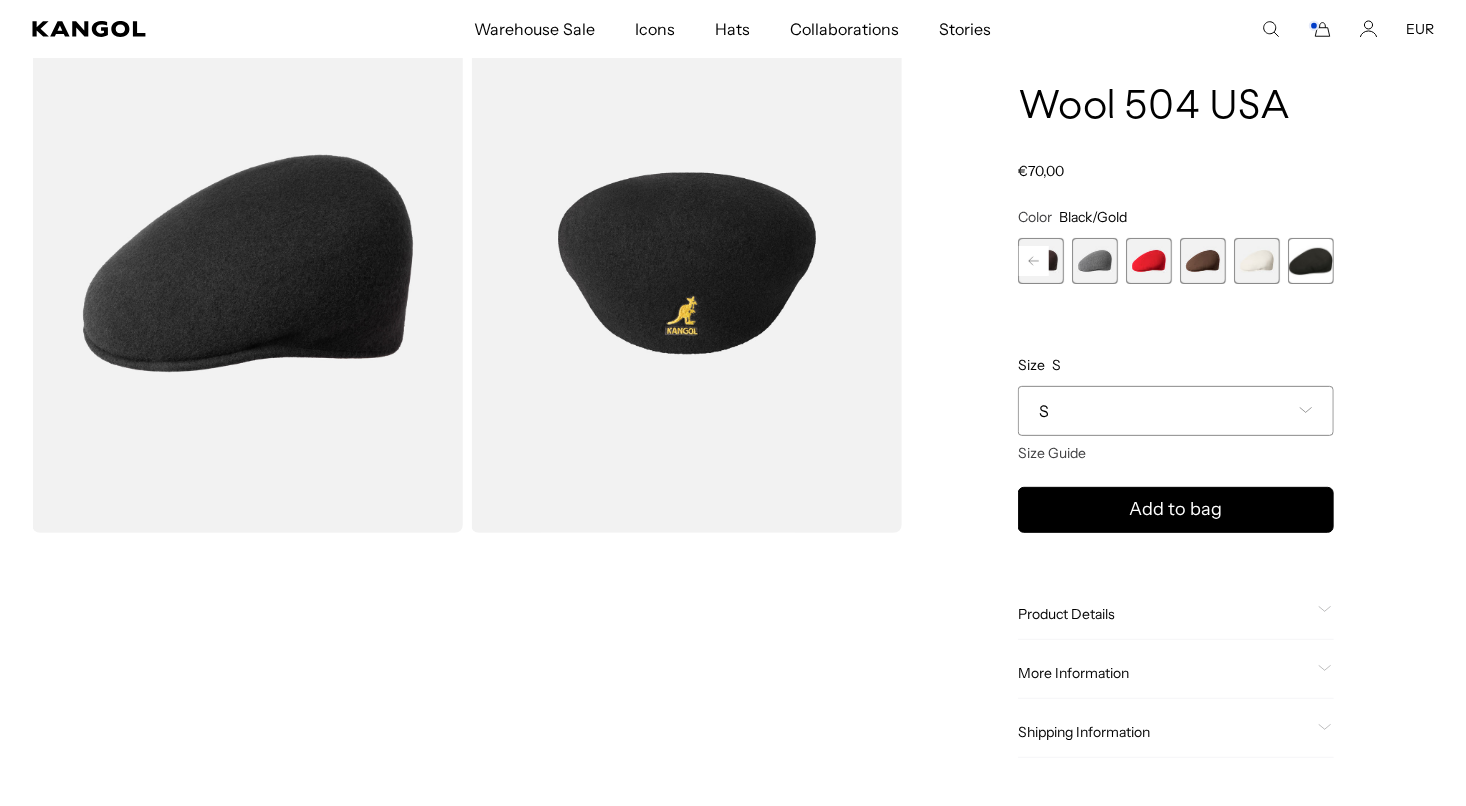 click at bounding box center (1311, 261) 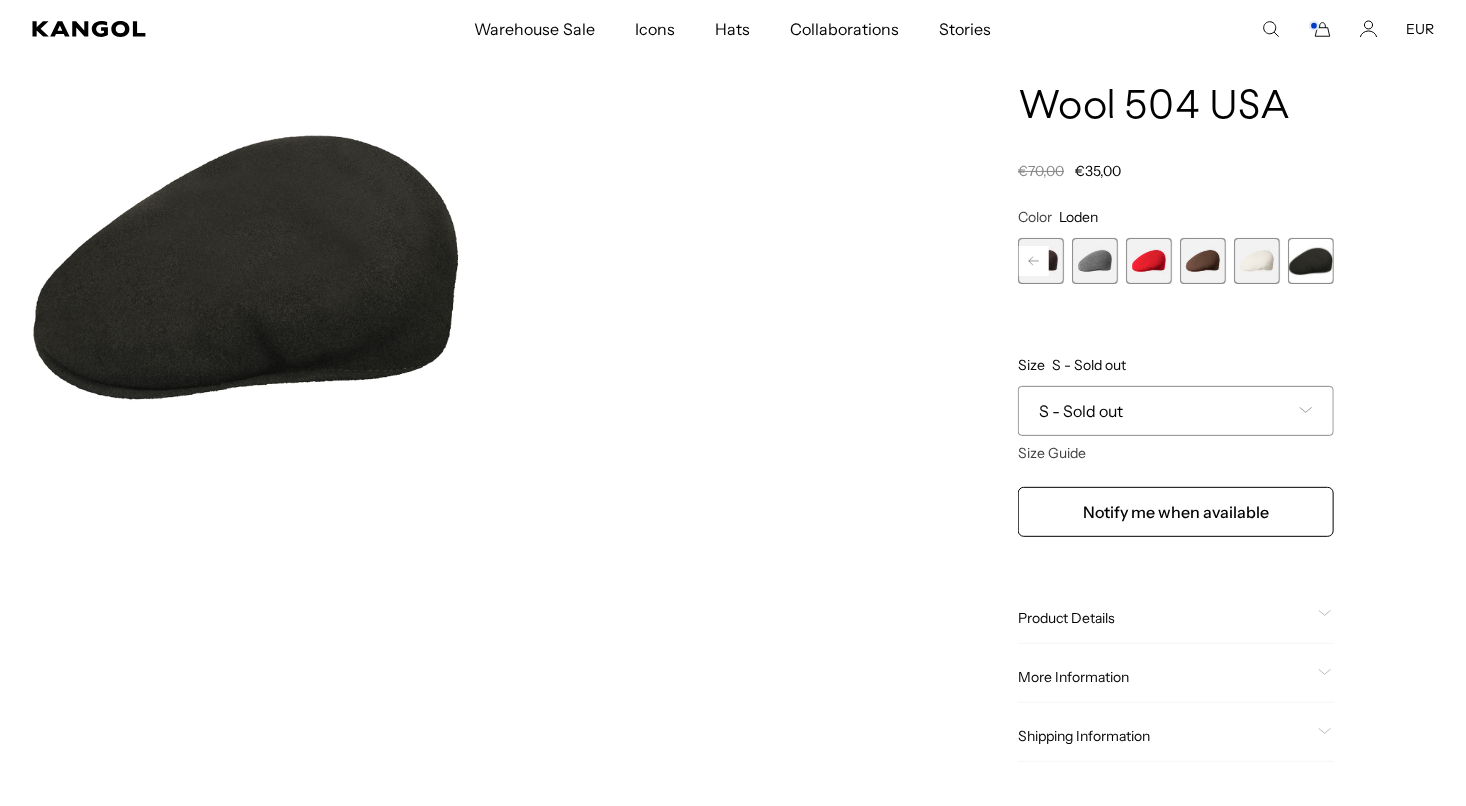click at bounding box center (1203, 261) 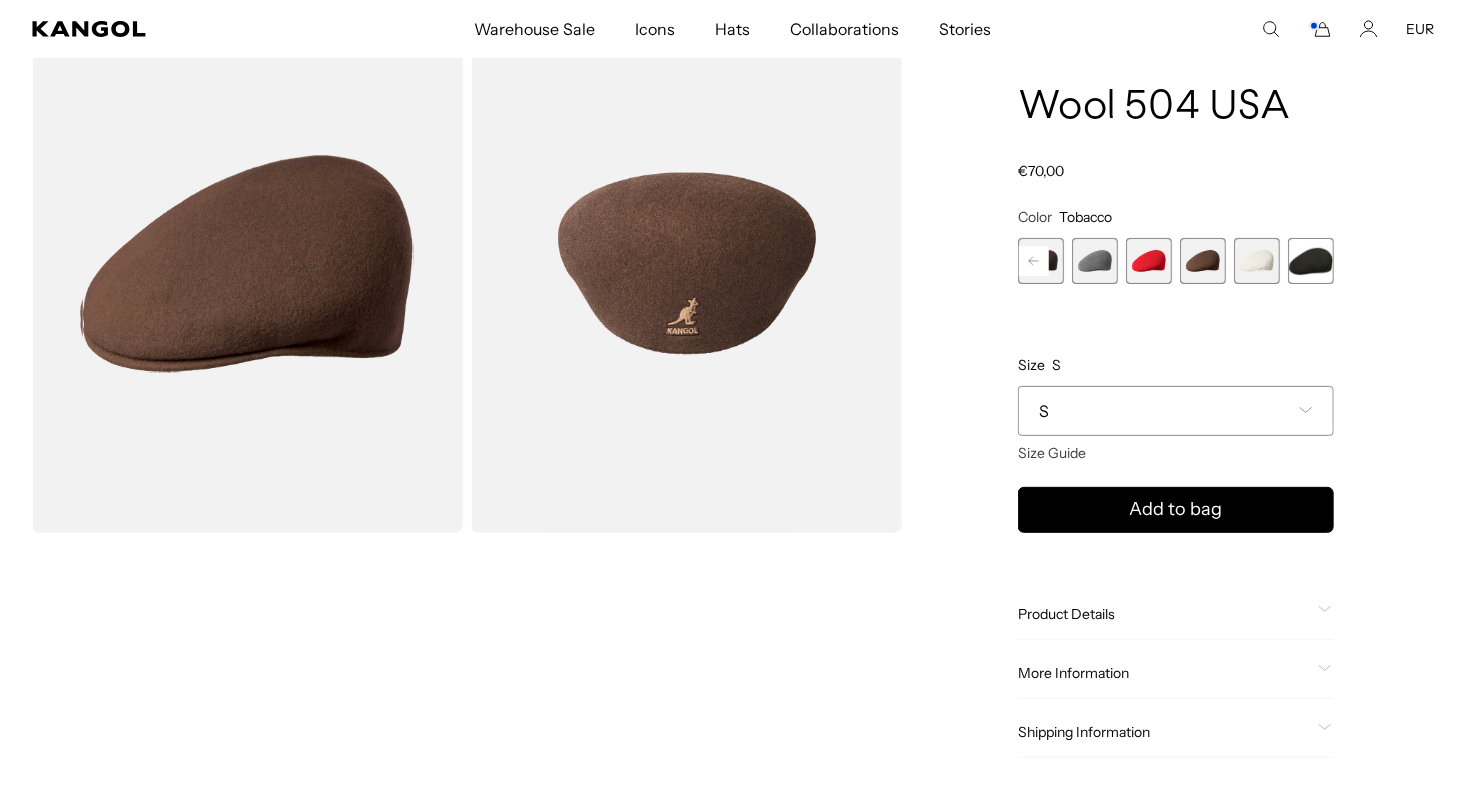 scroll, scrollTop: 0, scrollLeft: 0, axis: both 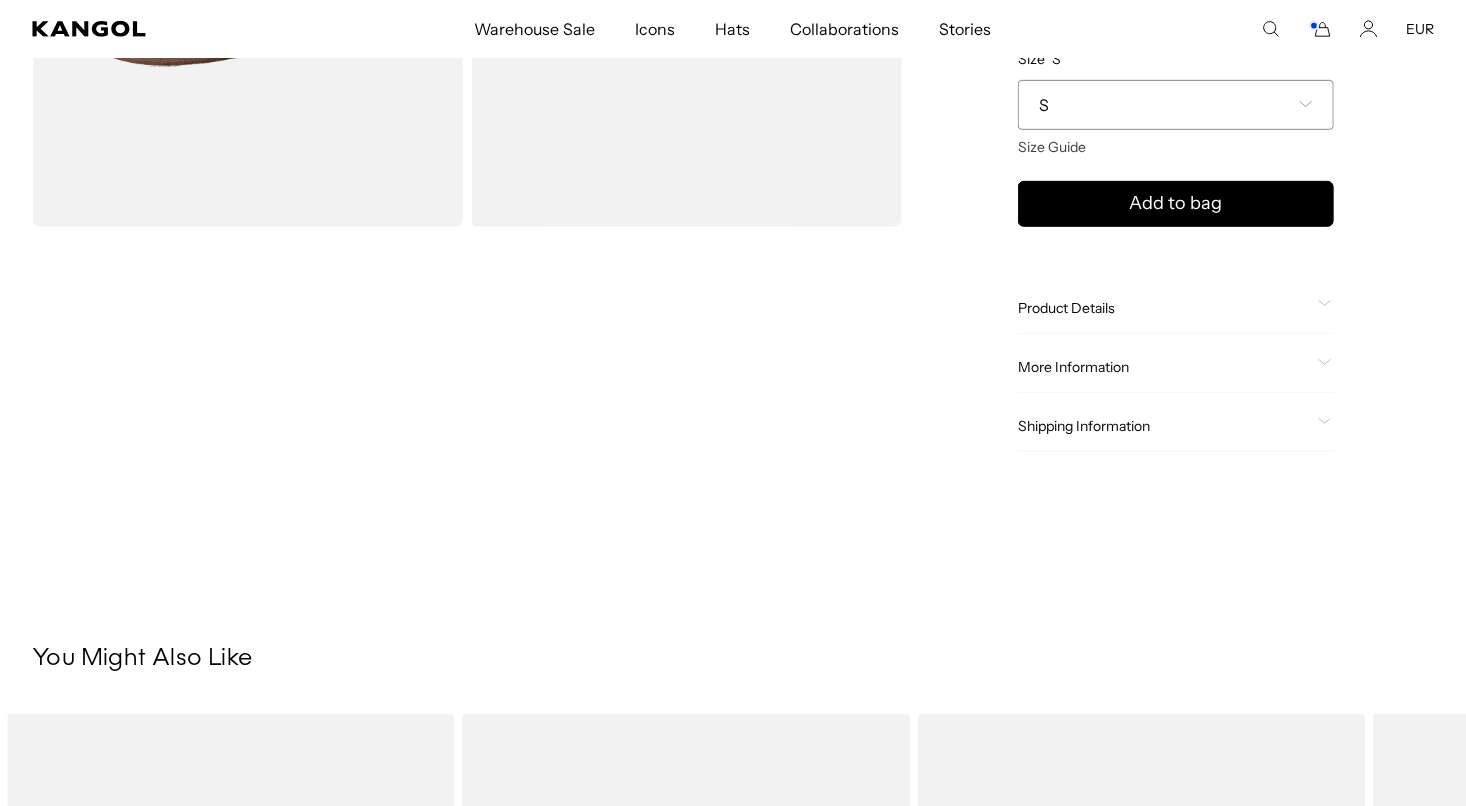 click on "More Information" 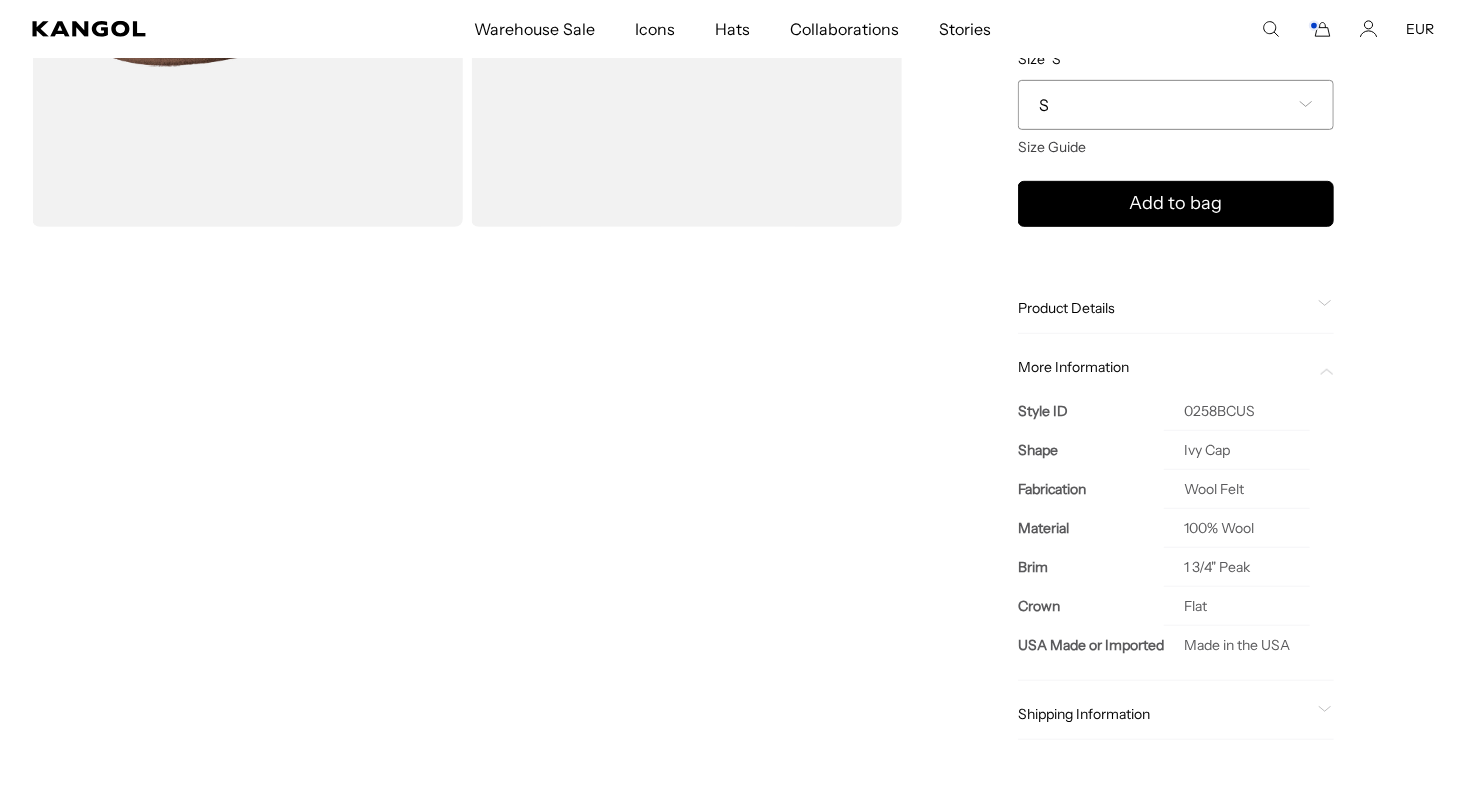 click on "More Information" 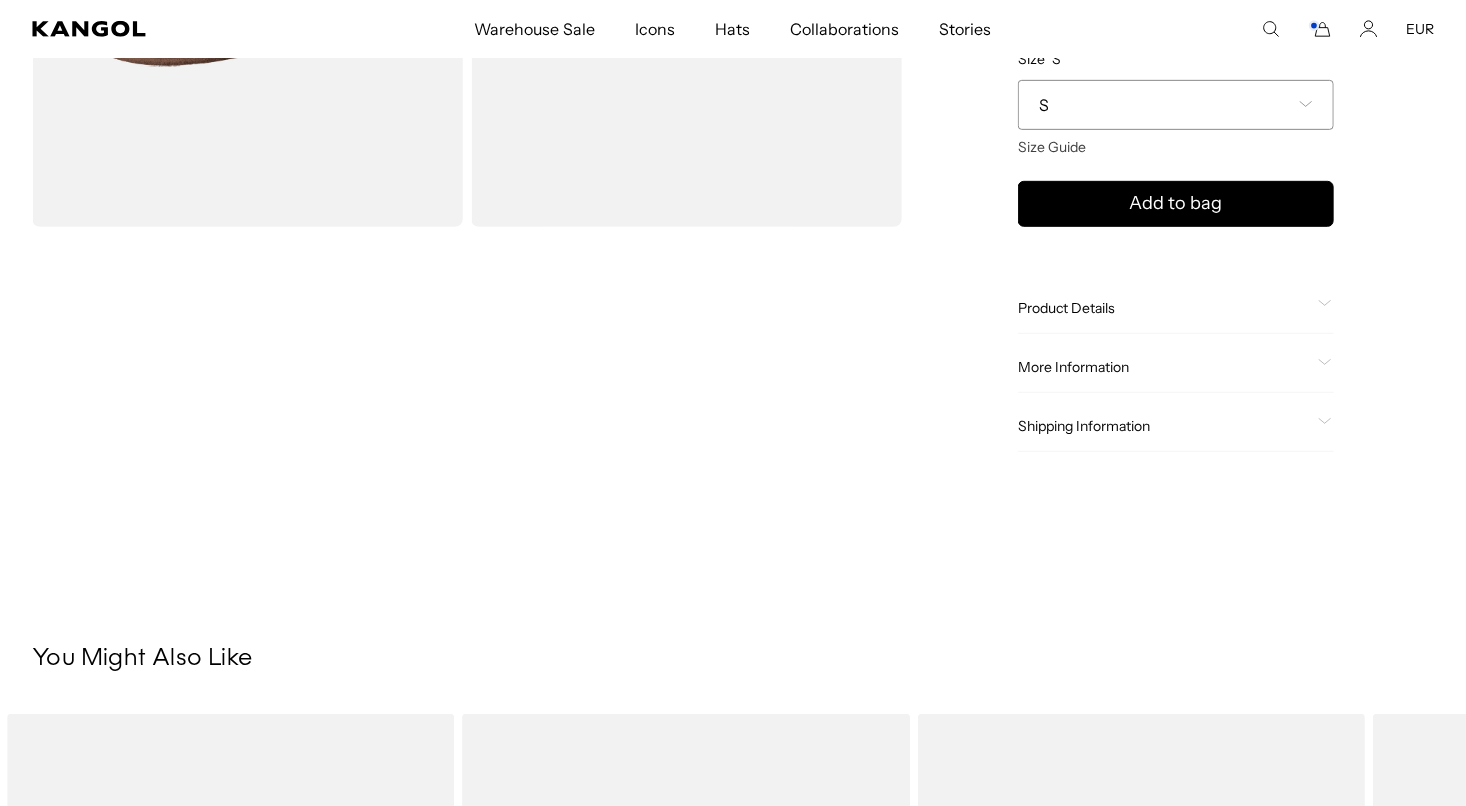 click on "Shipping Information" 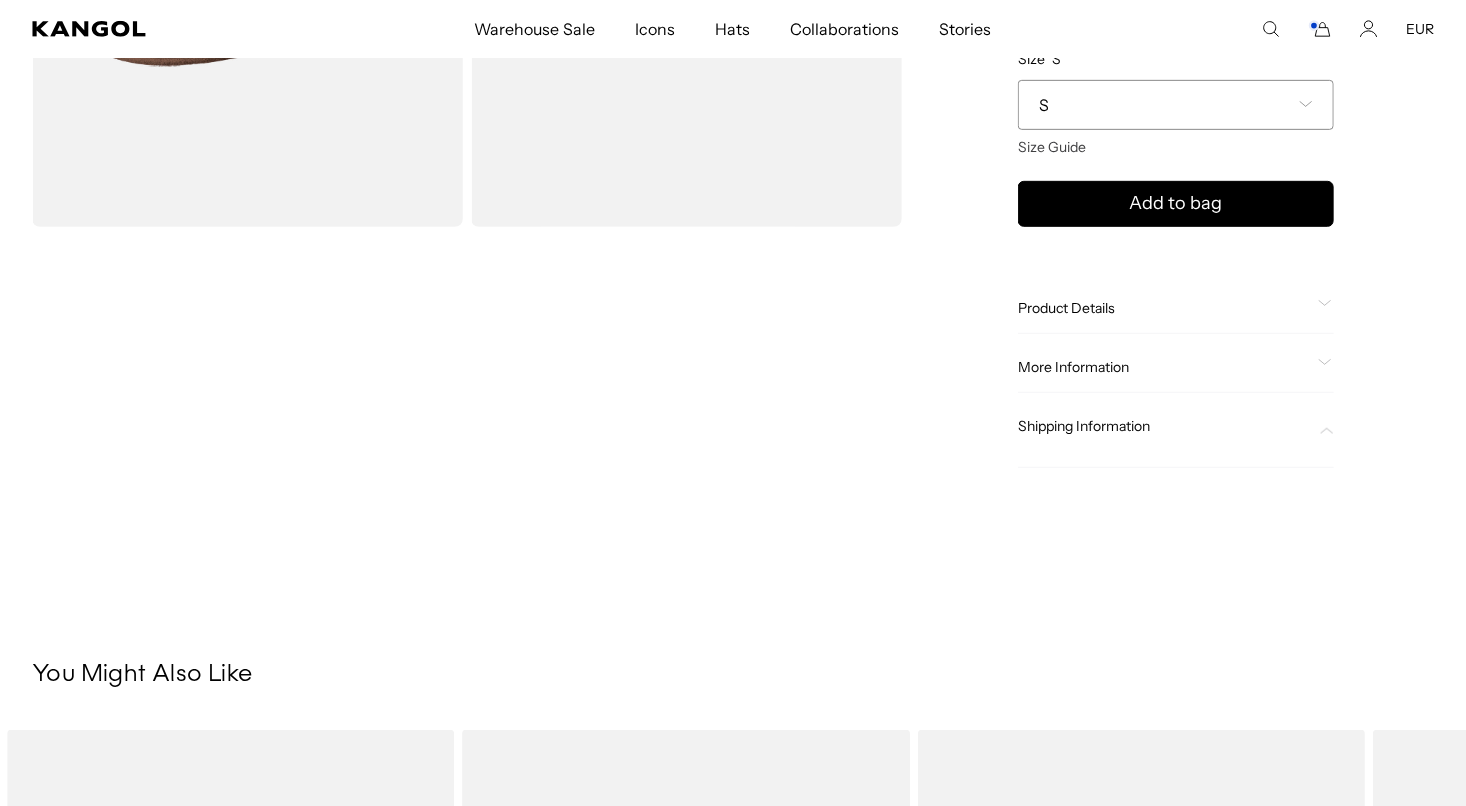 scroll, scrollTop: 0, scrollLeft: 0, axis: both 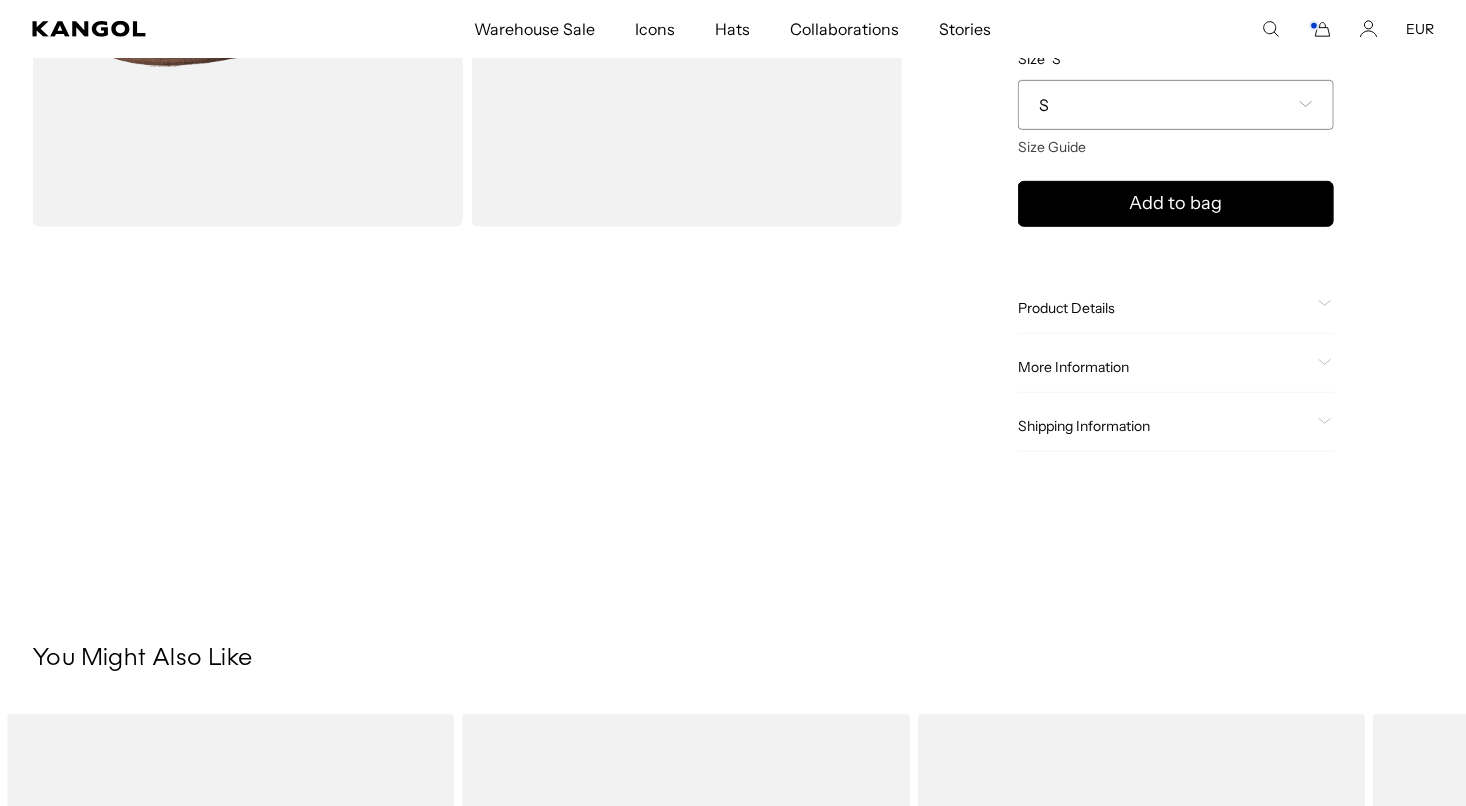 click on "Shipping Information" 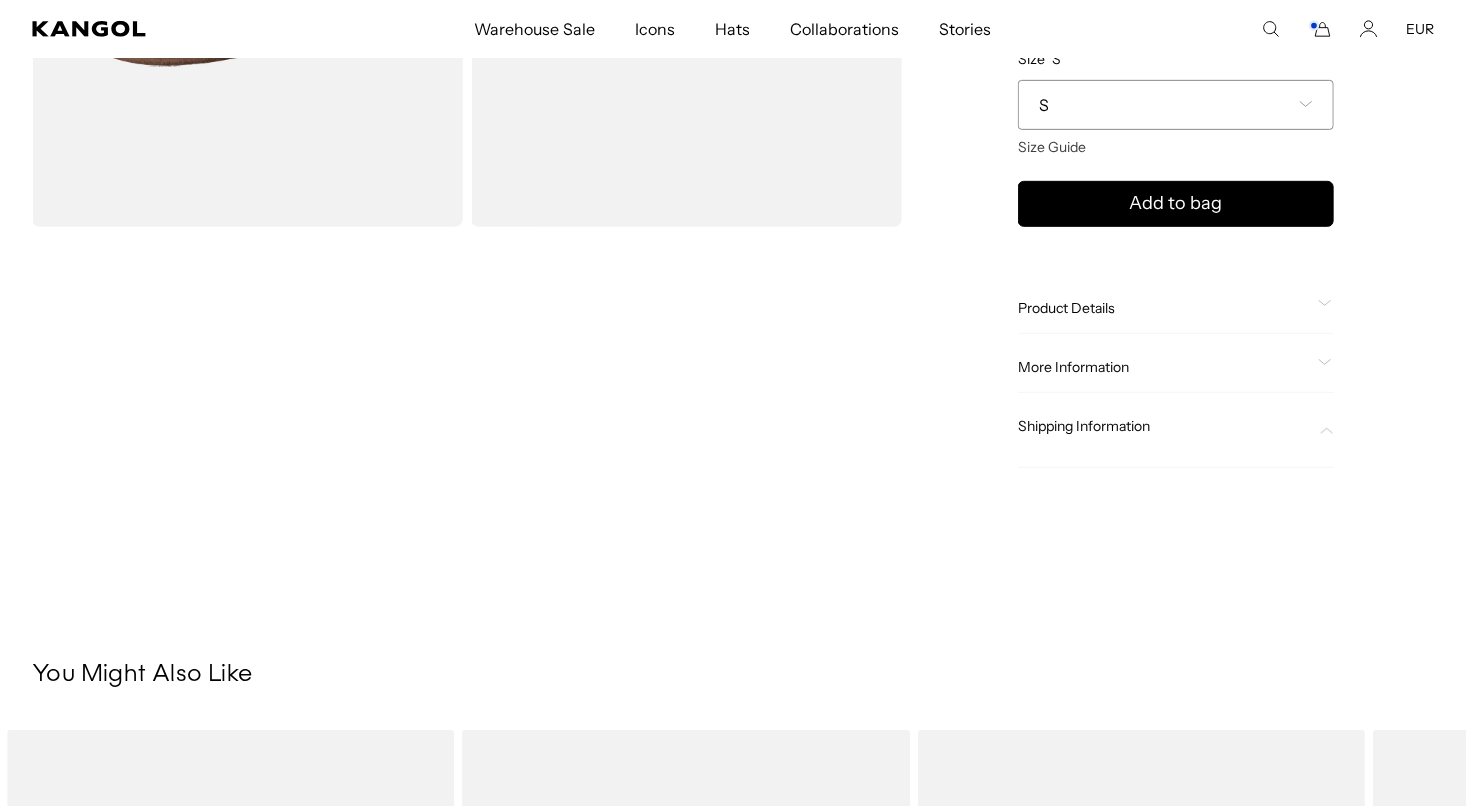 scroll, scrollTop: 0, scrollLeft: 0, axis: both 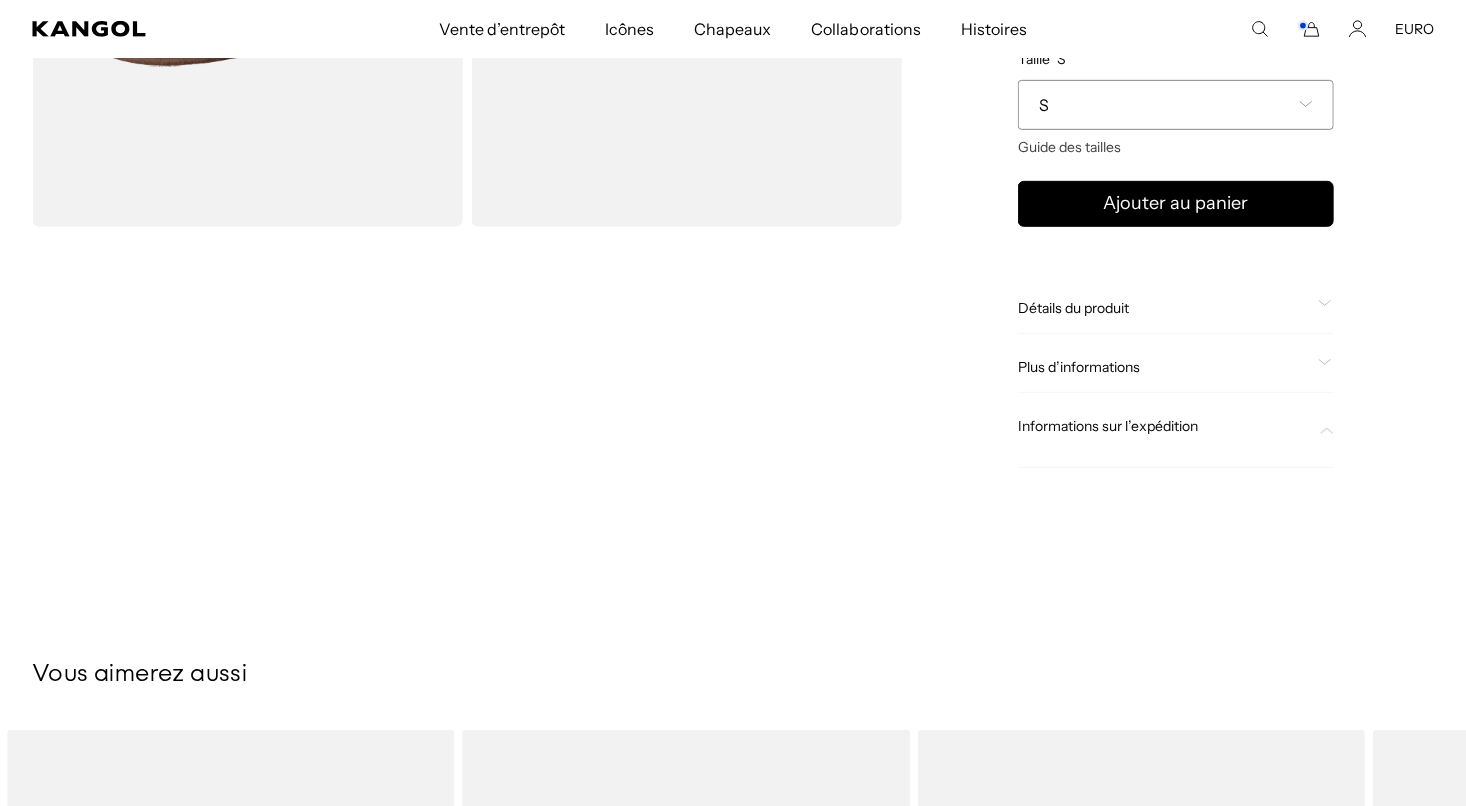 click on "Détails du produit
This version of the classic Wool 504 is produced in America; part of Kangol's efforts to create jobs in the United States while still delivering high quality hats at fair prices. The Wool 504 is the iconic, original Kangol® Cap. First introduced in 1954, the 504 cap gets its name from the block number that it is made on. The 100% seamless wool cap is the ultimate cap for comfort & style. Made in the U.S.A.
Plus d’informations
Style ID
0258BCUS
Shape
Ivy Cap
Fabrication
Wool Felt
Material
100% Wool
Brim
1 3/4" Peak
Crown
Flat
USA Made or Imported" 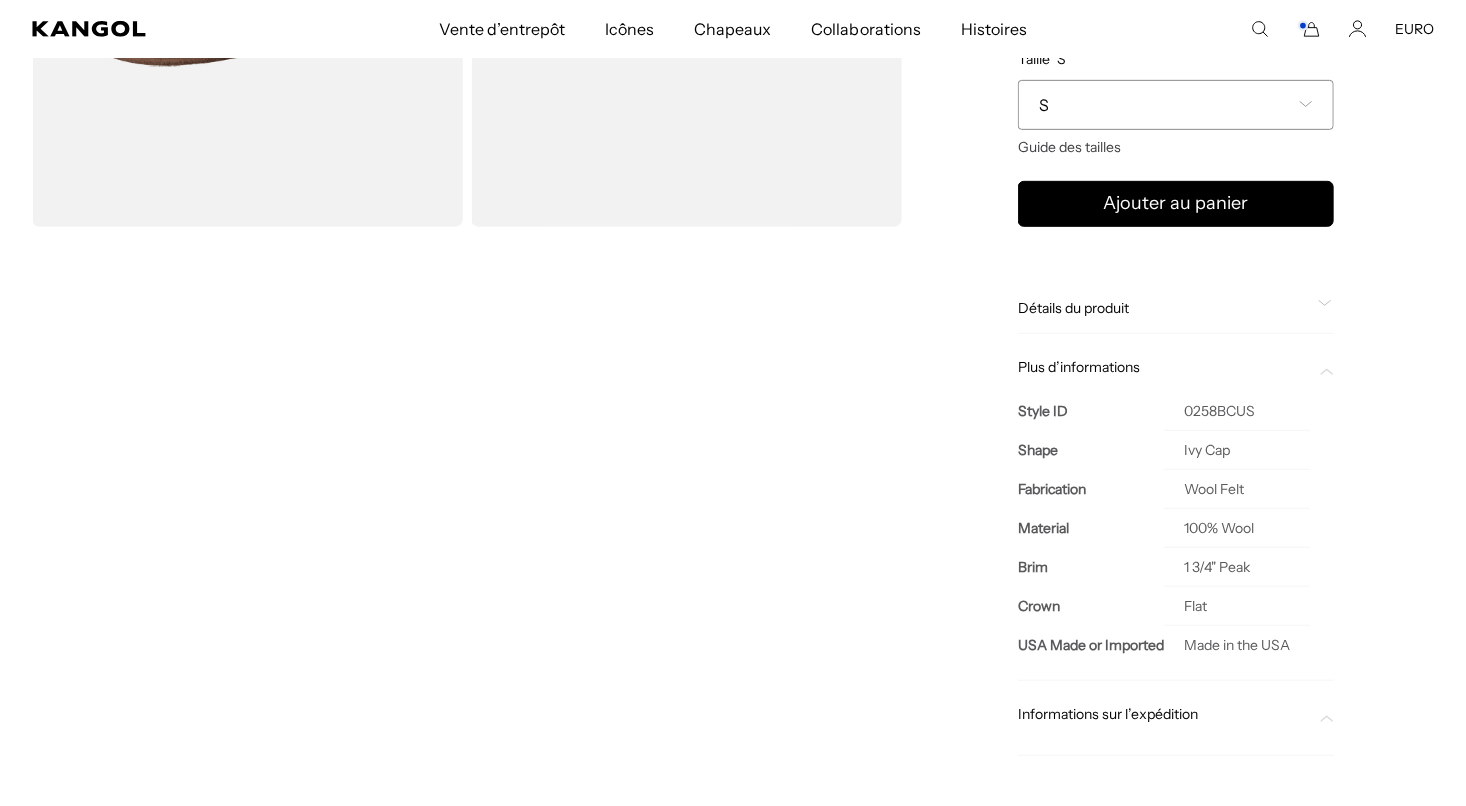 scroll, scrollTop: 0, scrollLeft: 0, axis: both 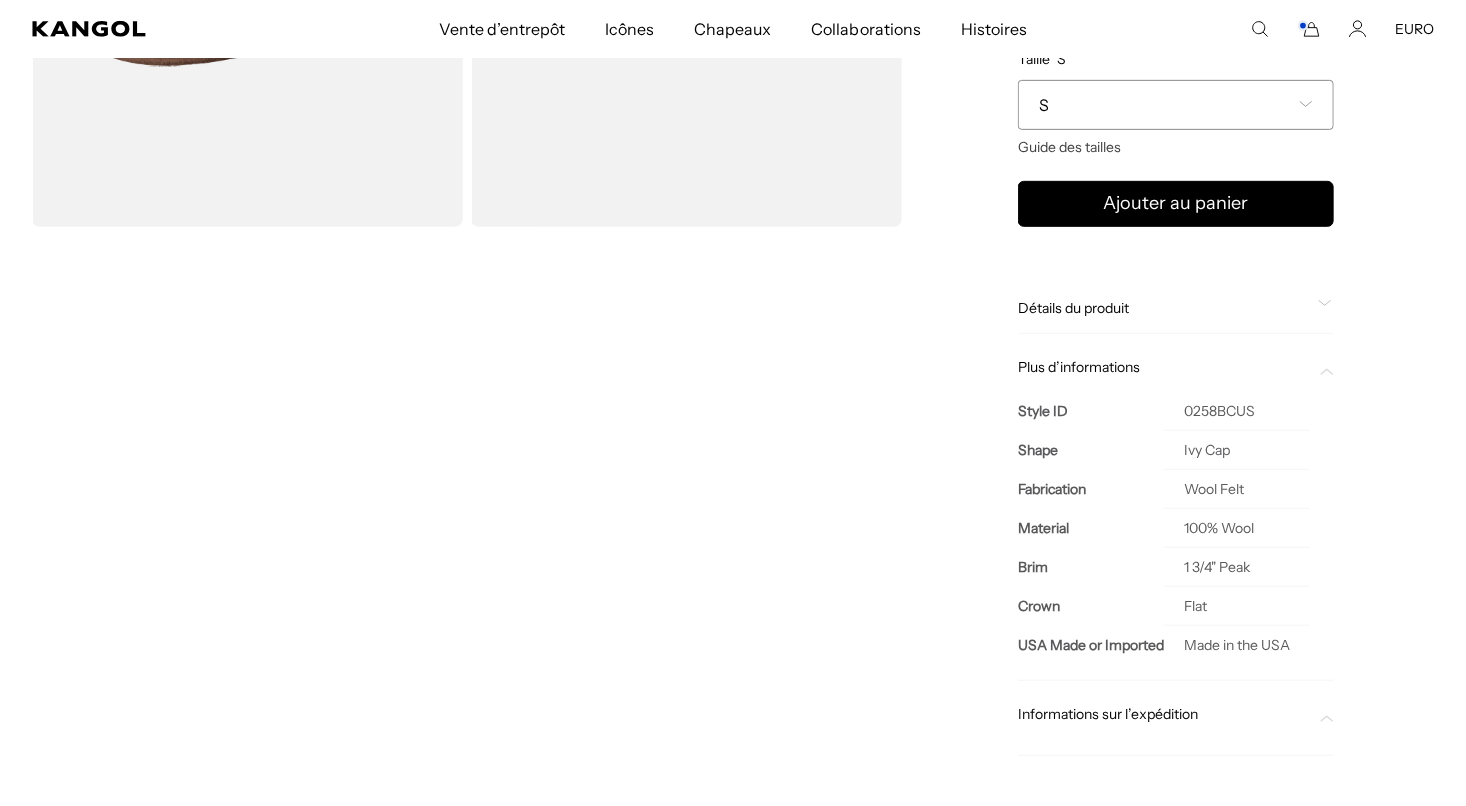 click 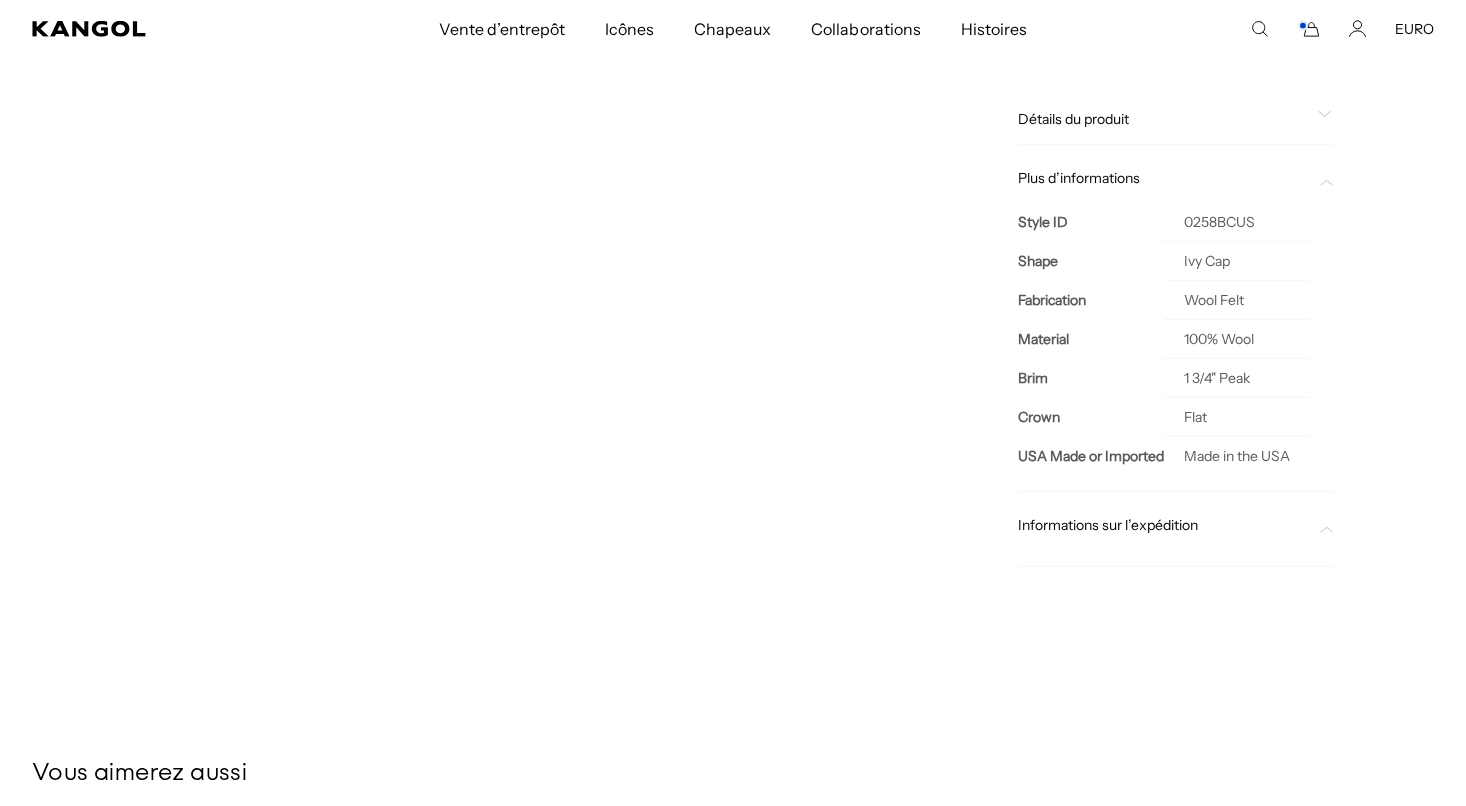 scroll, scrollTop: 638, scrollLeft: 0, axis: vertical 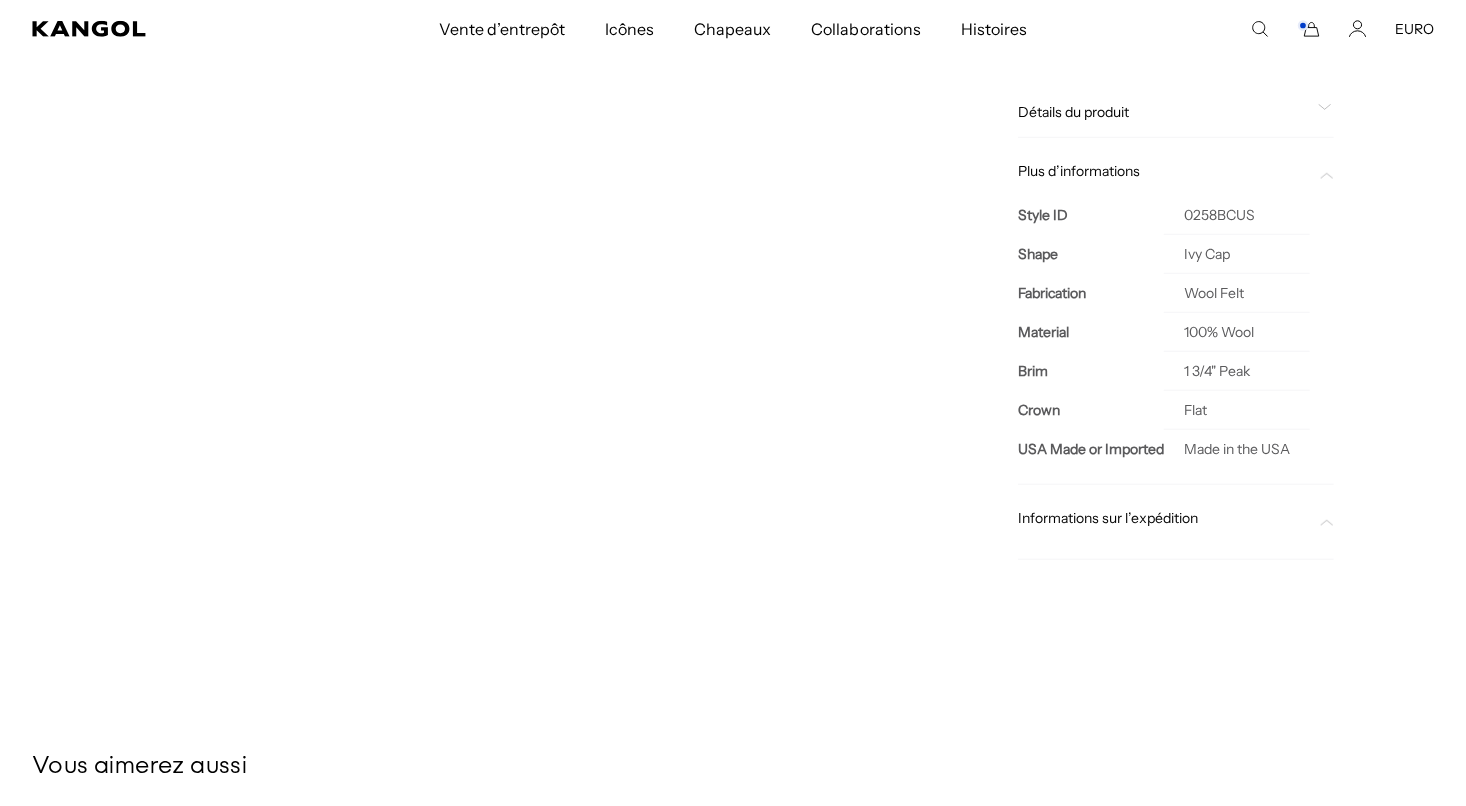 click on "Informations sur l’expédition" 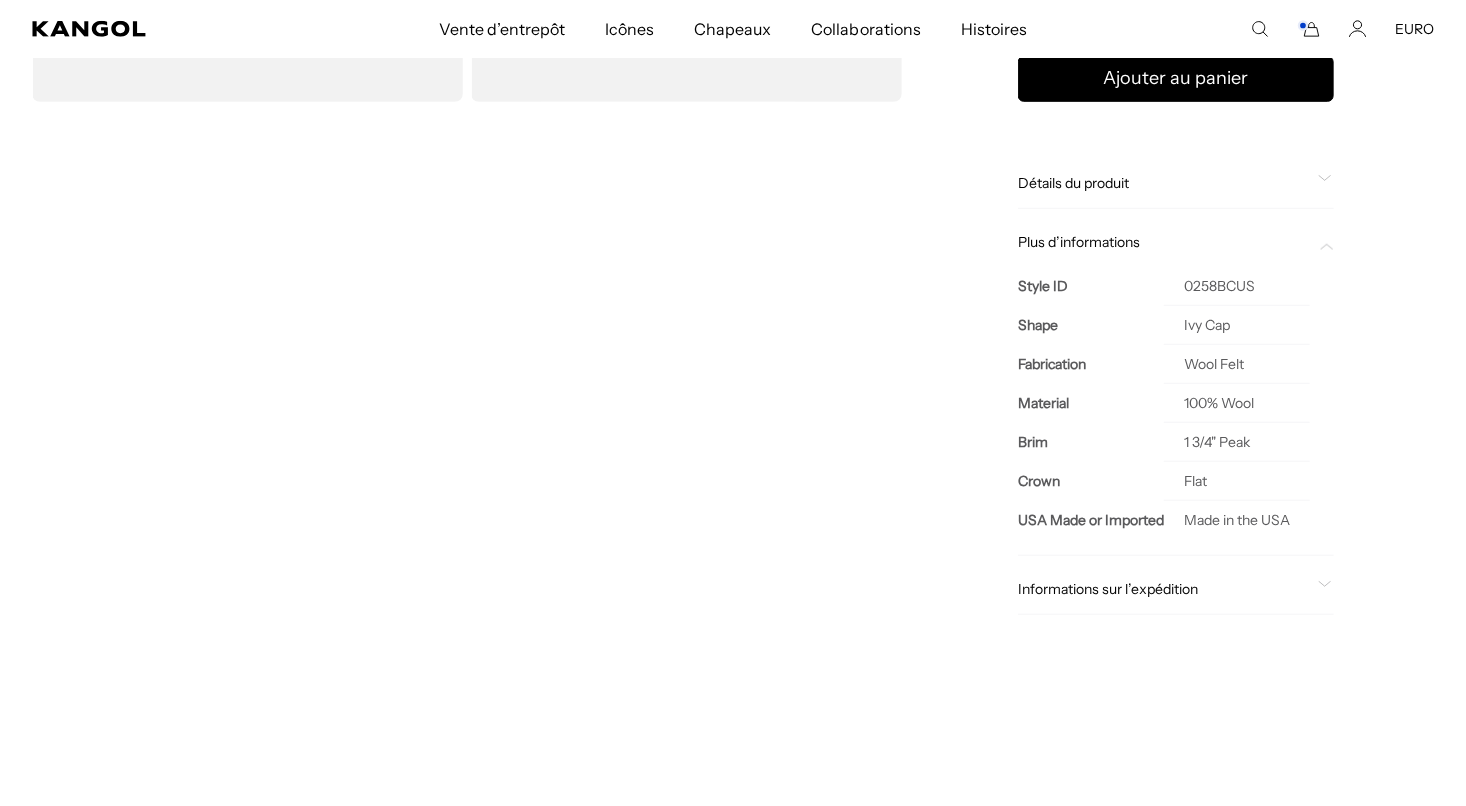 scroll, scrollTop: 566, scrollLeft: 0, axis: vertical 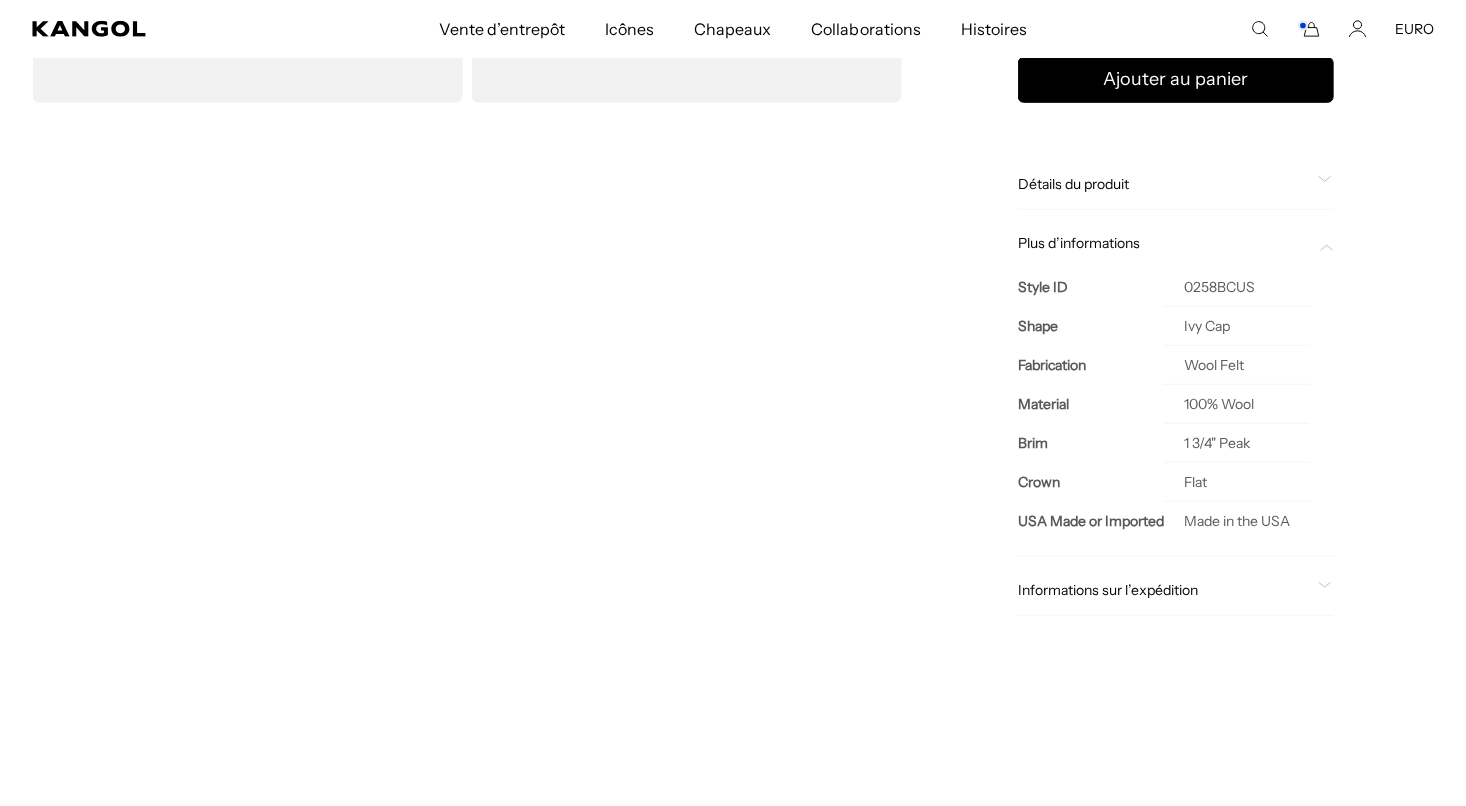 click on "Détails du produit" 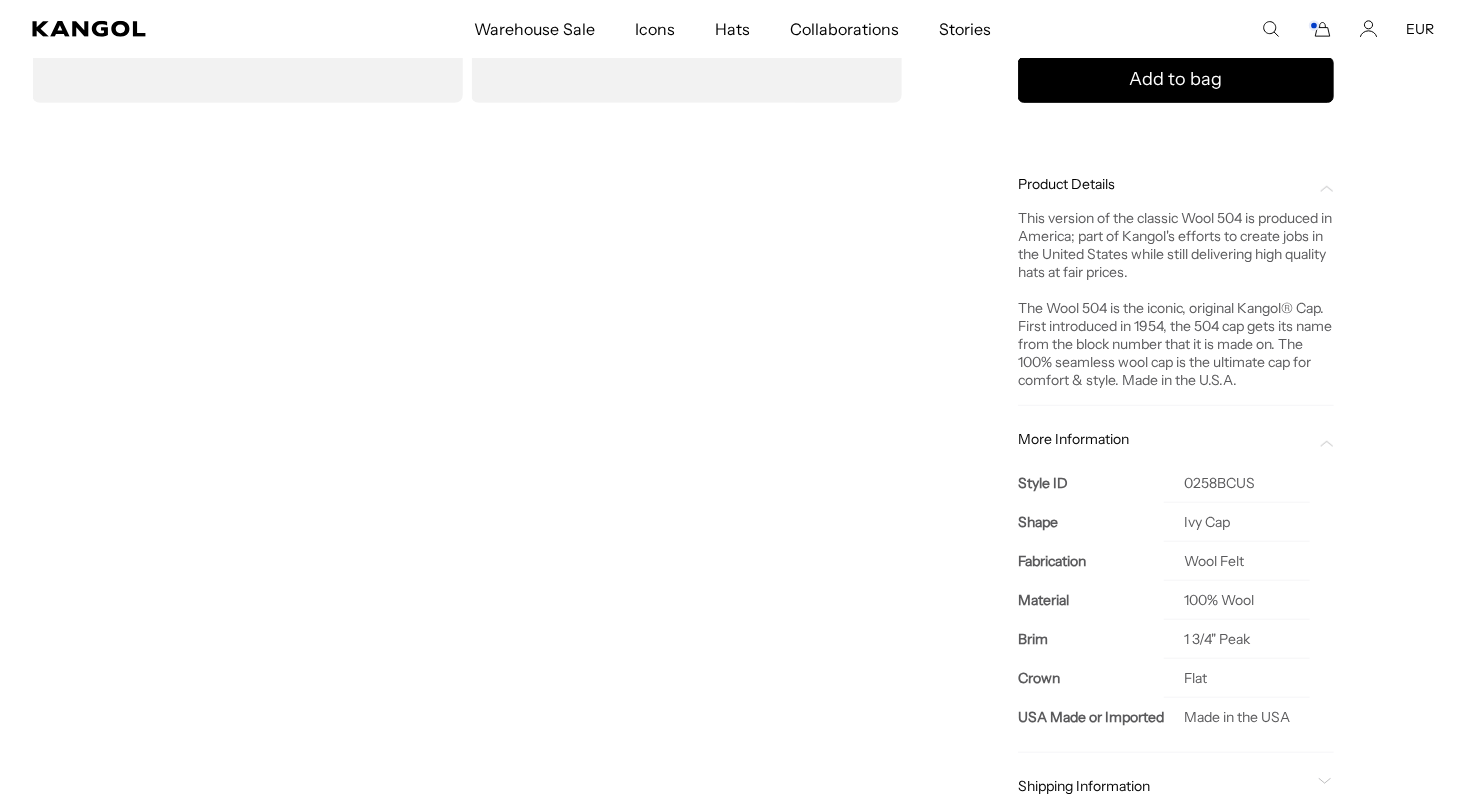 scroll, scrollTop: 0, scrollLeft: 0, axis: both 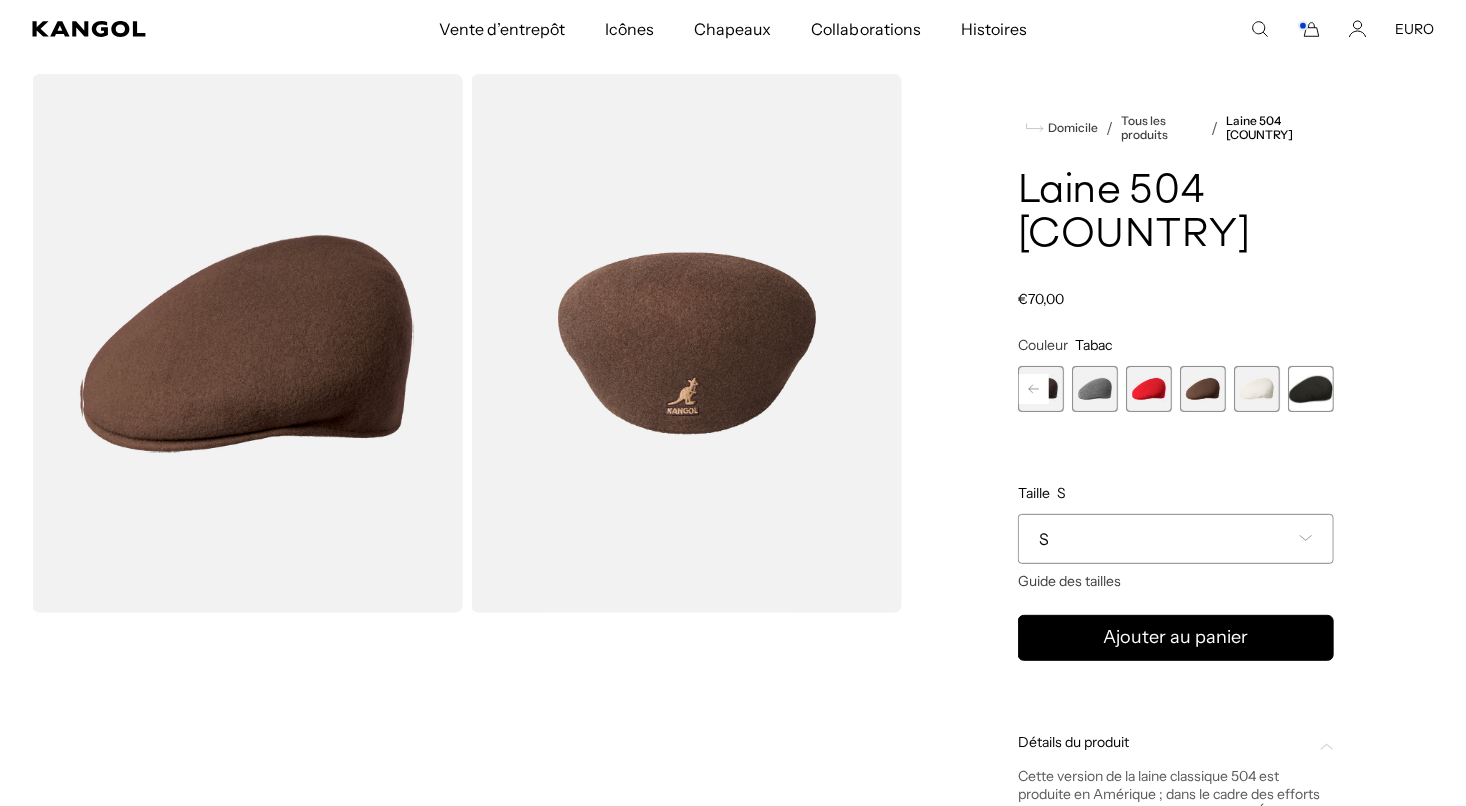 click on "S" at bounding box center (1176, 539) 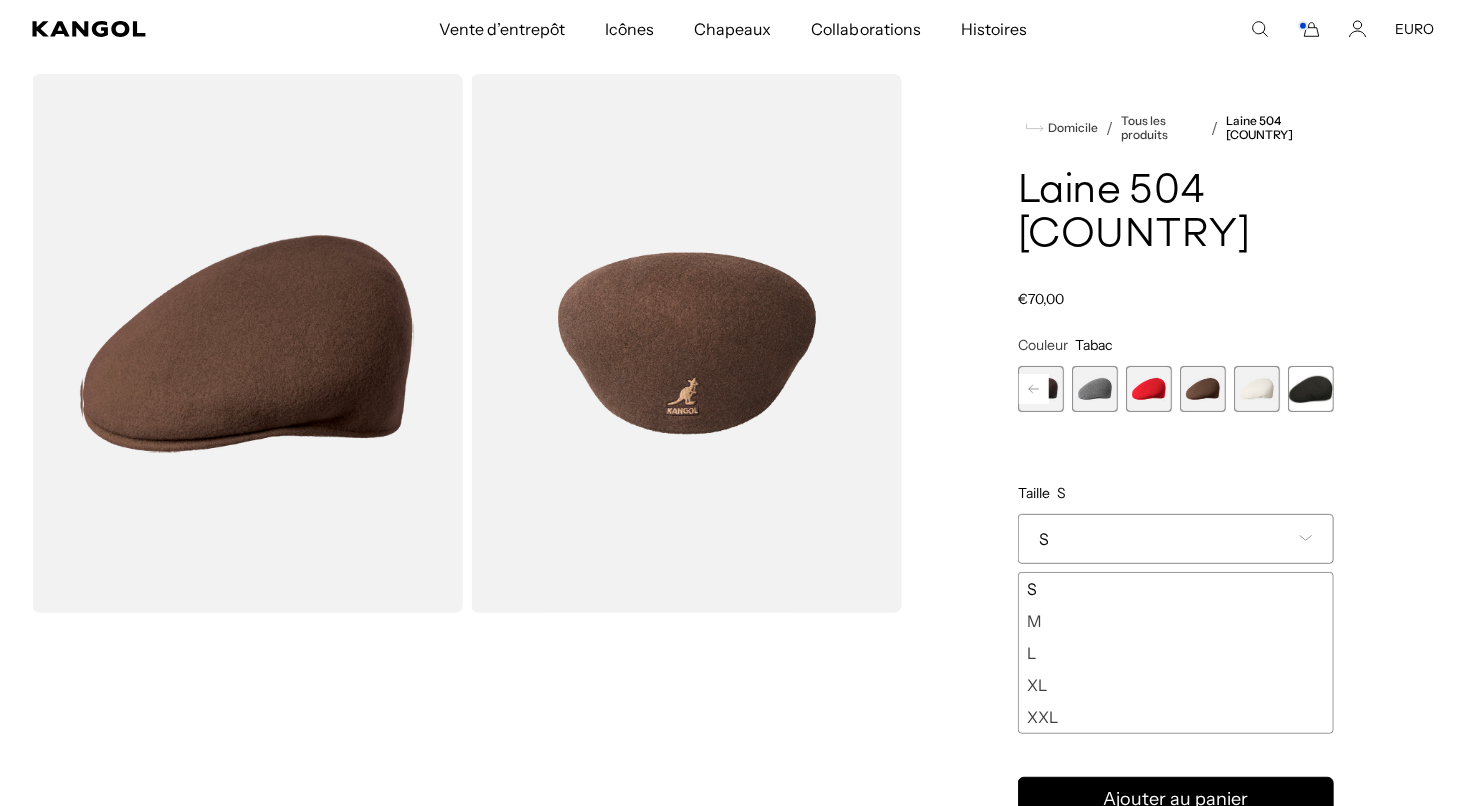 click on "XL" at bounding box center (1176, 685) 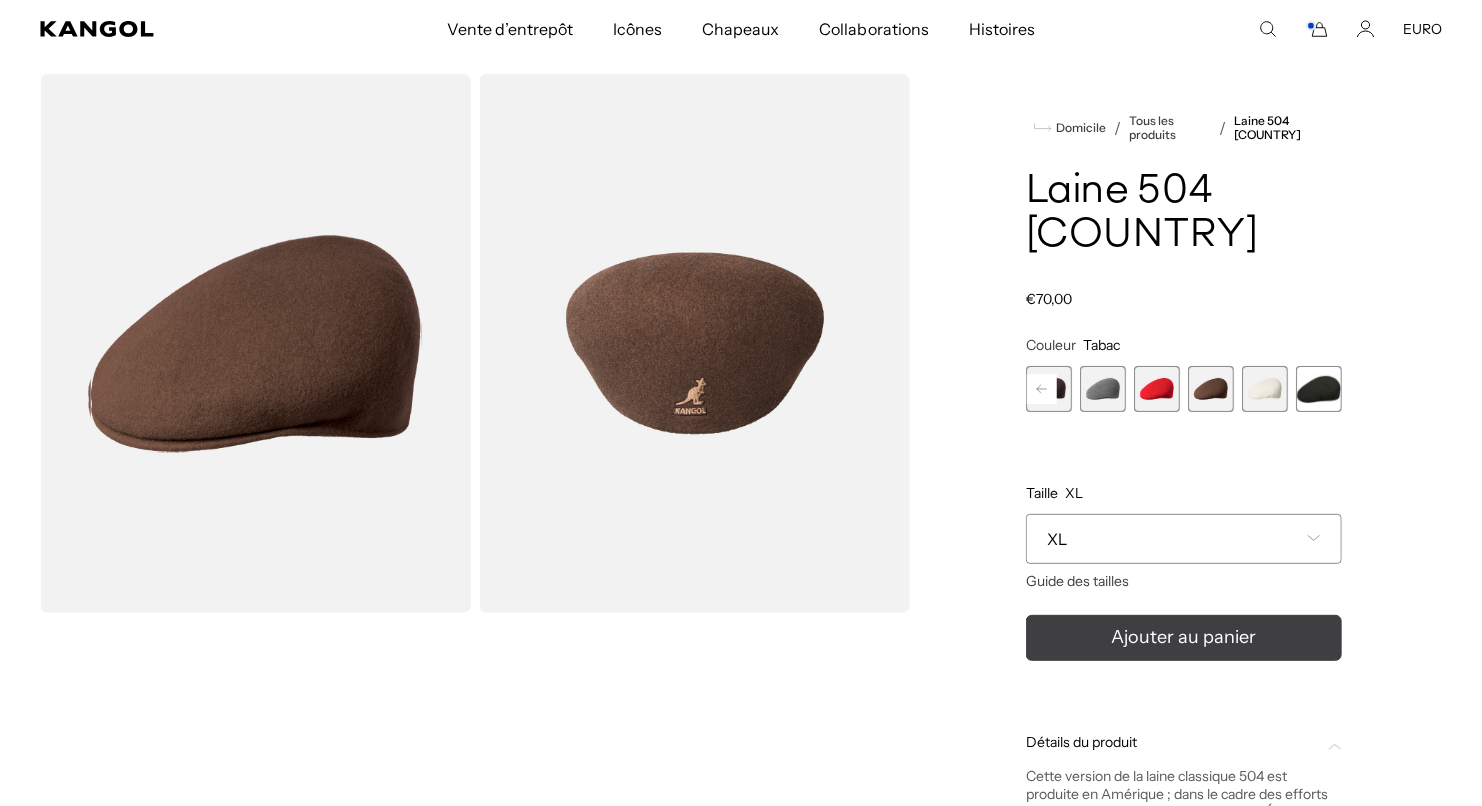 scroll, scrollTop: 0, scrollLeft: 0, axis: both 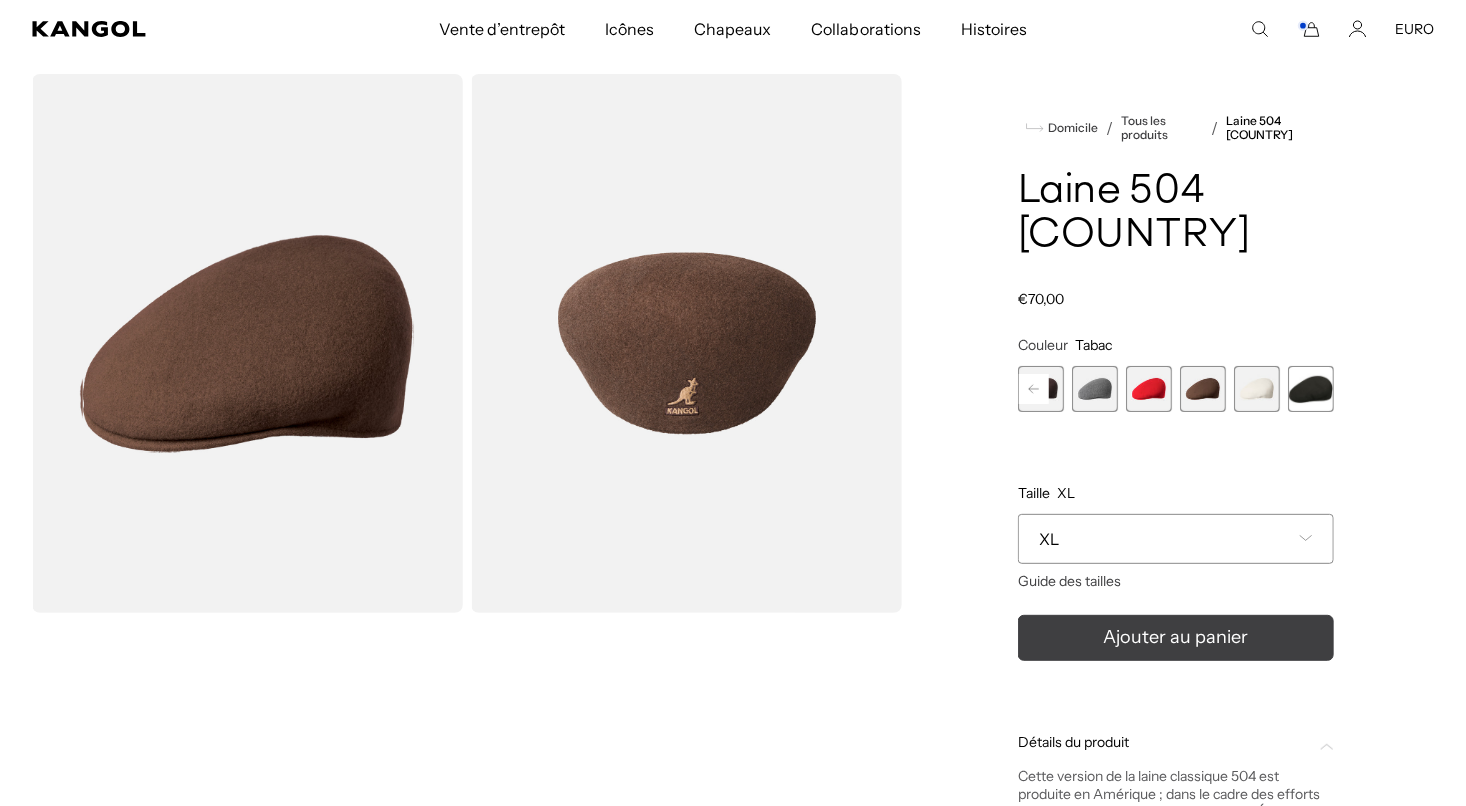 click on "Ajouter au panier" at bounding box center [1176, 638] 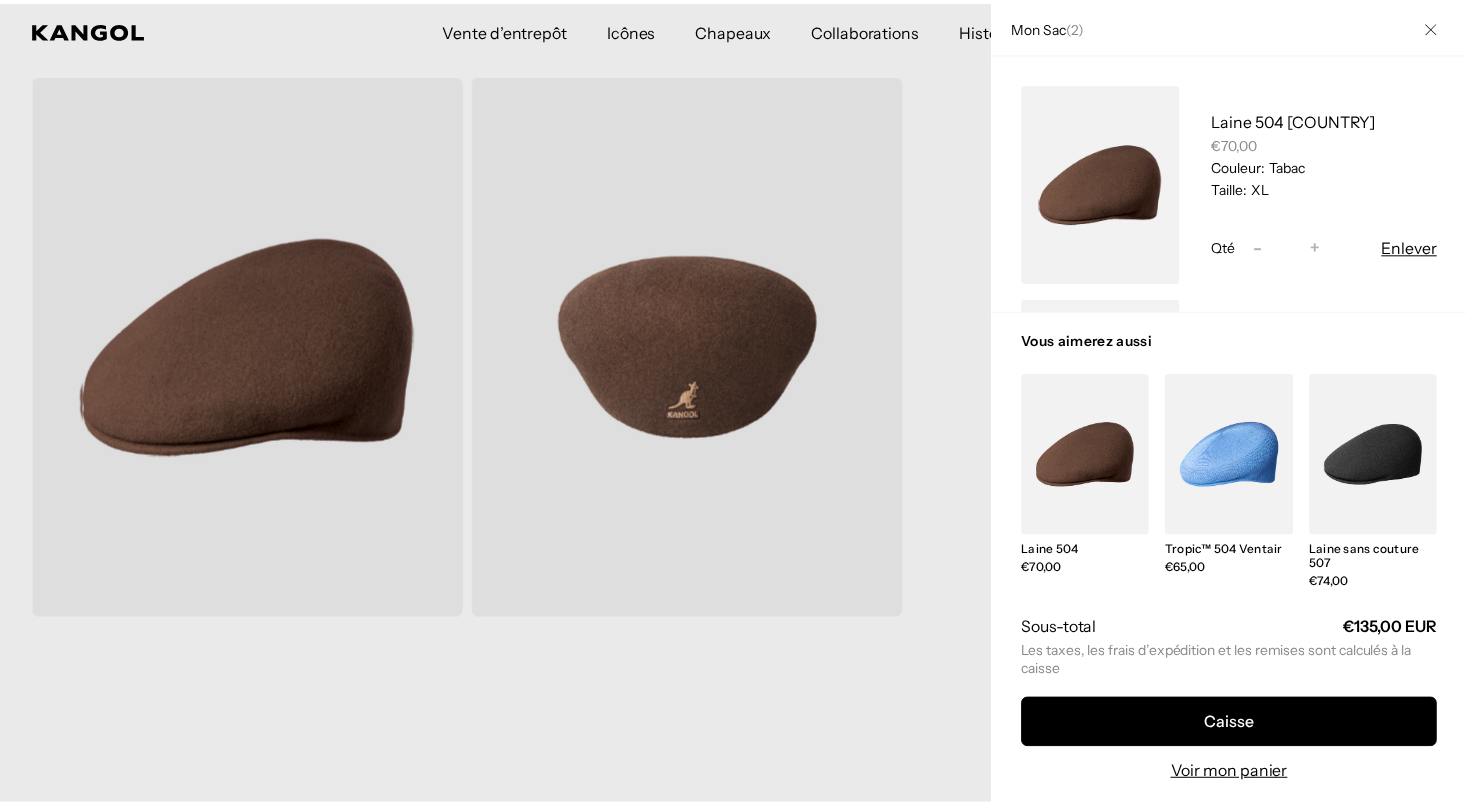 scroll, scrollTop: 0, scrollLeft: 412, axis: horizontal 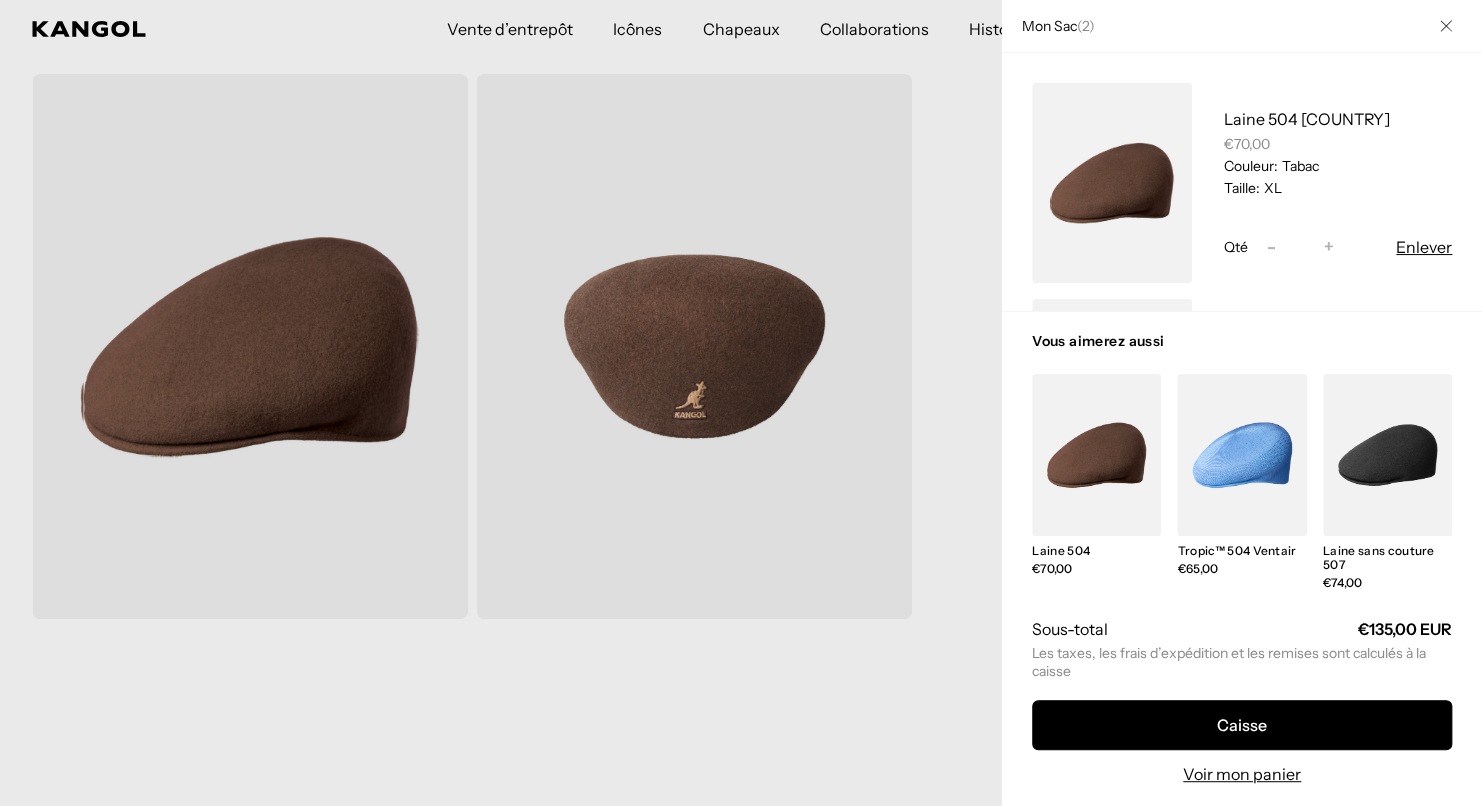 click at bounding box center [741, 403] 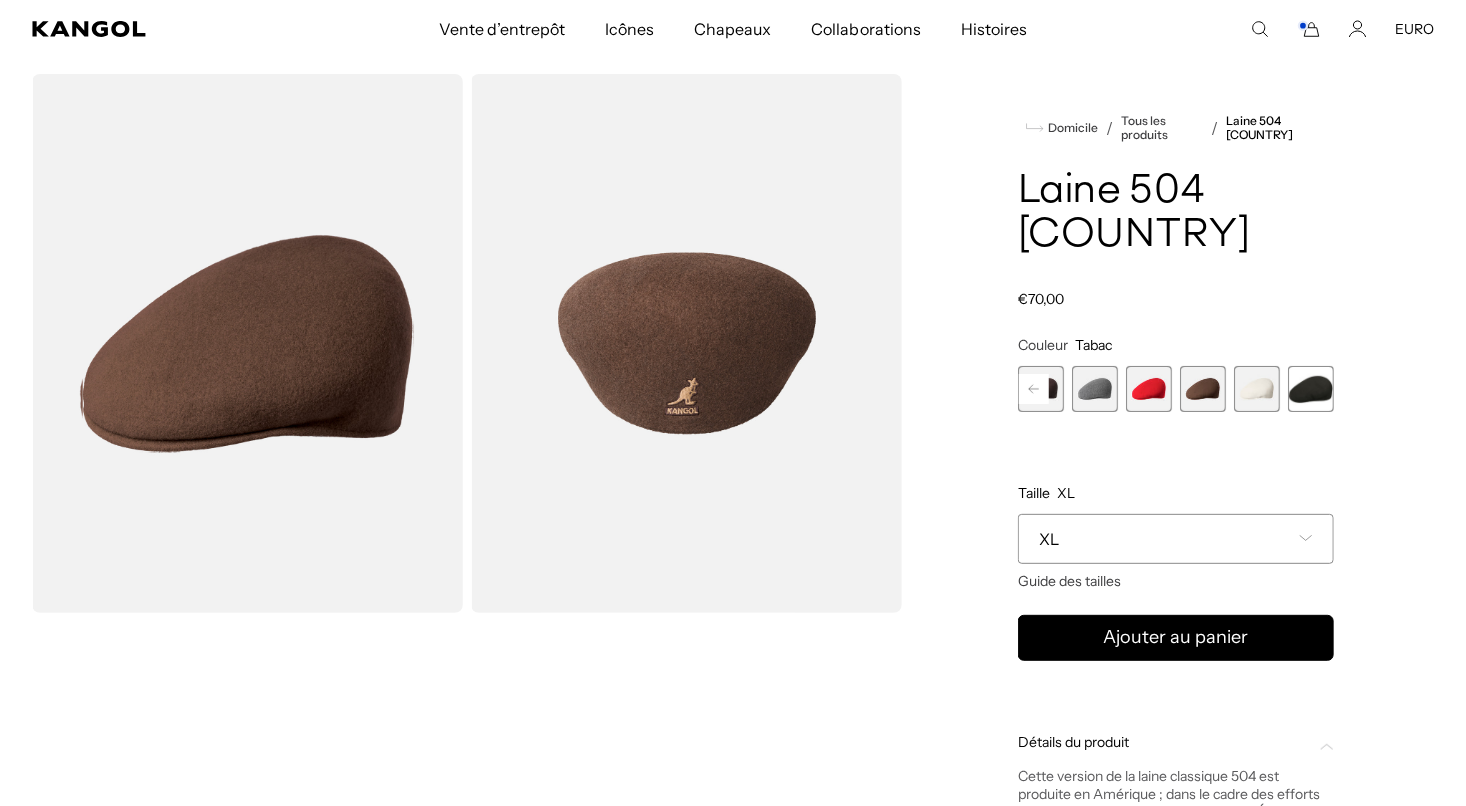 scroll, scrollTop: 0, scrollLeft: 0, axis: both 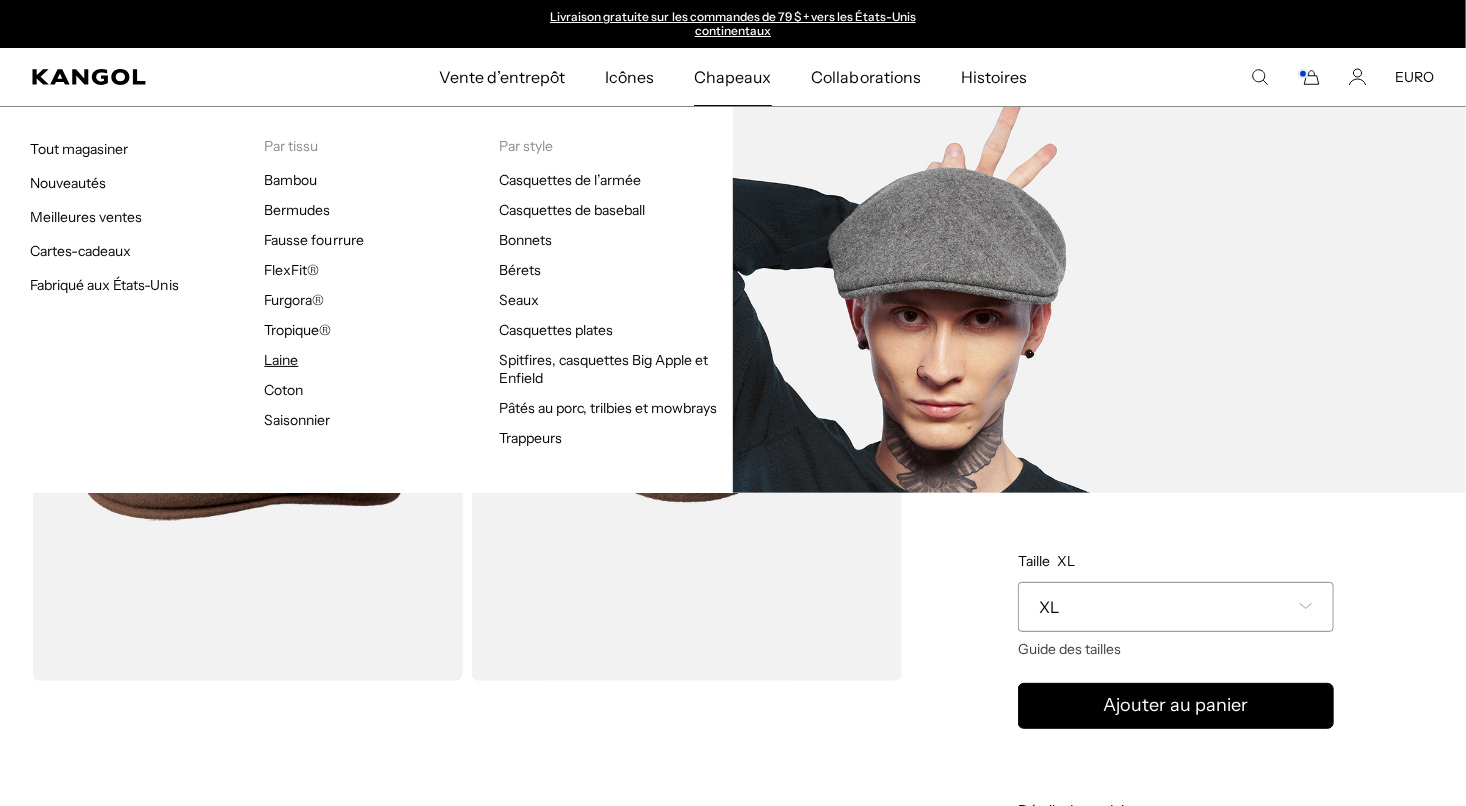 click on "Laine" at bounding box center (281, 360) 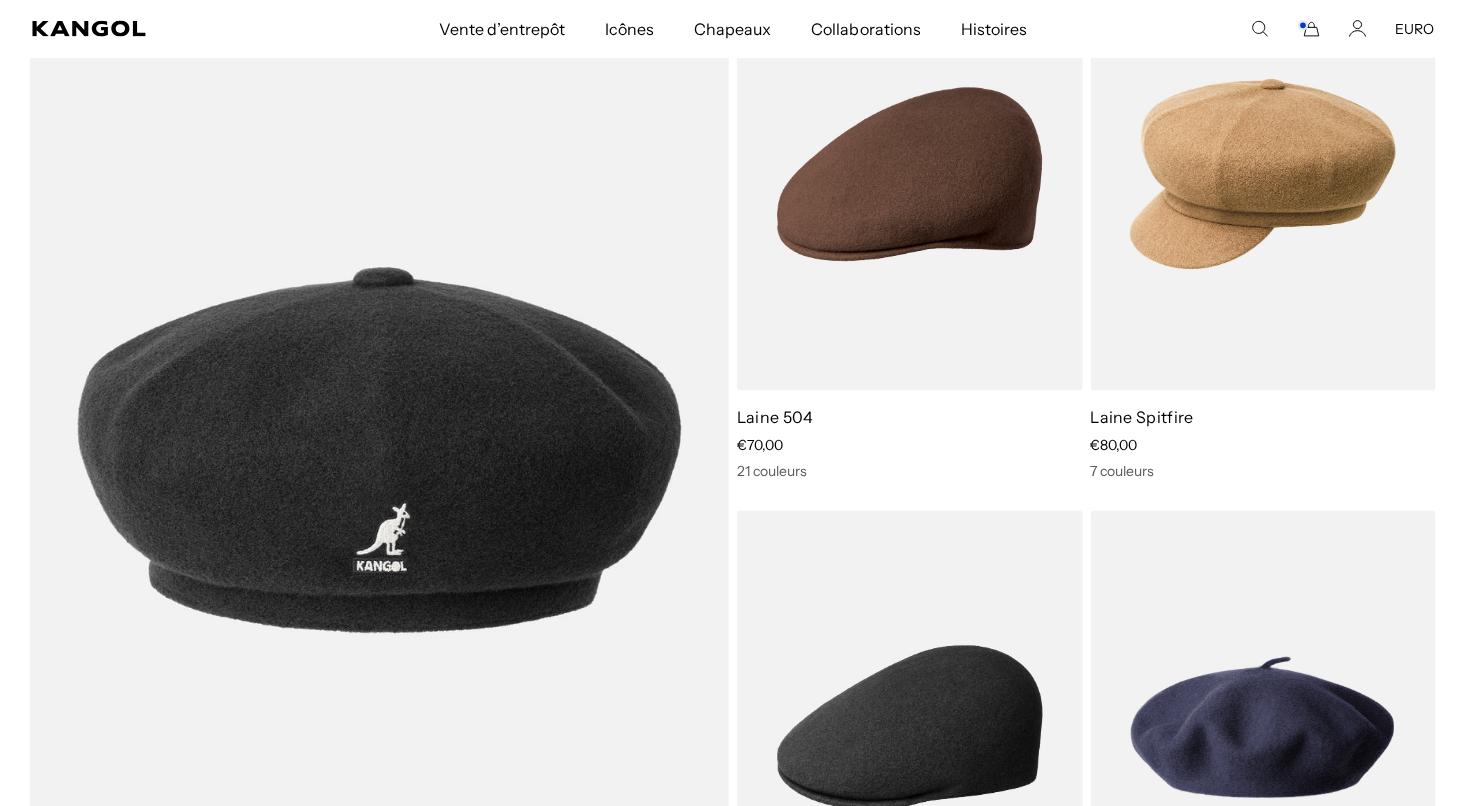 scroll, scrollTop: 1428, scrollLeft: 0, axis: vertical 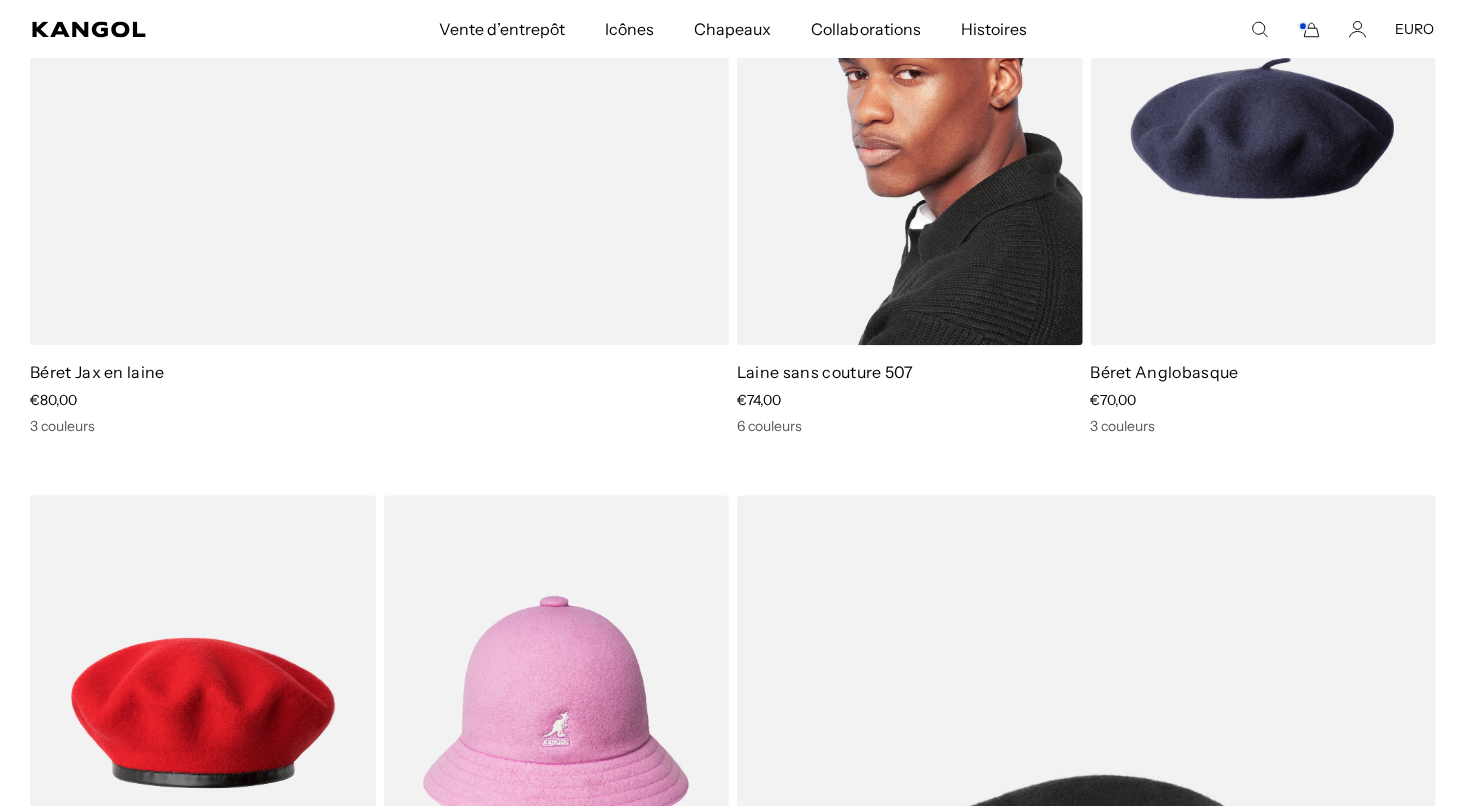 click on "Laine sans couture 507" at bounding box center (825, 372) 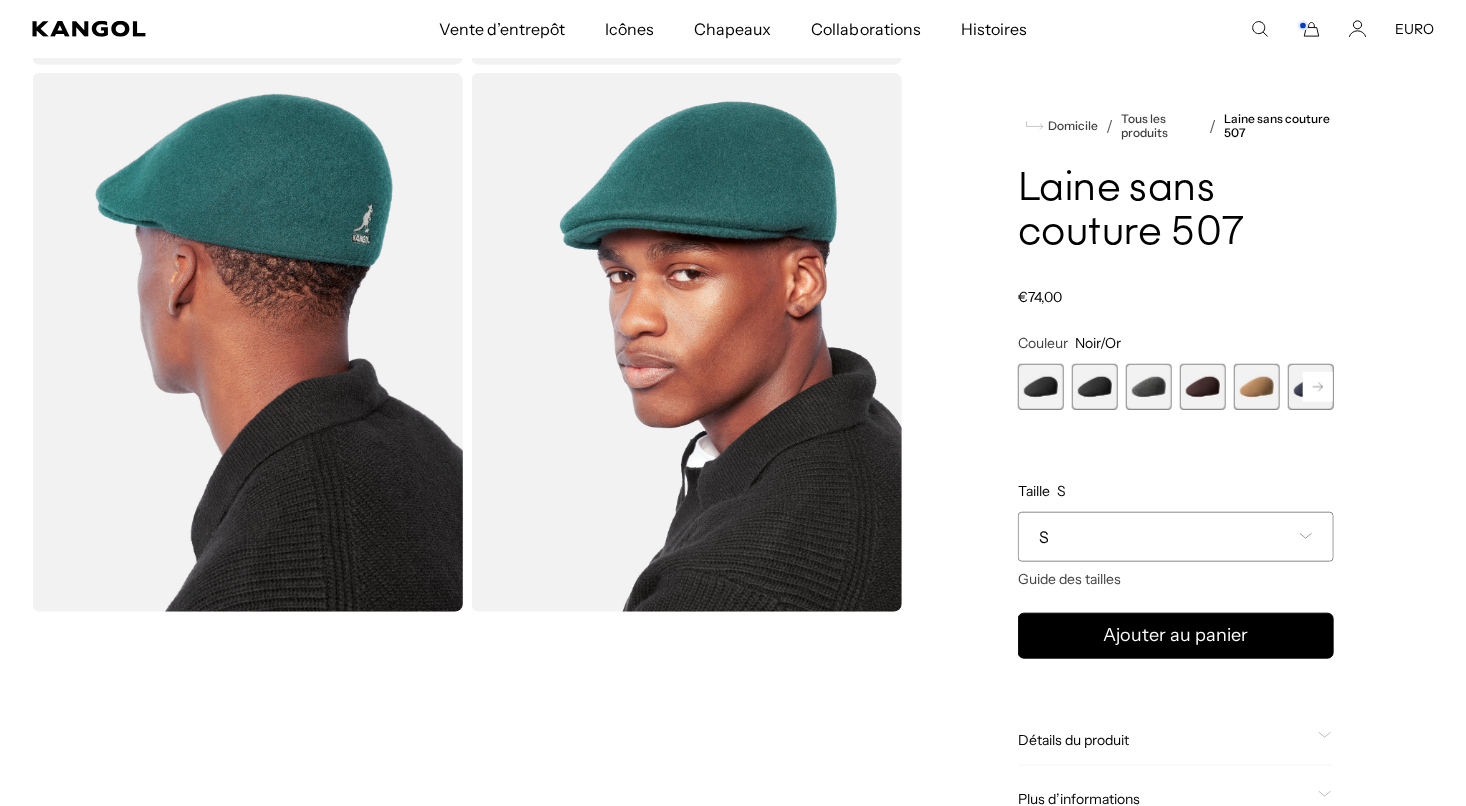 scroll, scrollTop: 0, scrollLeft: 0, axis: both 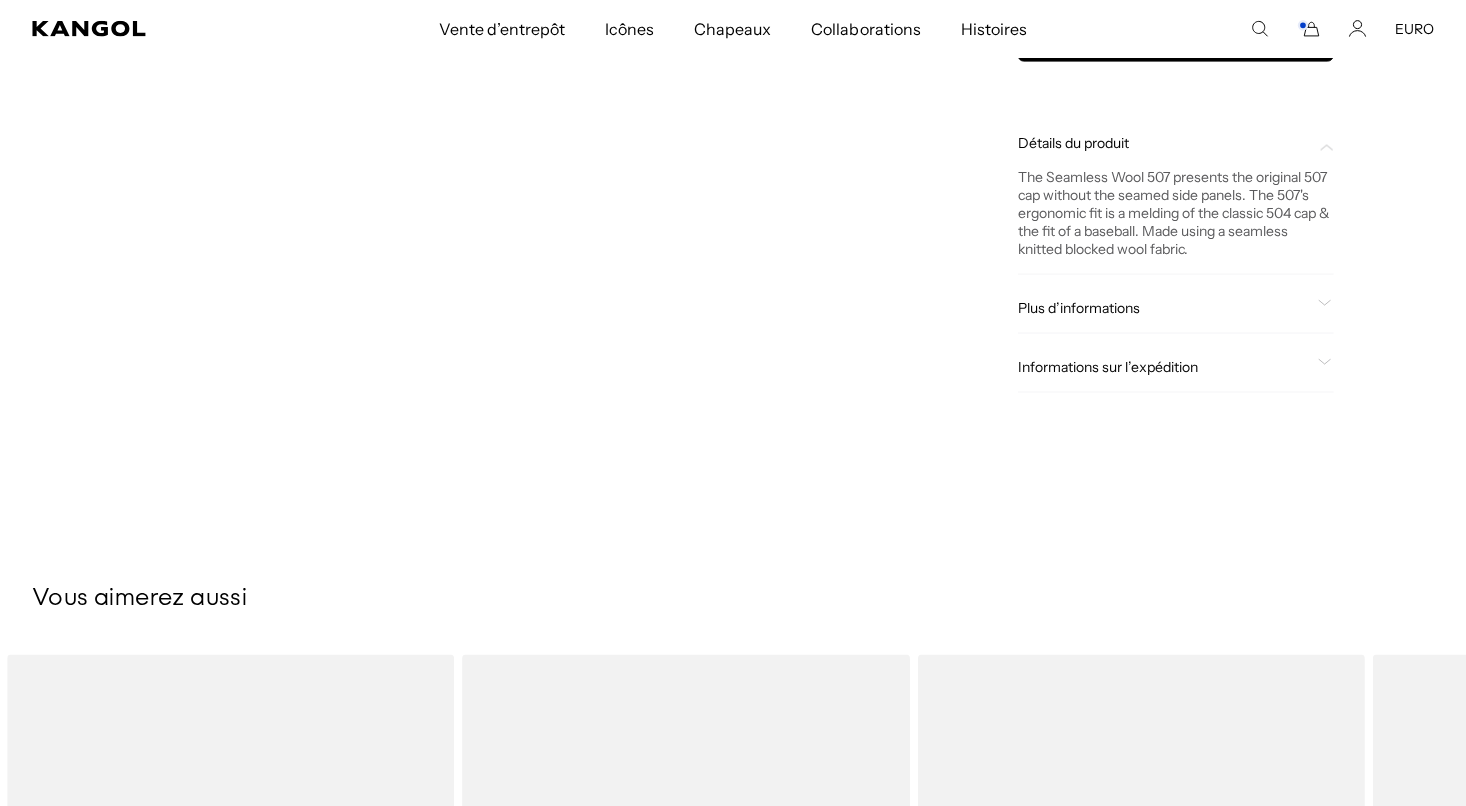 click on "The Seamless Wool 507 presents the original 507 cap without the seamed side panels. The 507's ergonomic fit is a melding of the classic 504 cap & the fit of a baseball. Made using a seamless knitted blocked wool fabric." 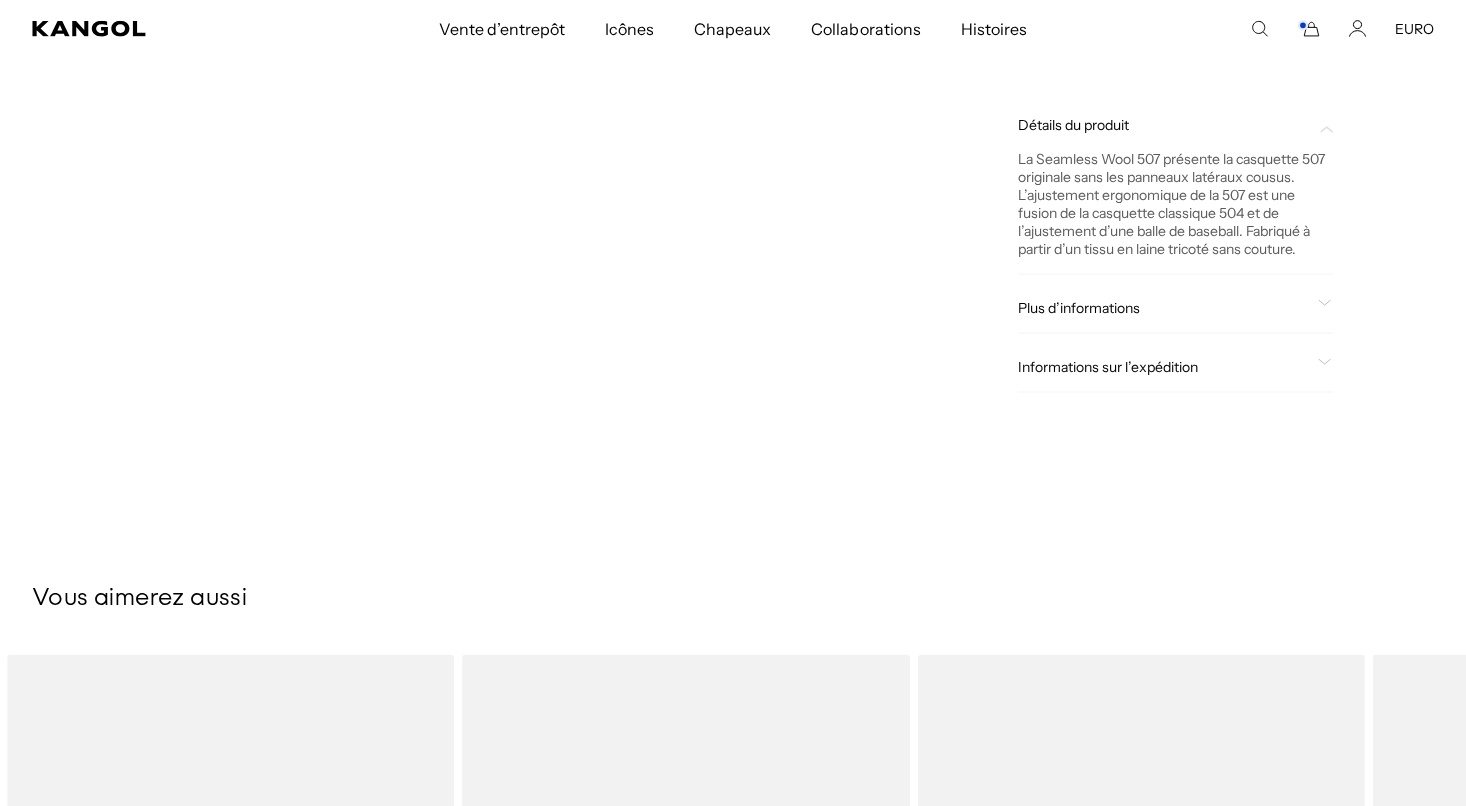 scroll, scrollTop: 0, scrollLeft: 0, axis: both 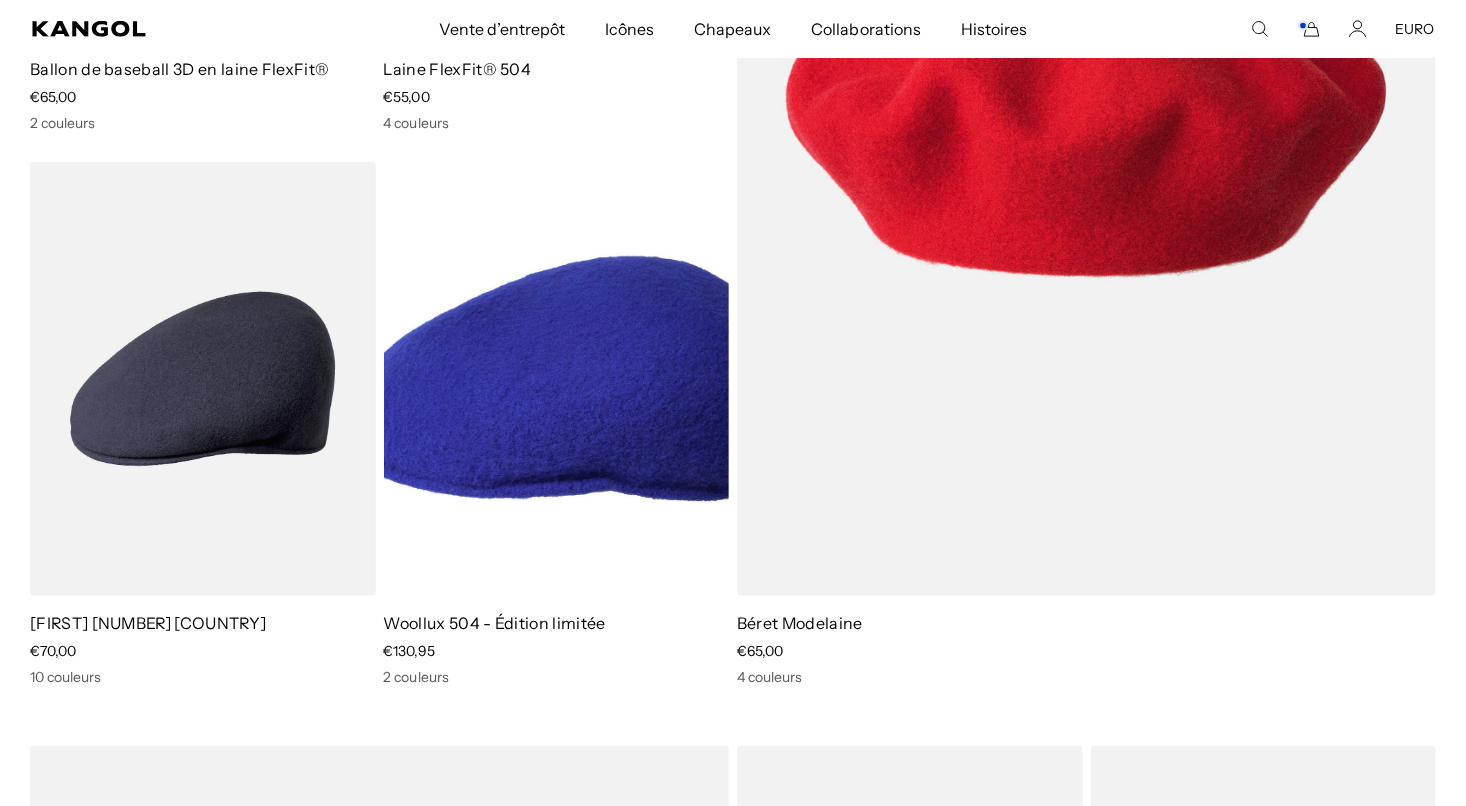 click on "Woollux 504 - Édition limitée" at bounding box center (495, 623) 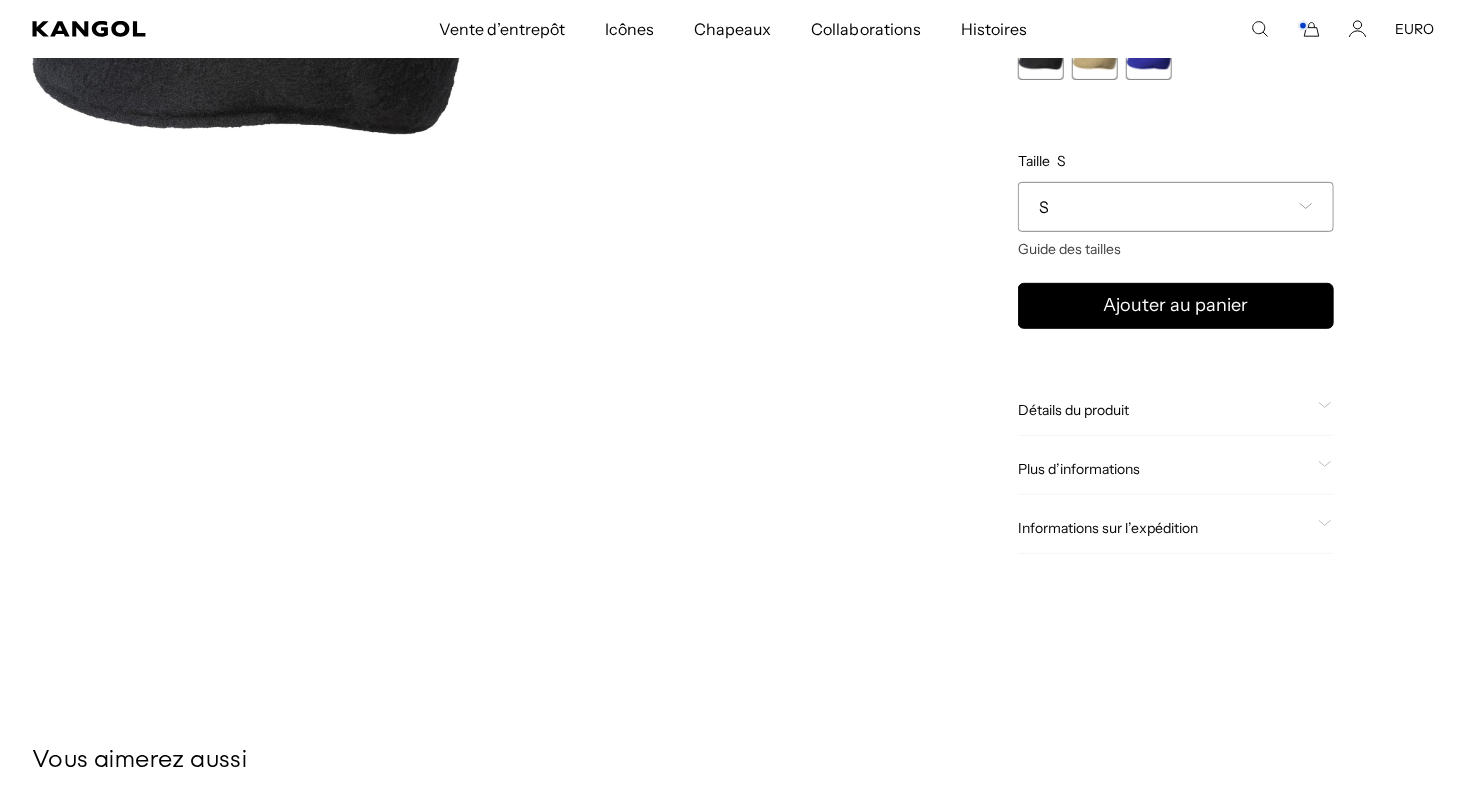 scroll, scrollTop: 0, scrollLeft: 0, axis: both 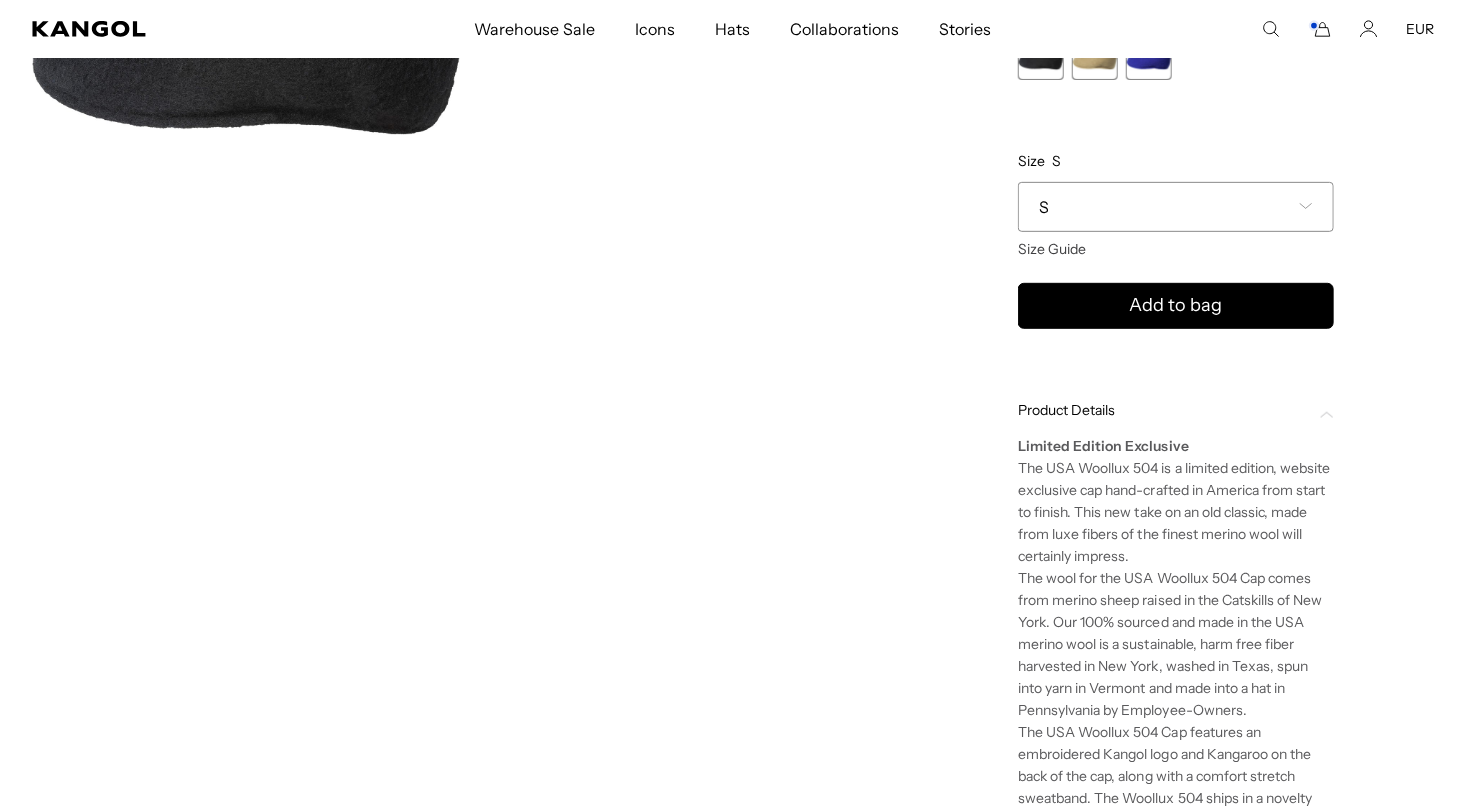 click on "Loading..." at bounding box center (467, 396) 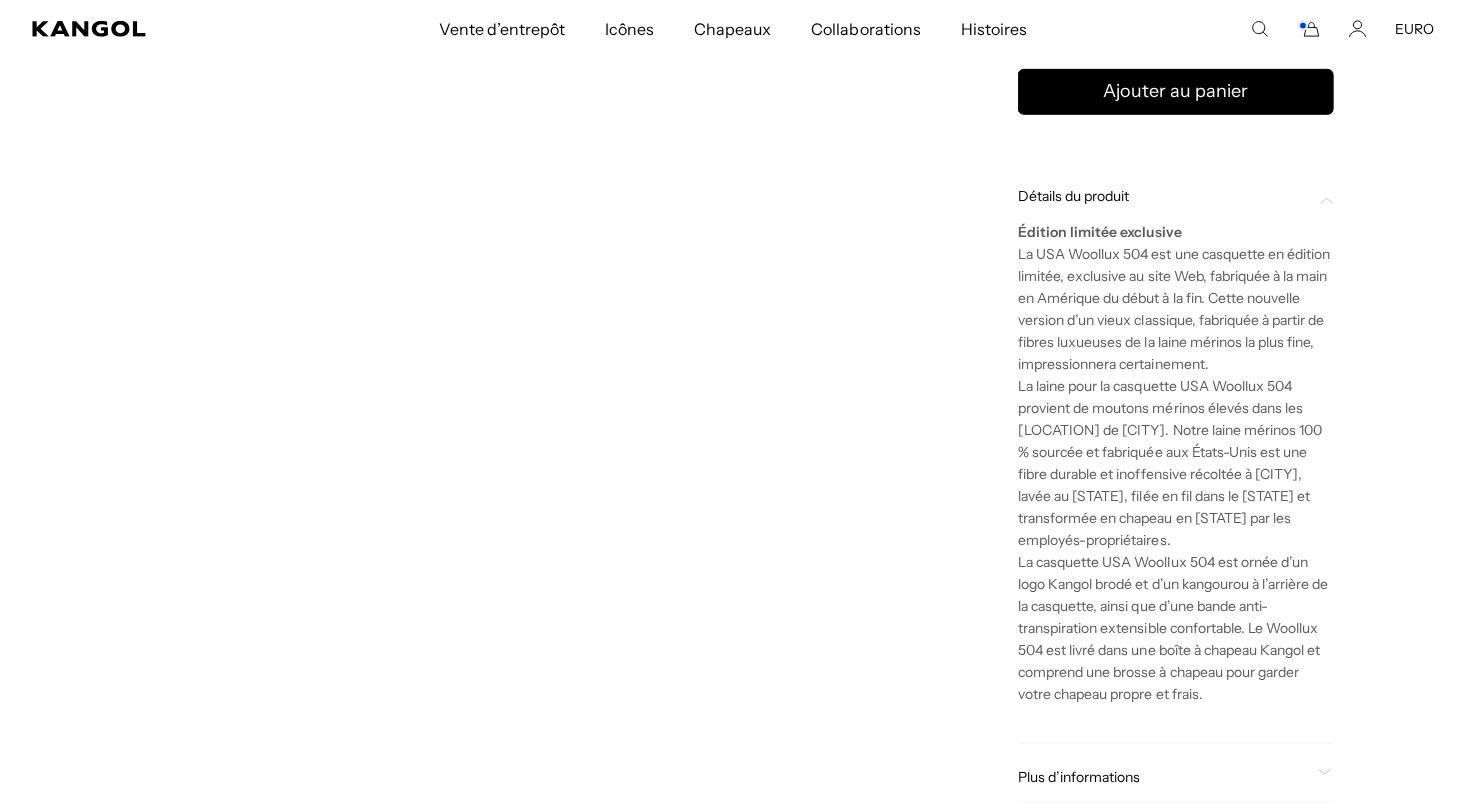 scroll, scrollTop: 608, scrollLeft: 0, axis: vertical 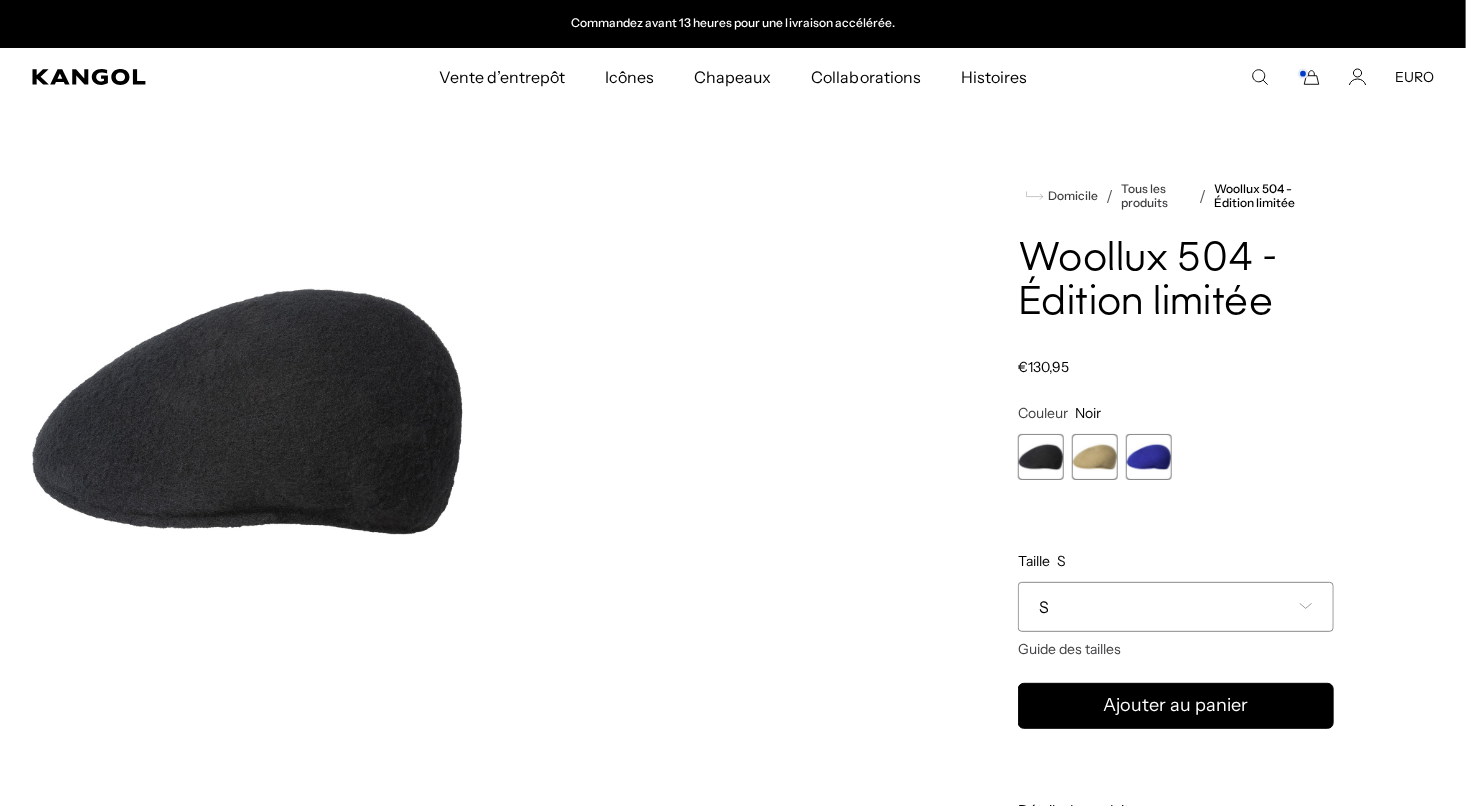 click at bounding box center [1095, 457] 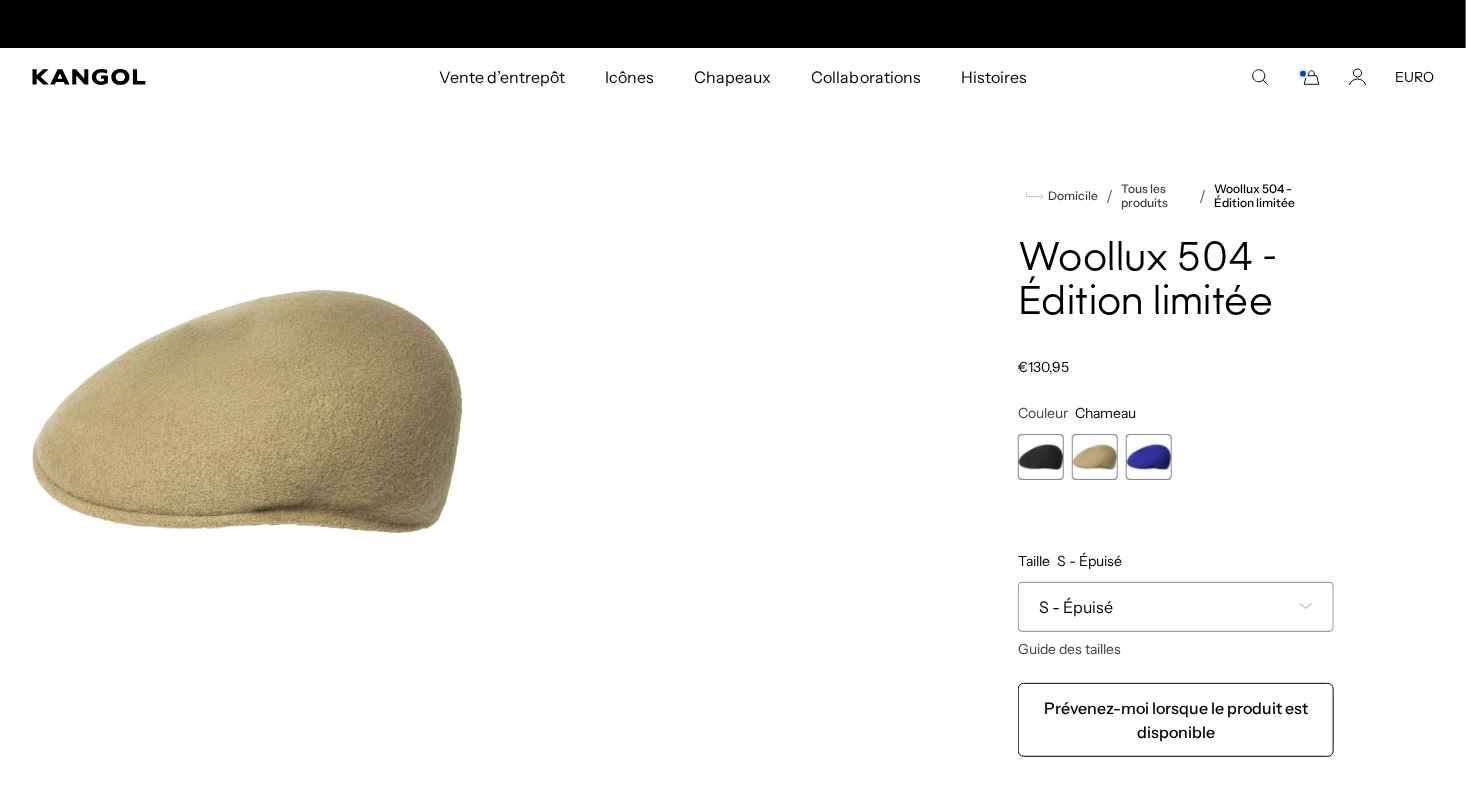 scroll, scrollTop: 0, scrollLeft: 0, axis: both 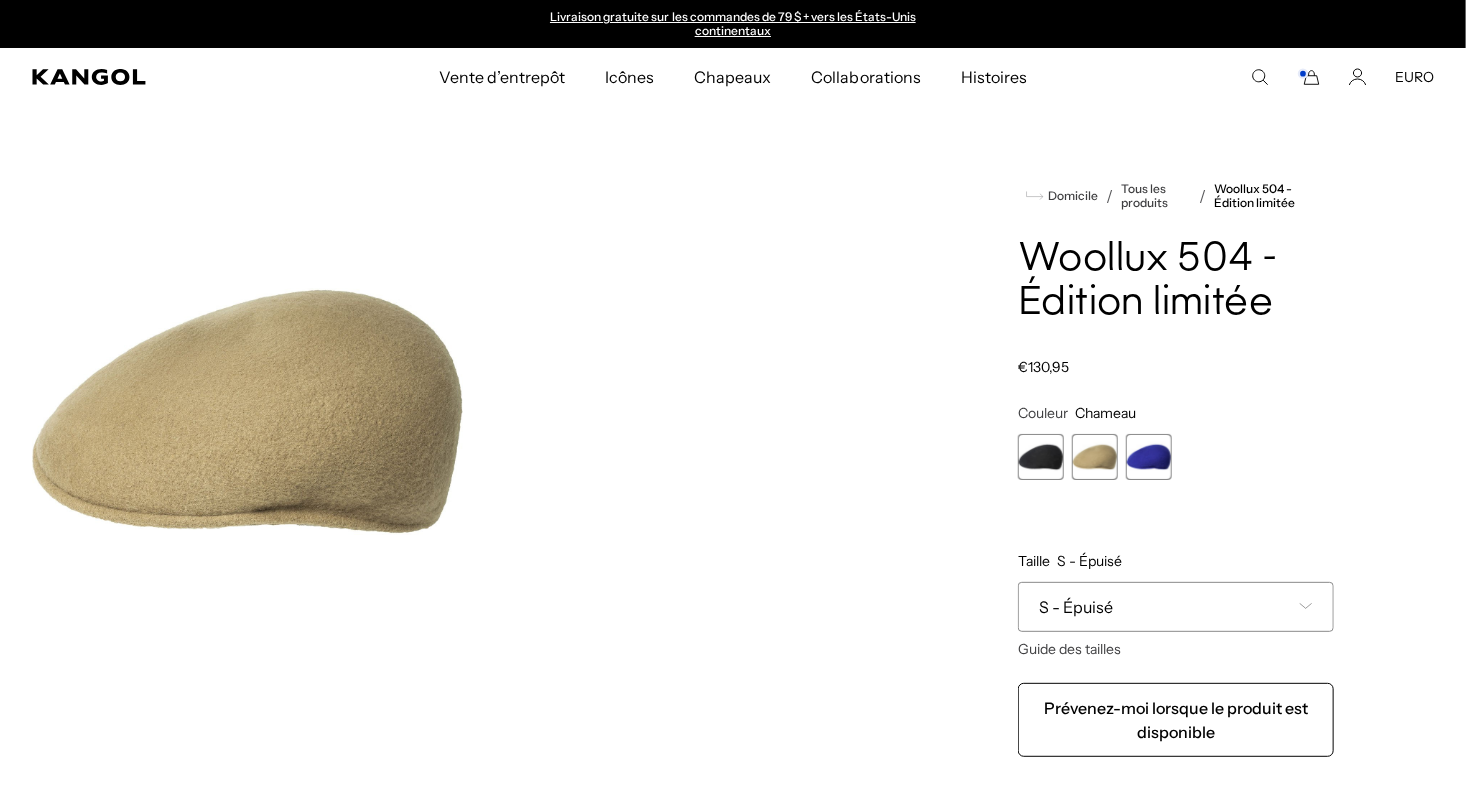 click on "Domicile
/
Tous les produits
/
Woollux 504 - Édition limitée
Woollux 504 - Édition limitée
Prix habituel
€130,95
Regular price
Sale price
€130,95
Couleur   Chameau
Previous
Next
Noir
Variant sold out or unavailable
Chameau
Variante épuisée ou indisponible" 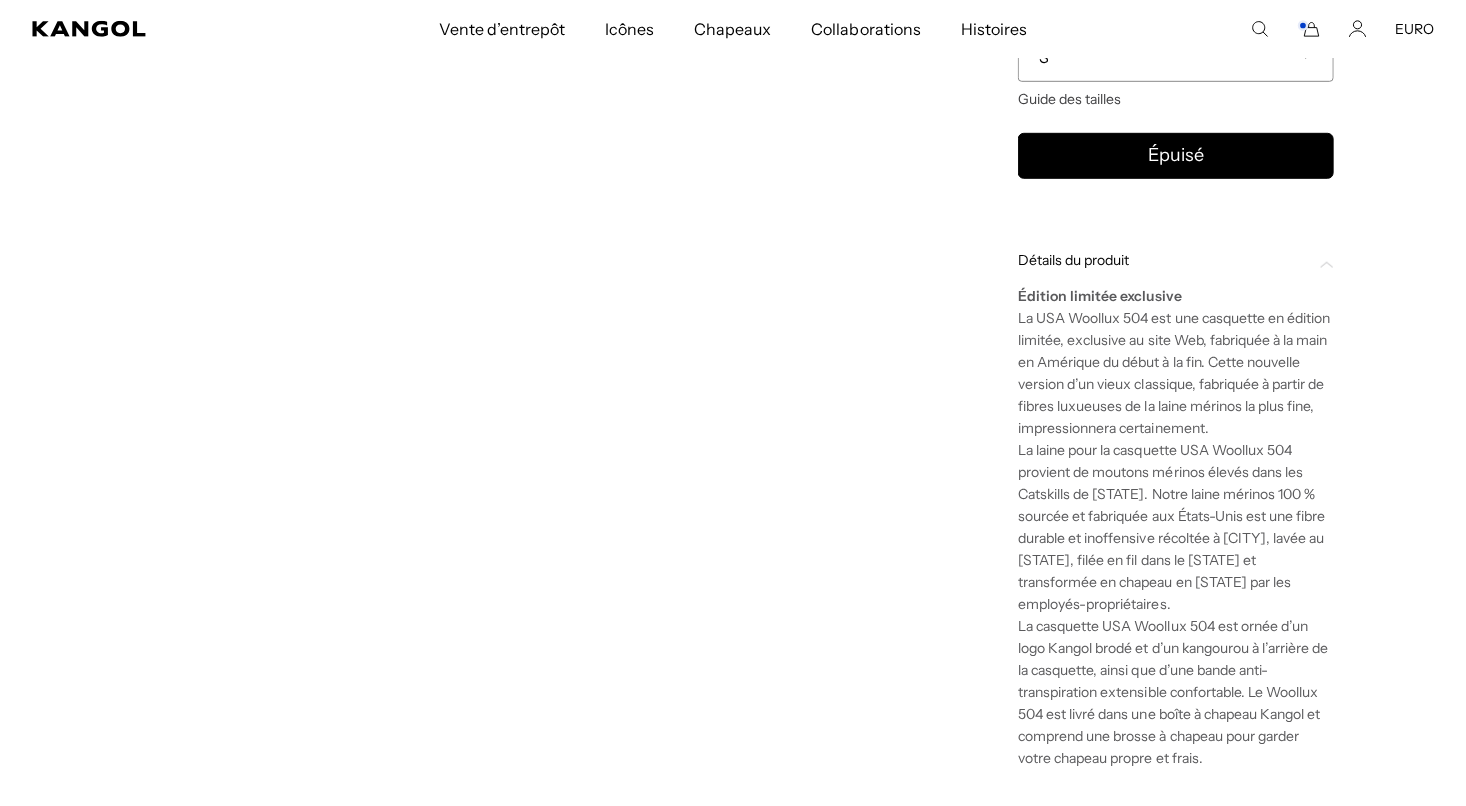 scroll, scrollTop: 883, scrollLeft: 0, axis: vertical 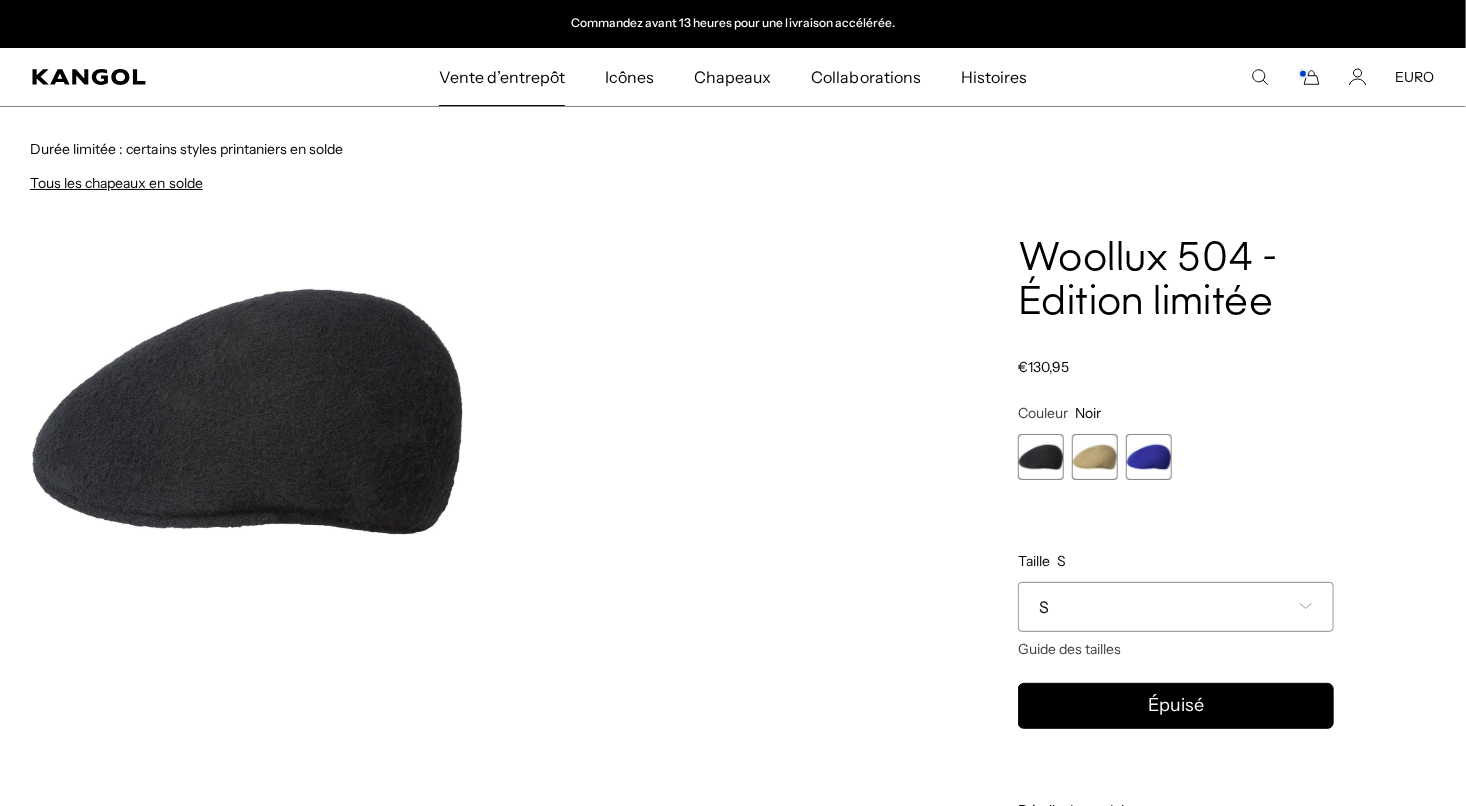 click on "Tous les chapeaux en solde" 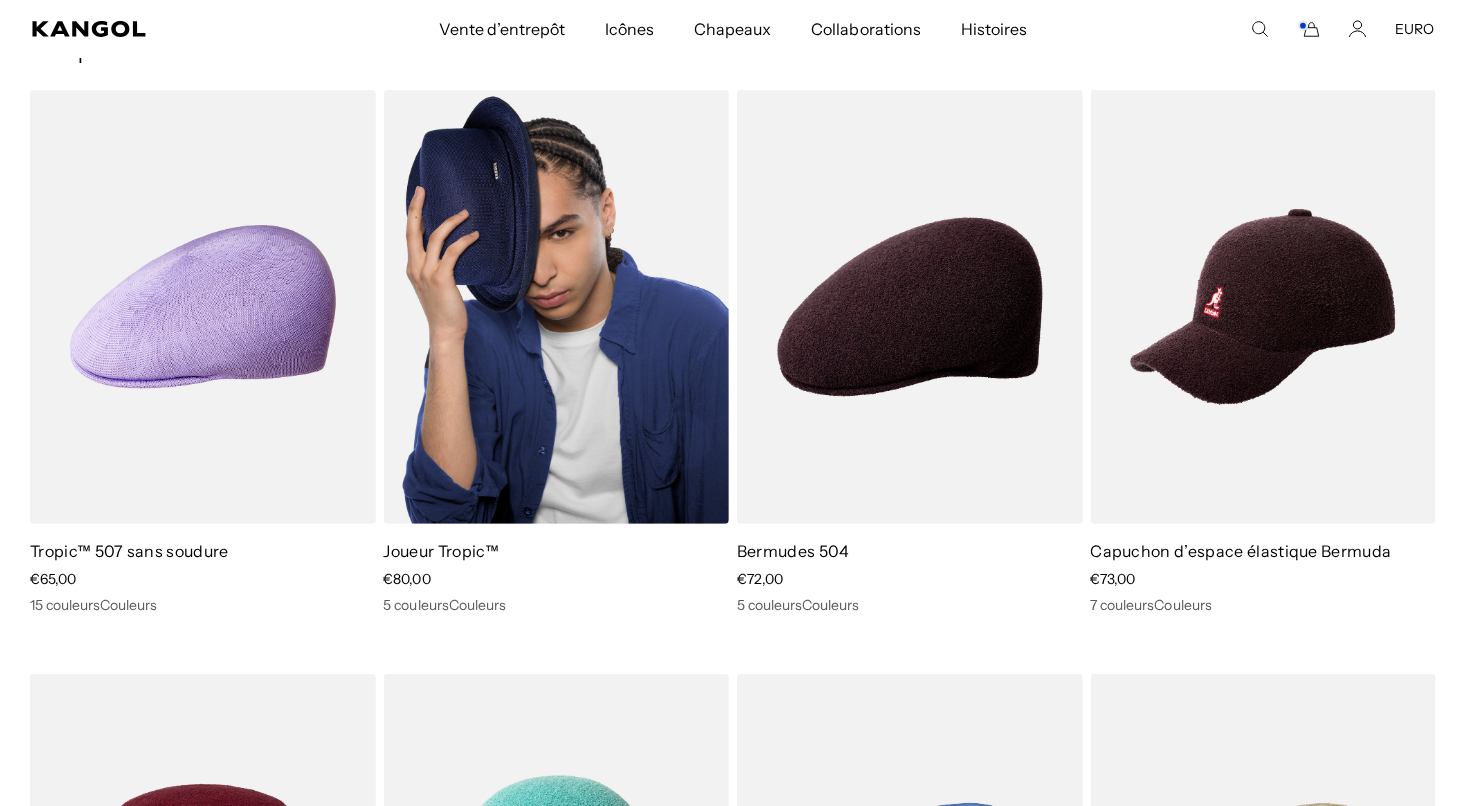 scroll, scrollTop: 142, scrollLeft: 0, axis: vertical 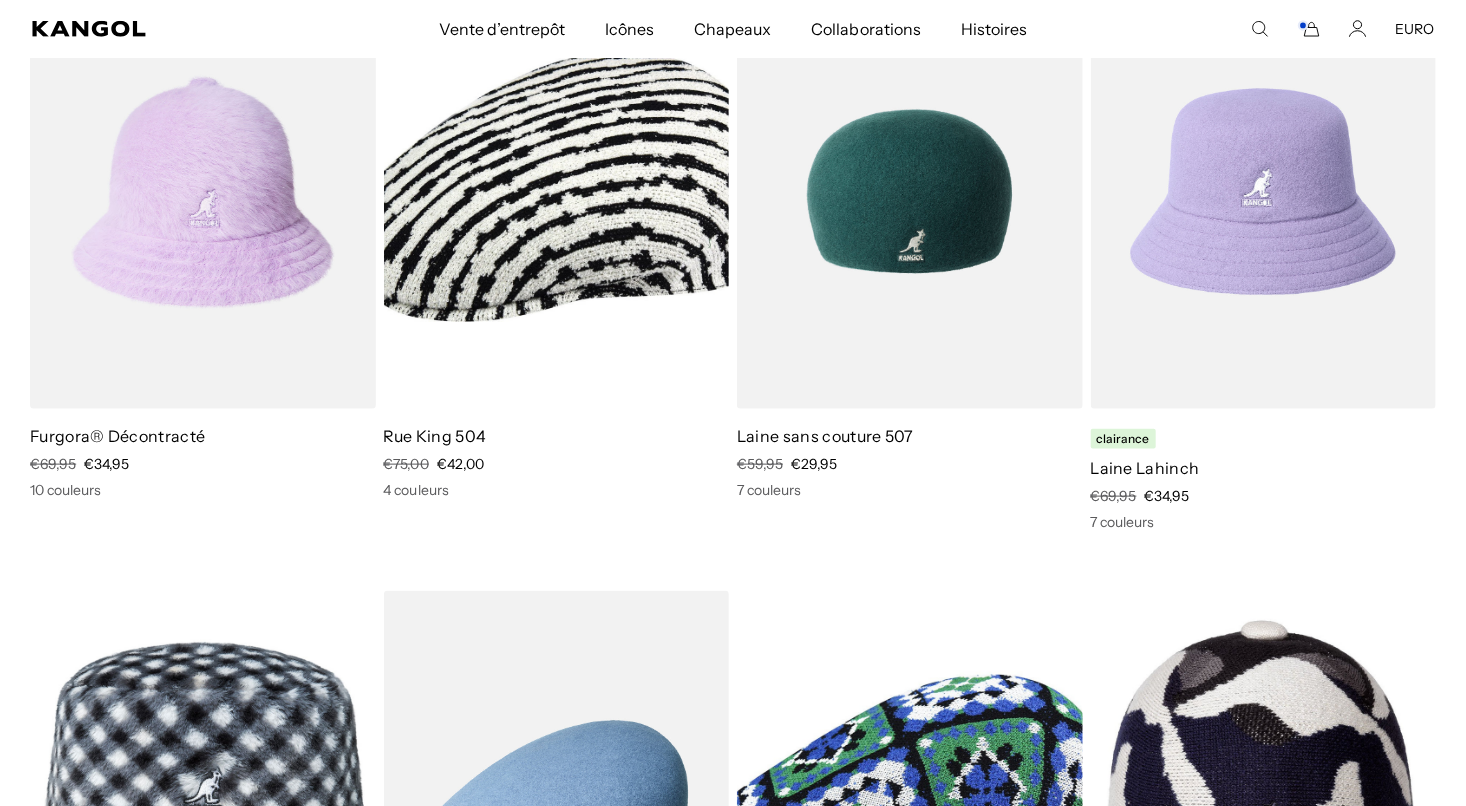 click on "Laine sans couture 507" at bounding box center (825, 436) 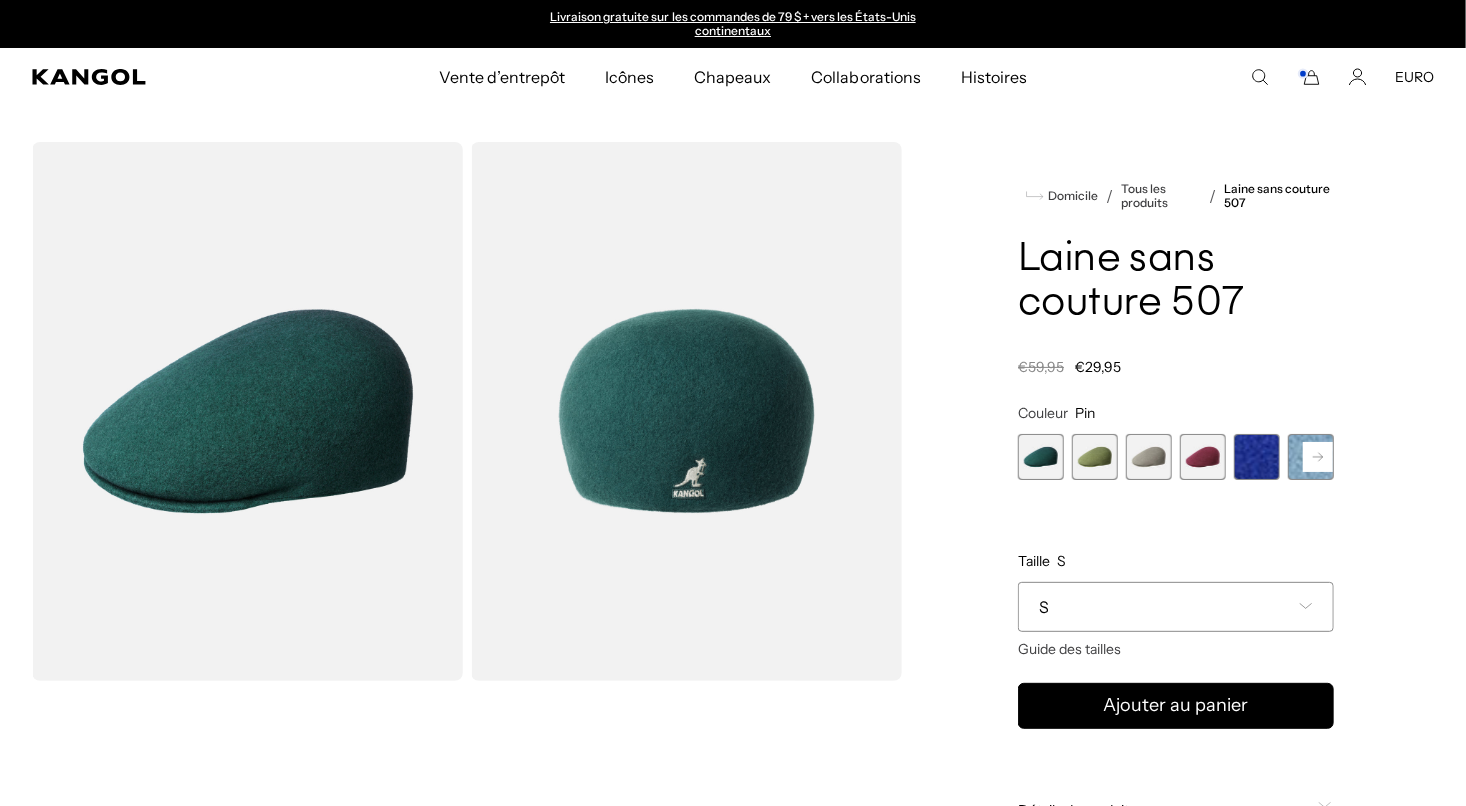 scroll, scrollTop: 0, scrollLeft: 0, axis: both 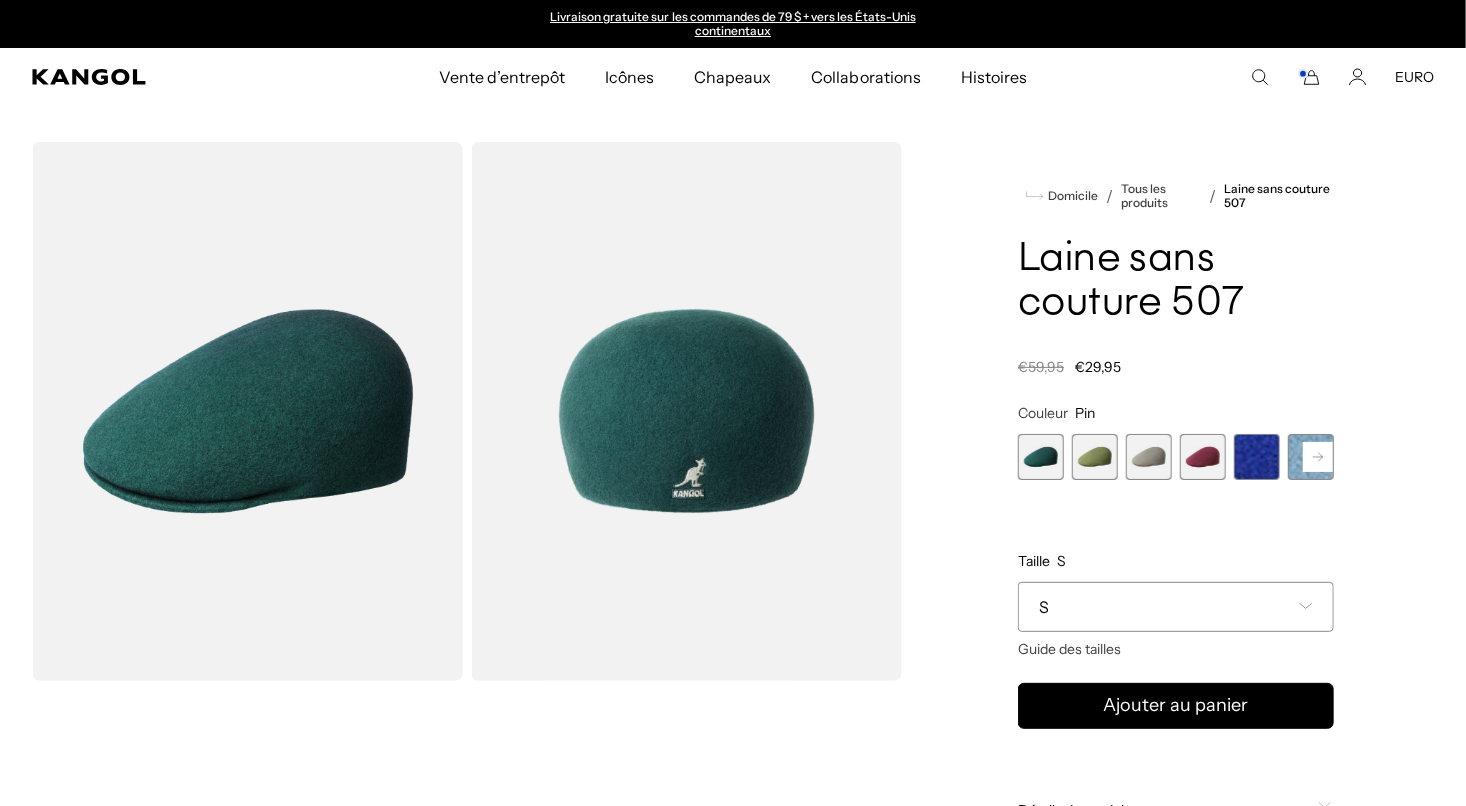 click 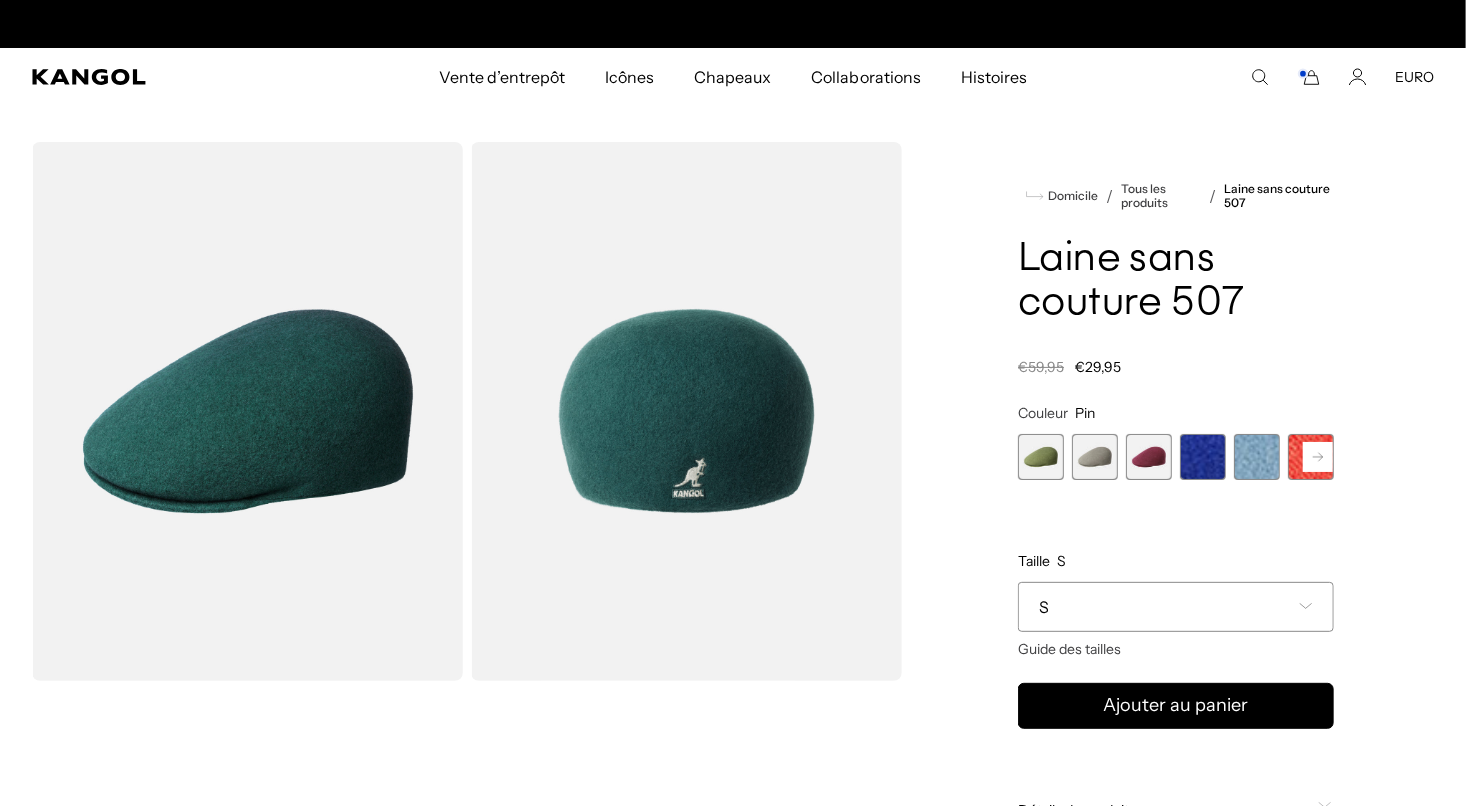 scroll, scrollTop: 0, scrollLeft: 412, axis: horizontal 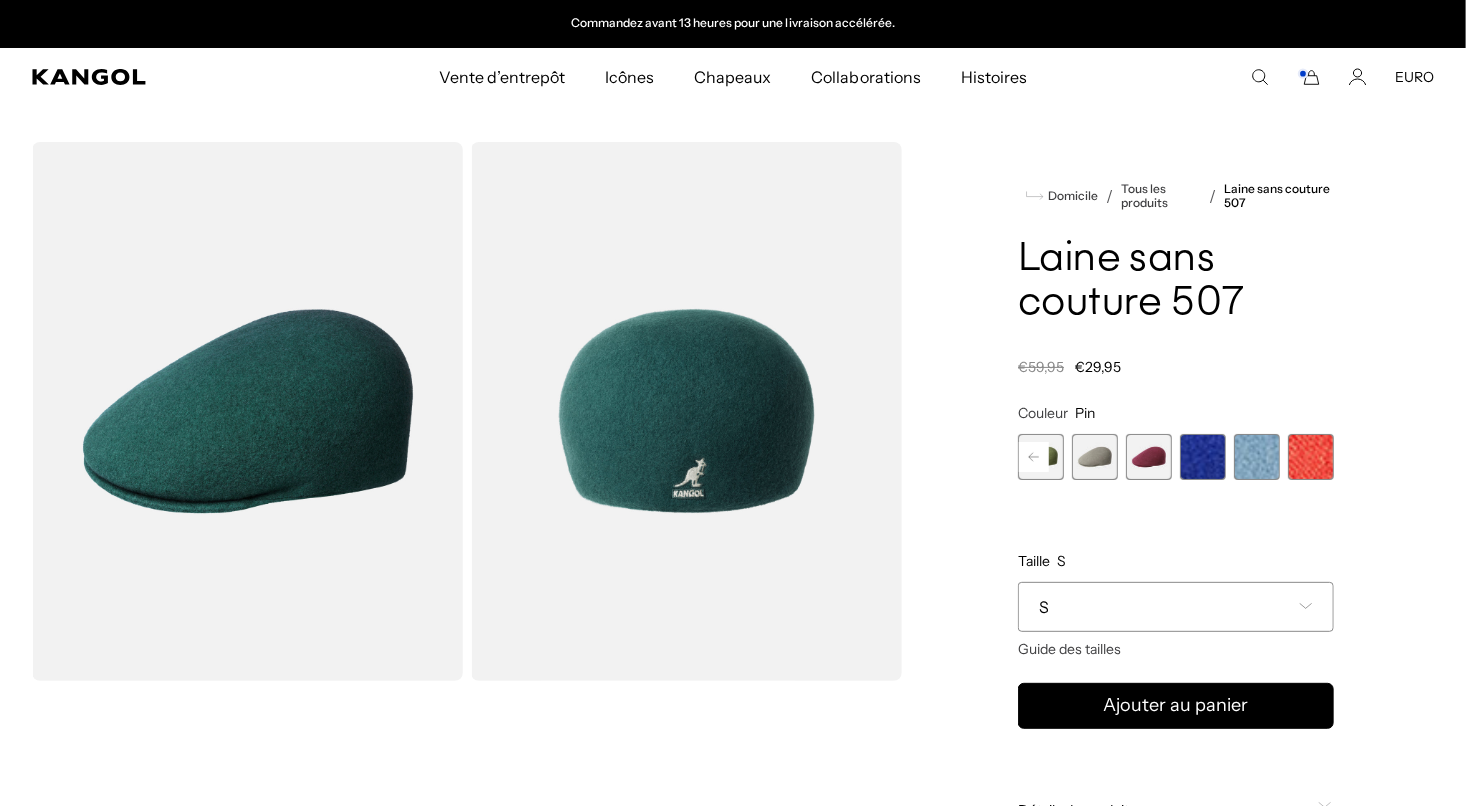 click at bounding box center [1311, 457] 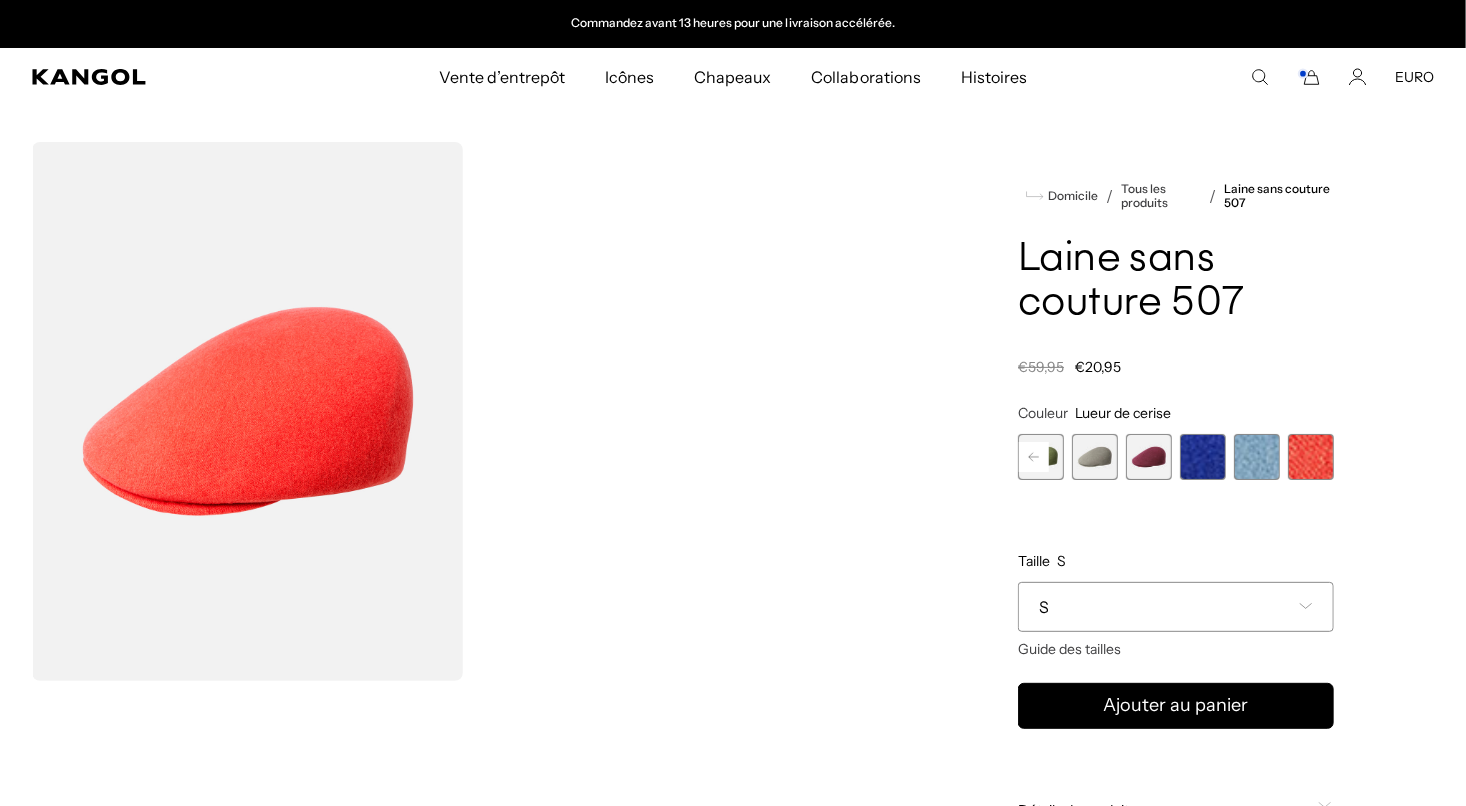 click on "Pin
Variant sold out or unavailable
Varech
Variant sold out or unavailable
Gris chaud
Variant sold out or unavailable
Canneberge
Variant sold out or unavailable
Bleu étoilé
Variant sold out or unavailable
Glacier
Variant sold out or unavailable
Lueur de cerise
Variant sold out or unavailable" at bounding box center [1122, 457] 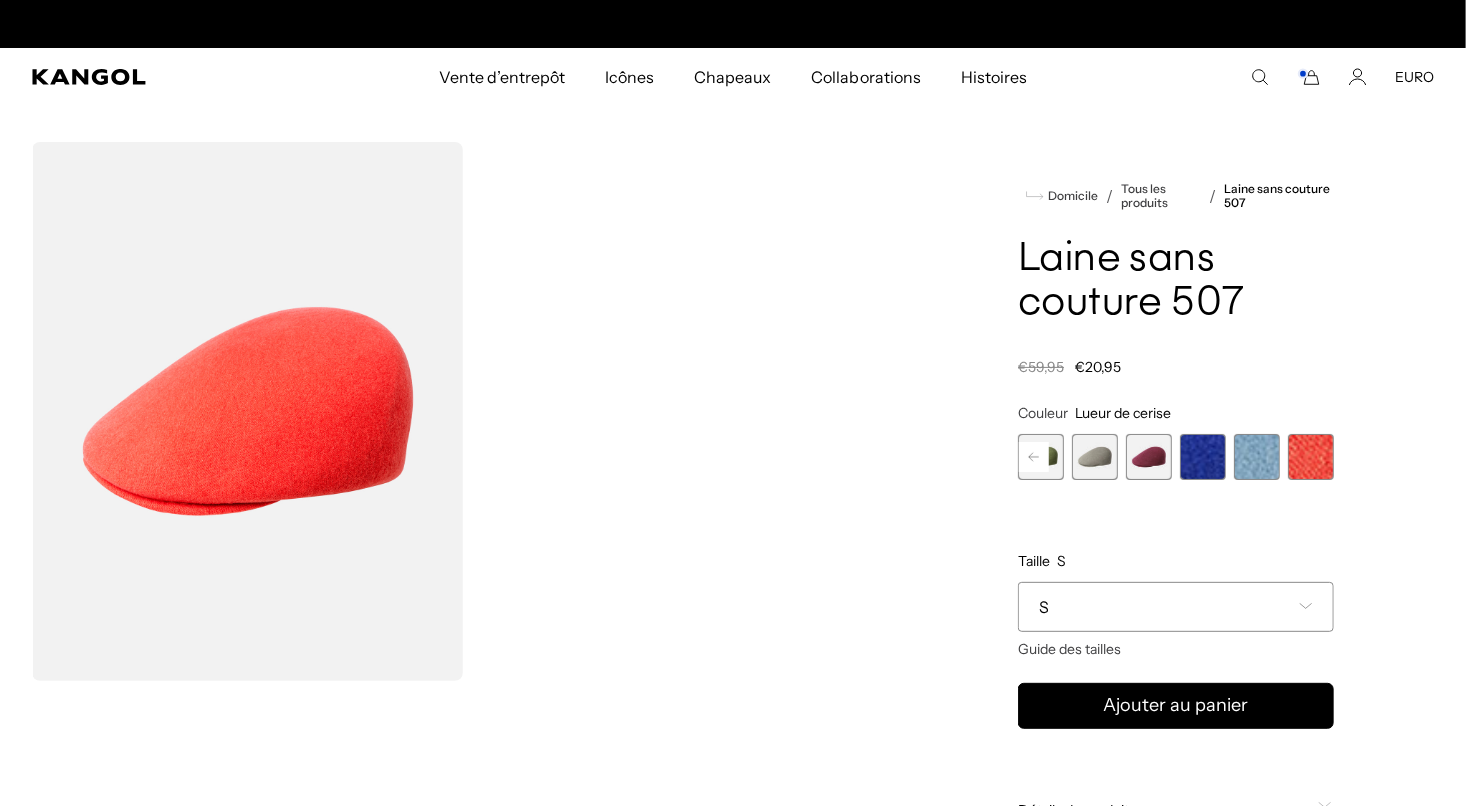 click at bounding box center (1041, 457) 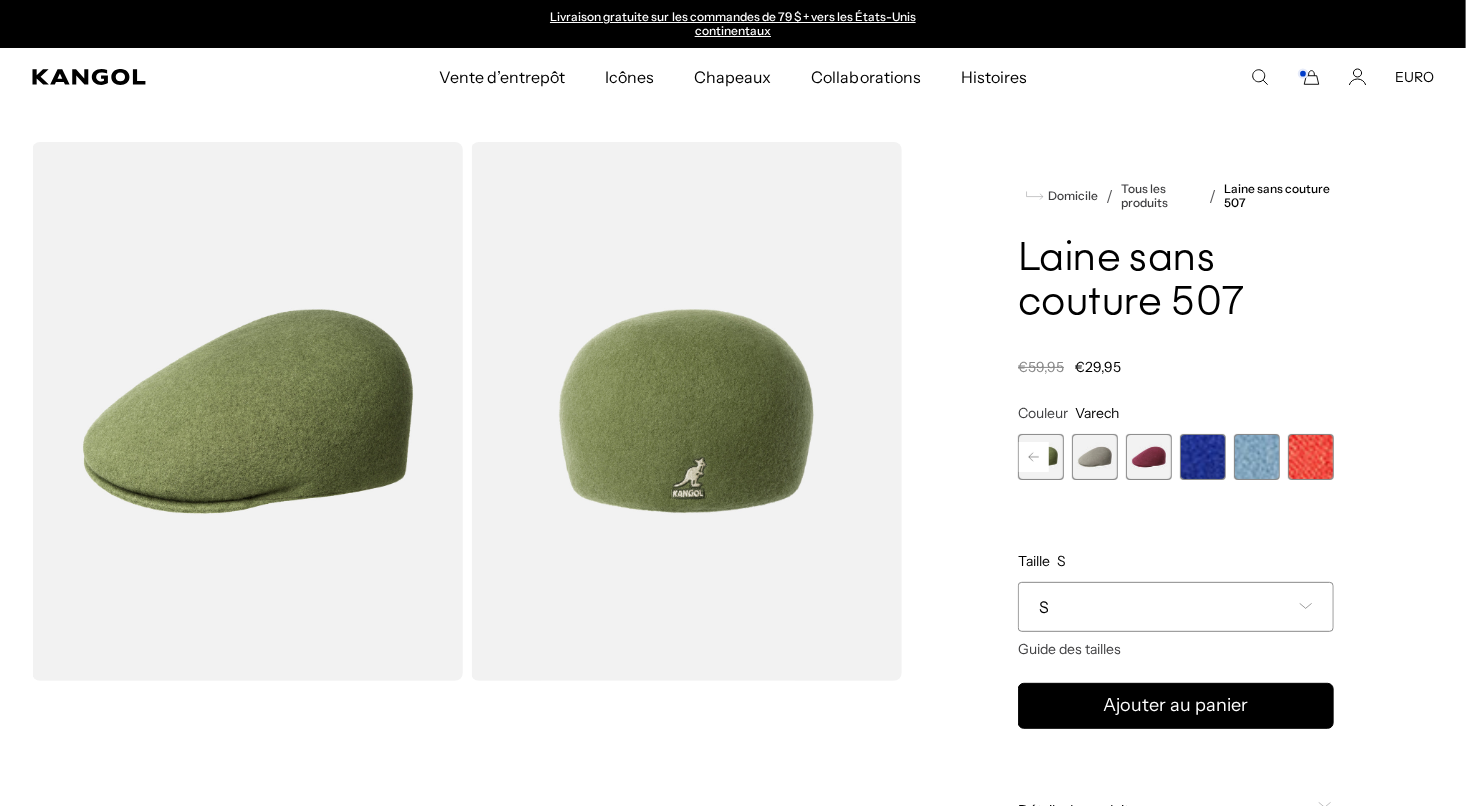 click 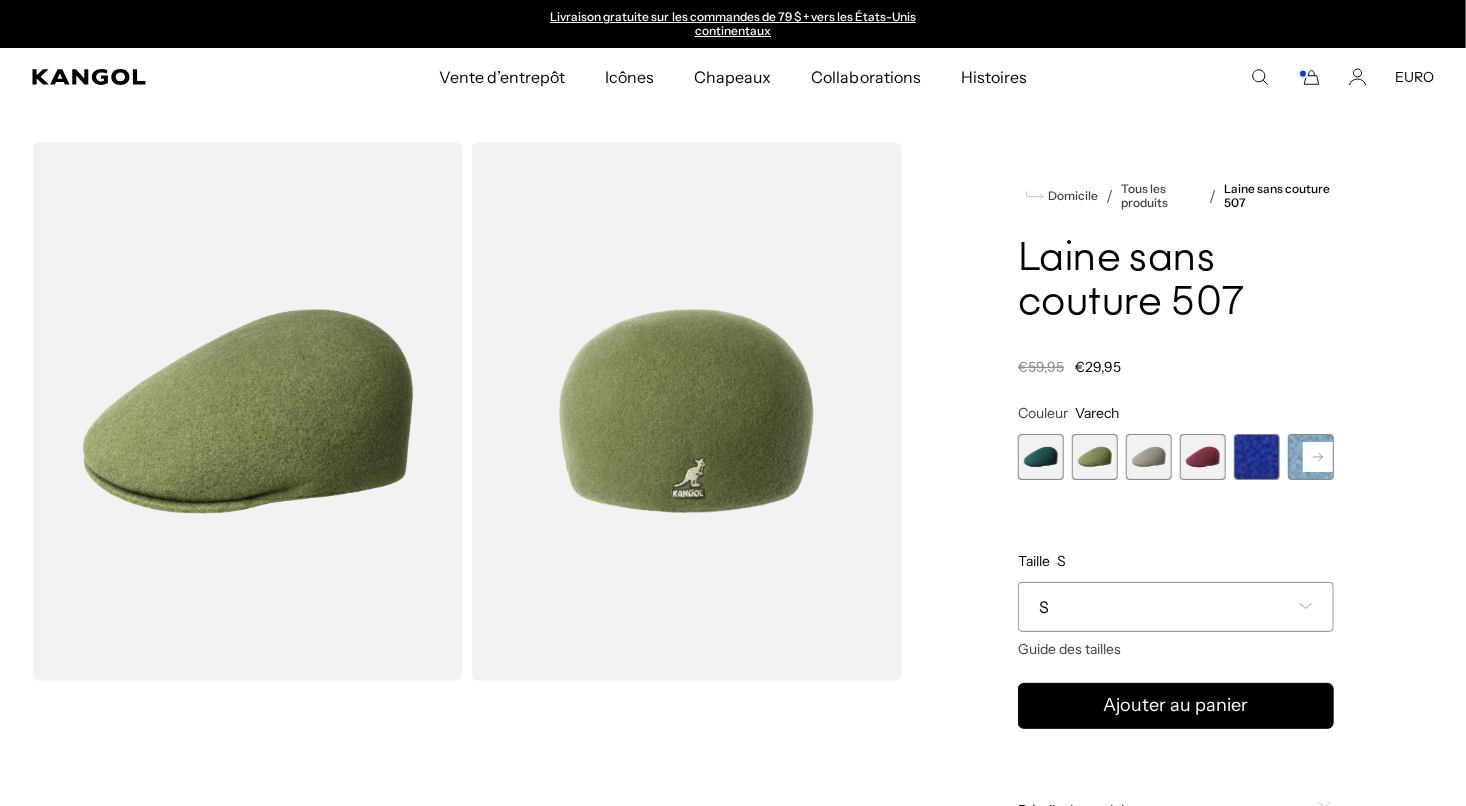 drag, startPoint x: 1022, startPoint y: 458, endPoint x: 1041, endPoint y: 461, distance: 19.235384 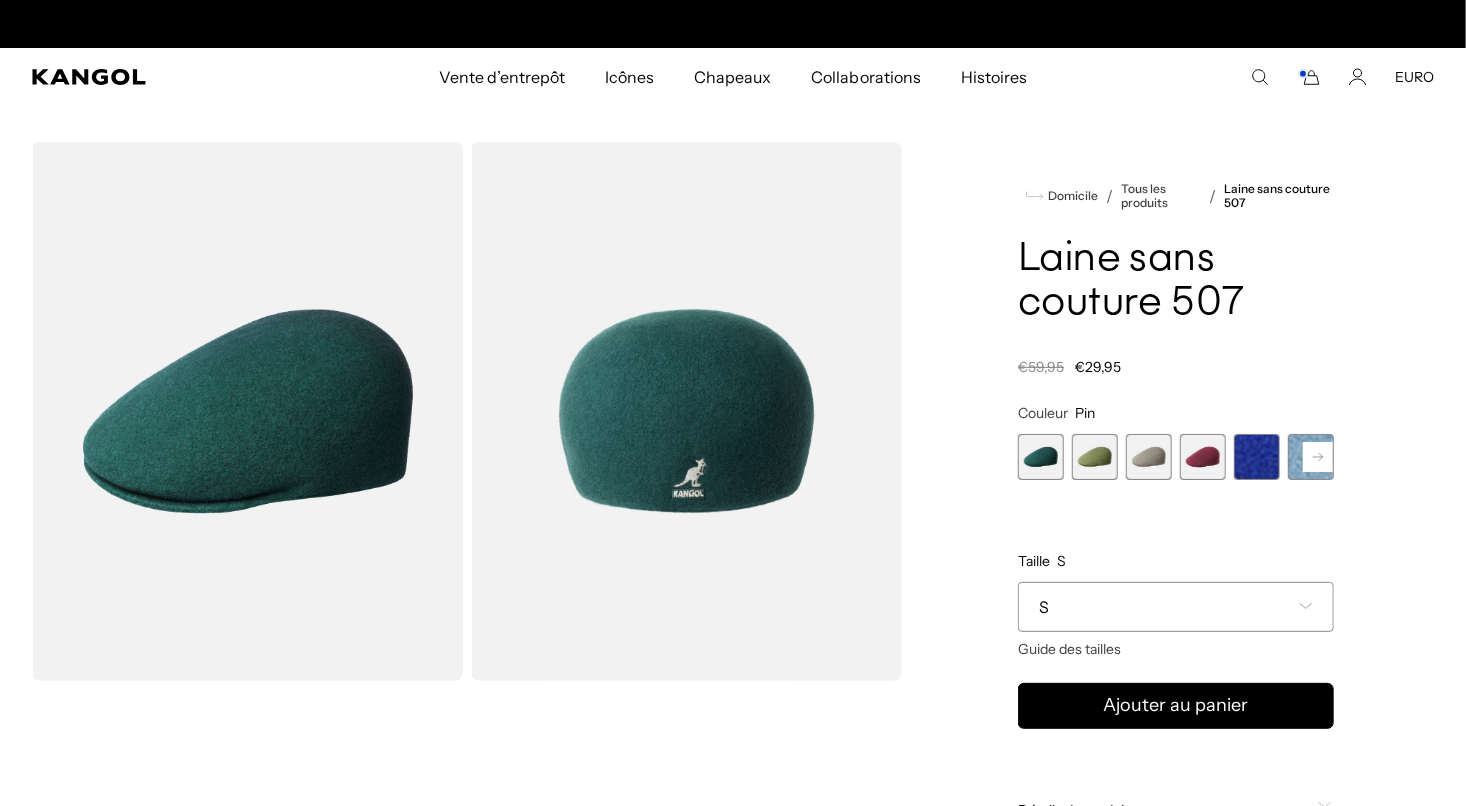 scroll, scrollTop: 0, scrollLeft: 412, axis: horizontal 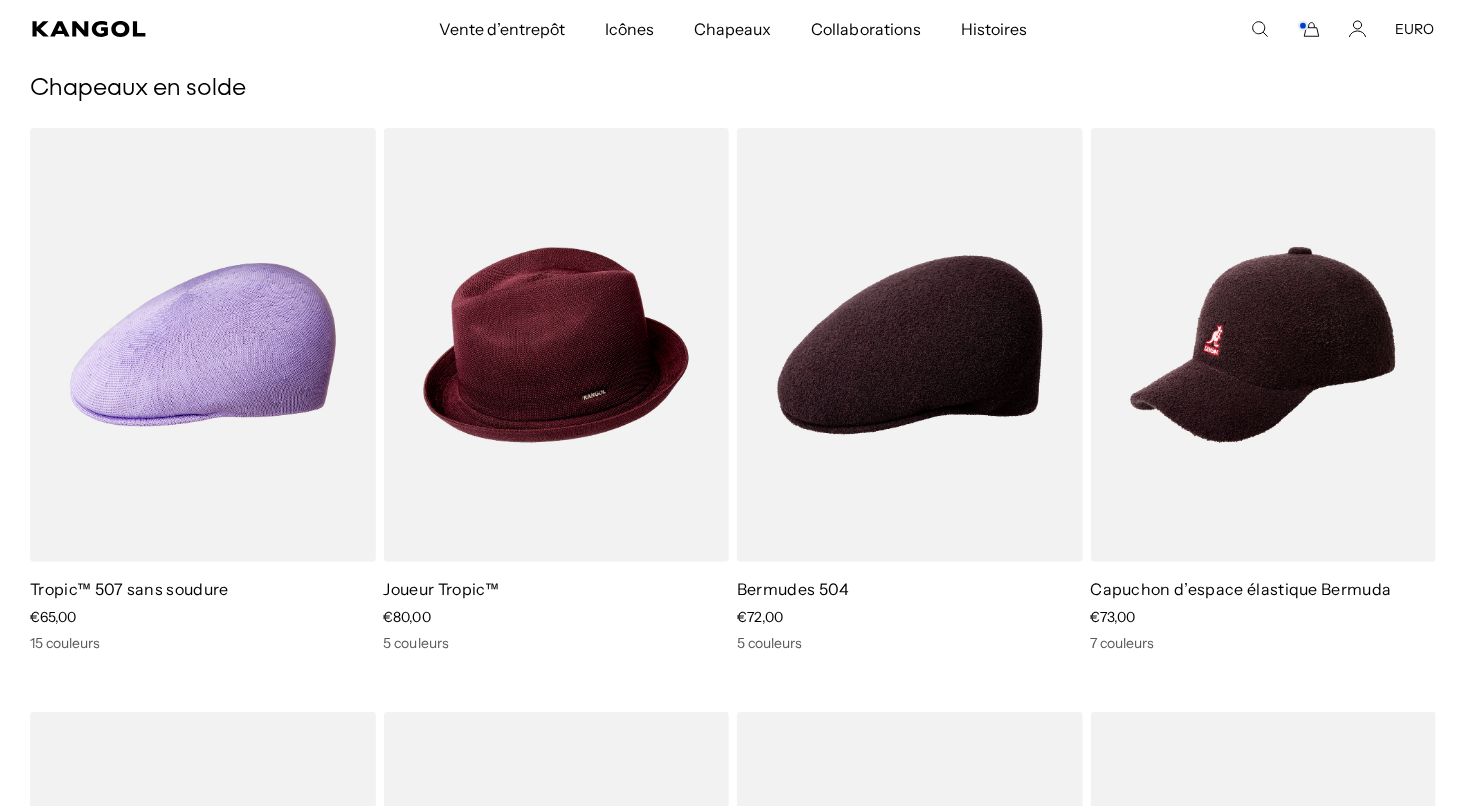 click 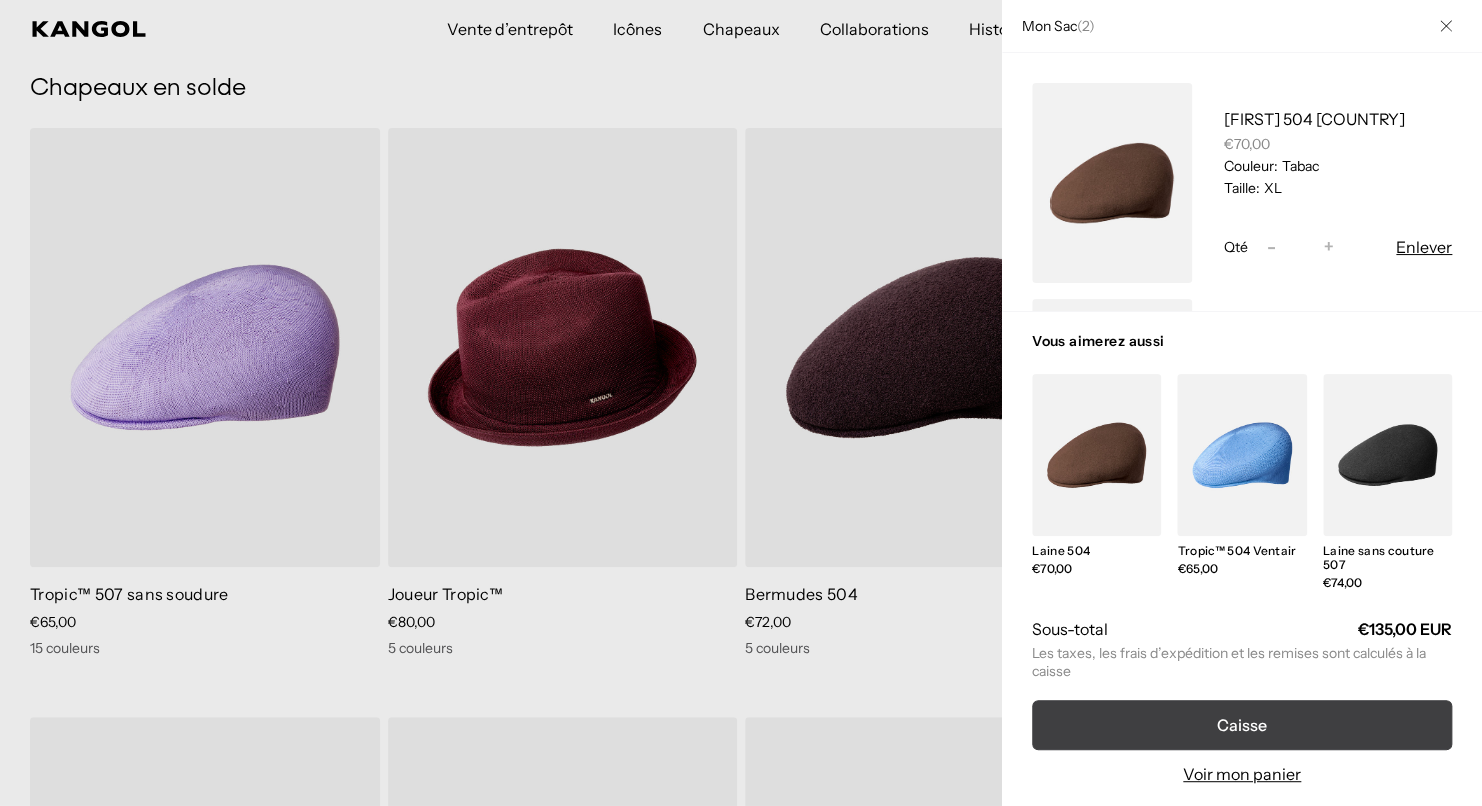 click on "Caisse" at bounding box center [1242, 725] 